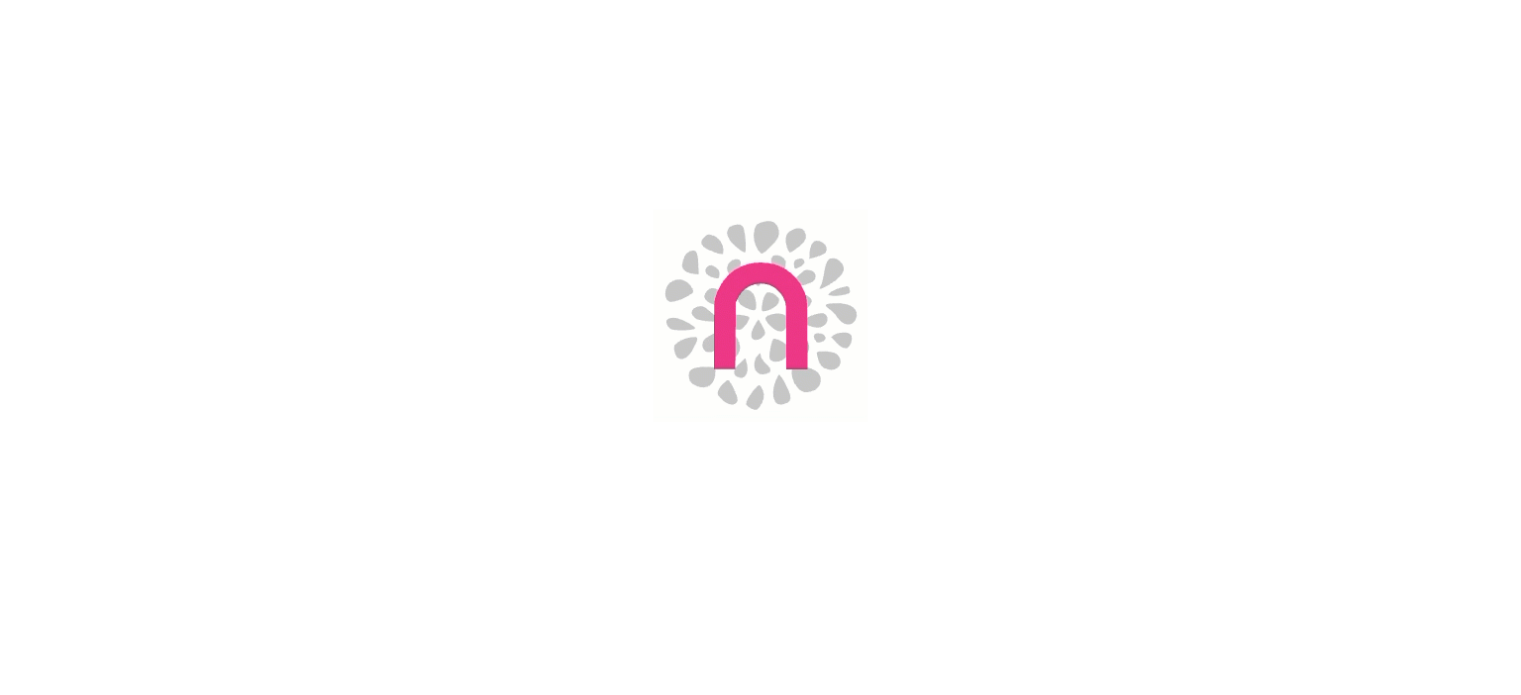 scroll, scrollTop: 0, scrollLeft: 0, axis: both 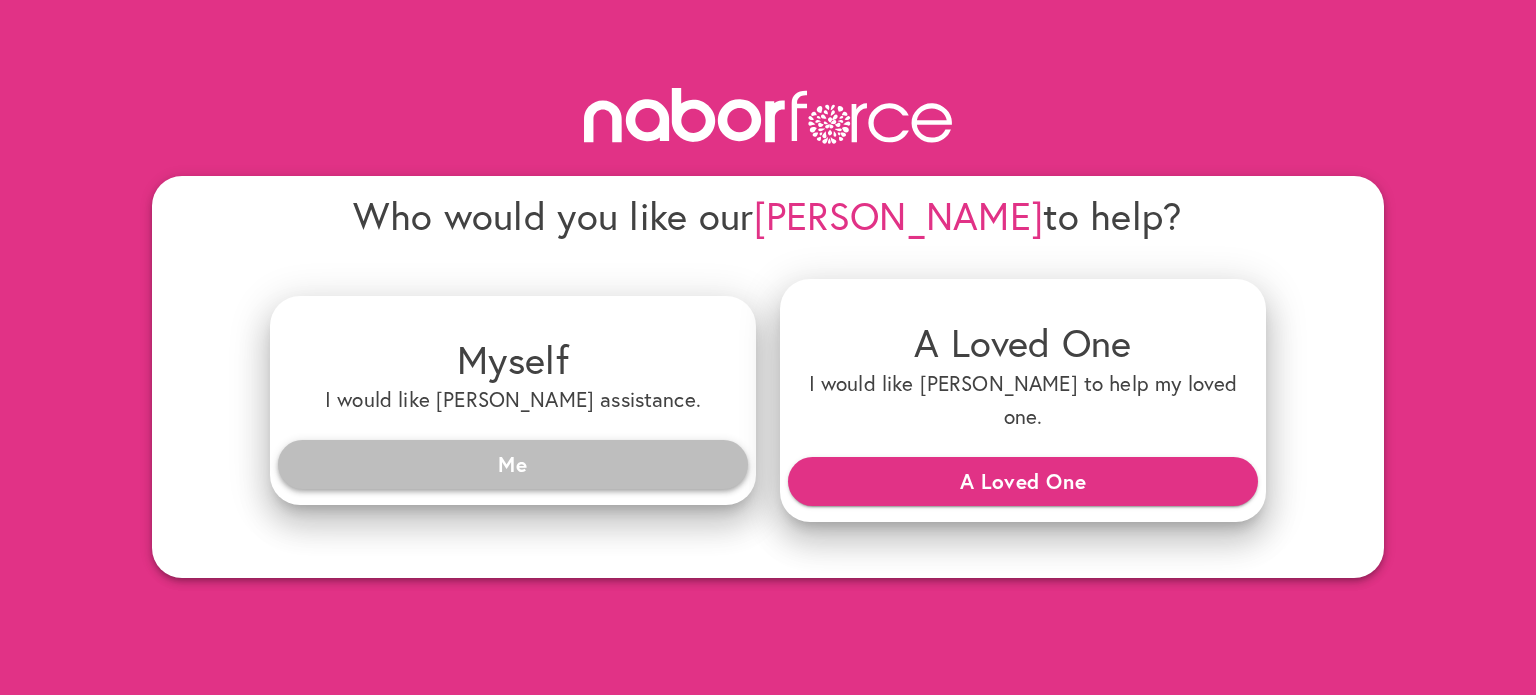 click on "Me" at bounding box center (513, 464) 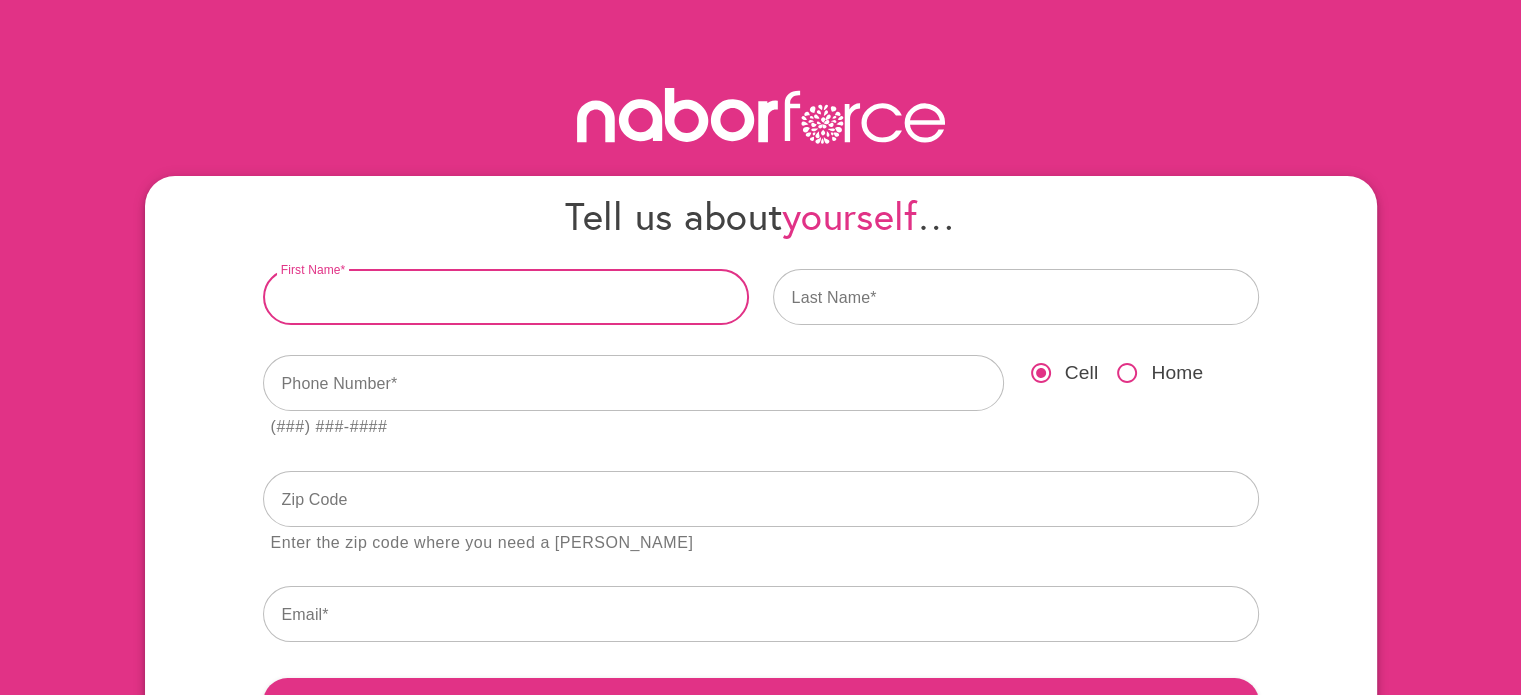 click at bounding box center [506, 297] 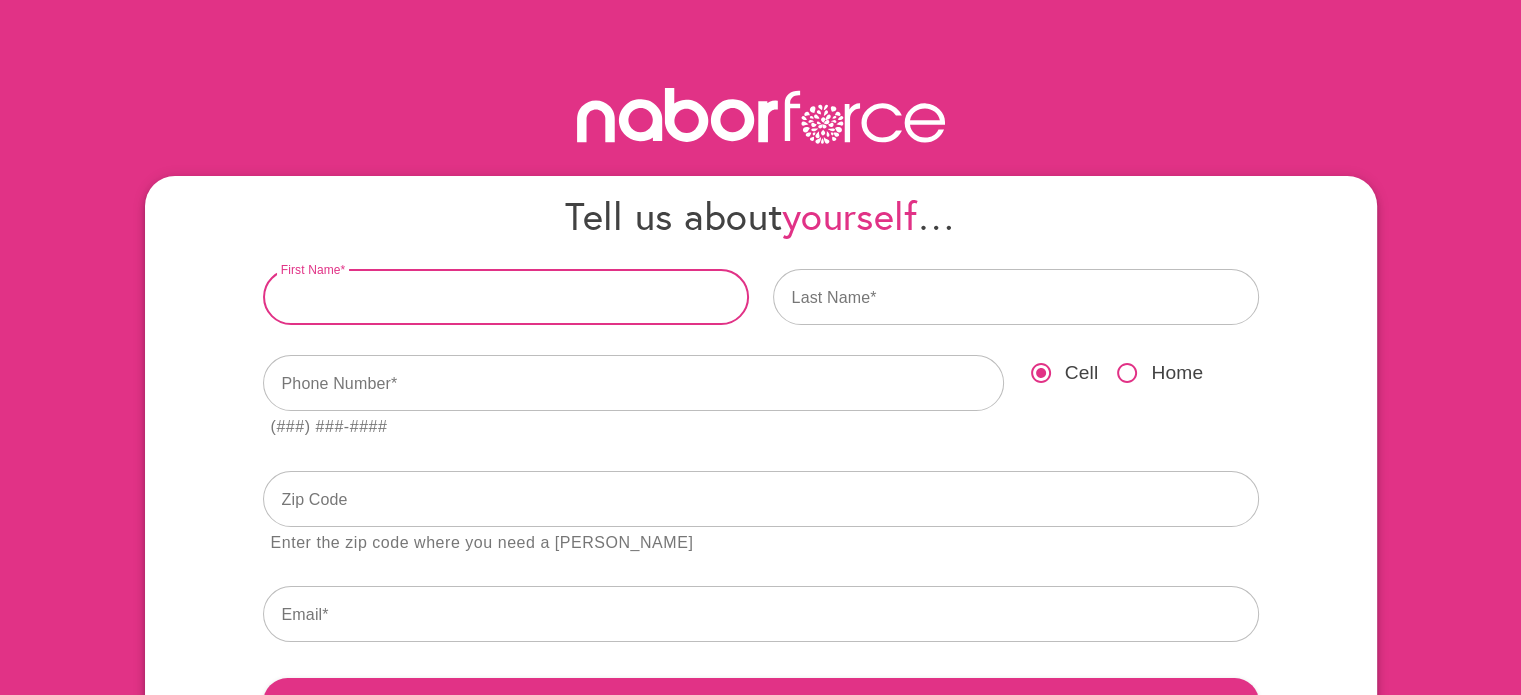 click at bounding box center (506, 297) 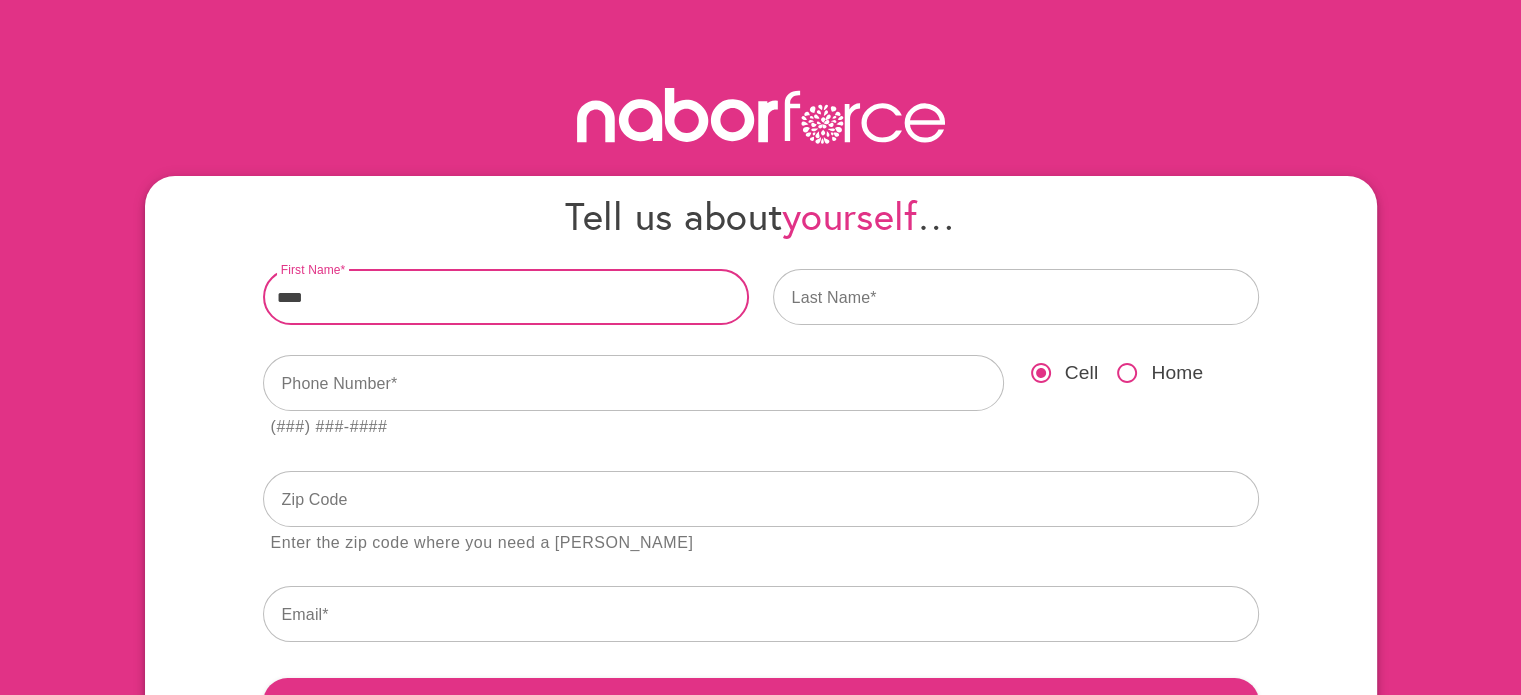 type on "****" 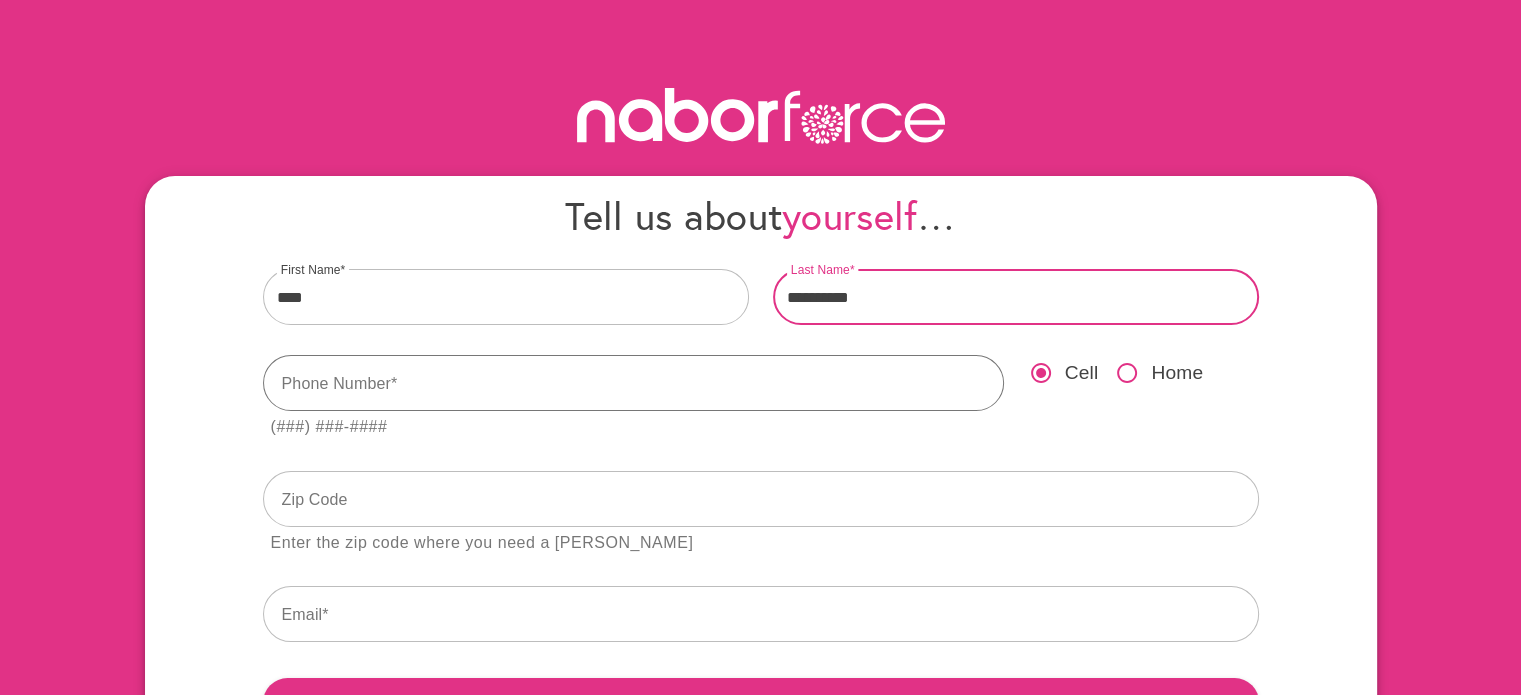 type on "**********" 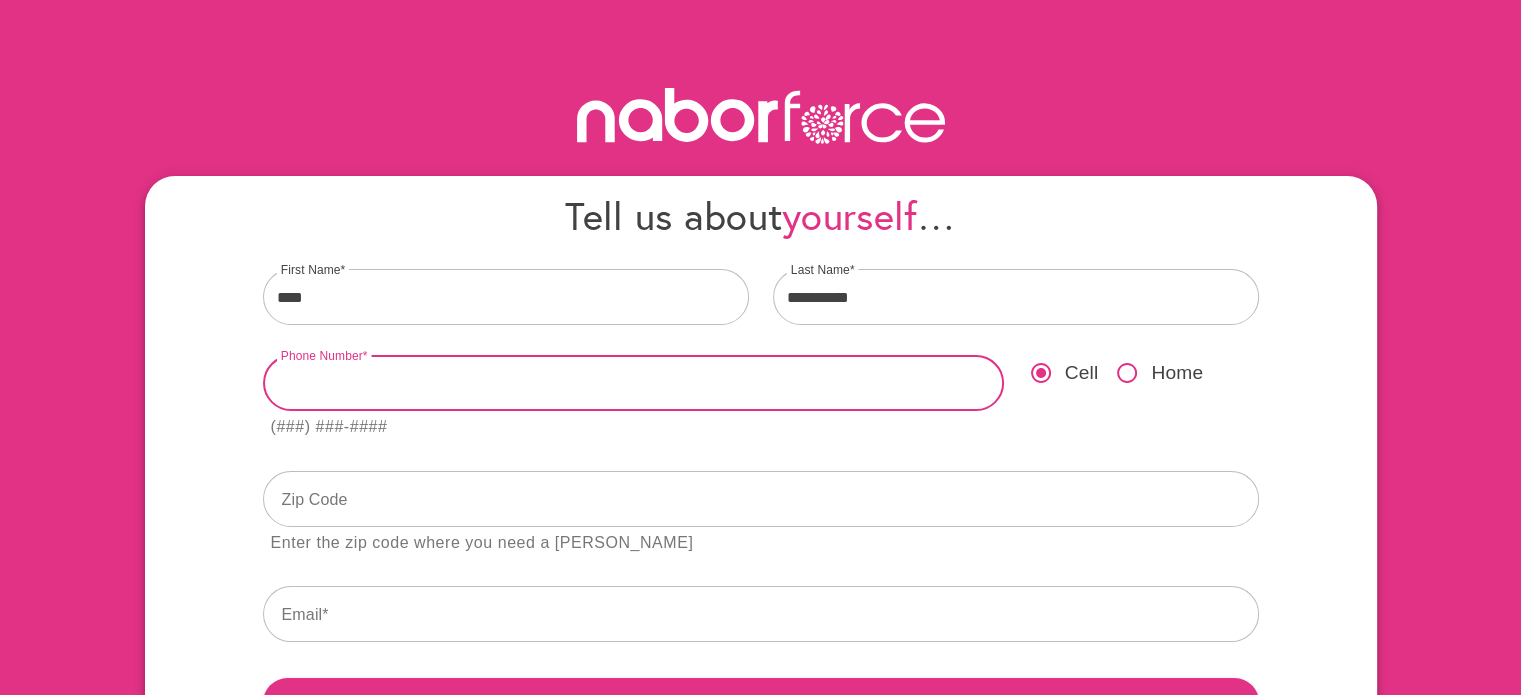 click at bounding box center (633, 383) 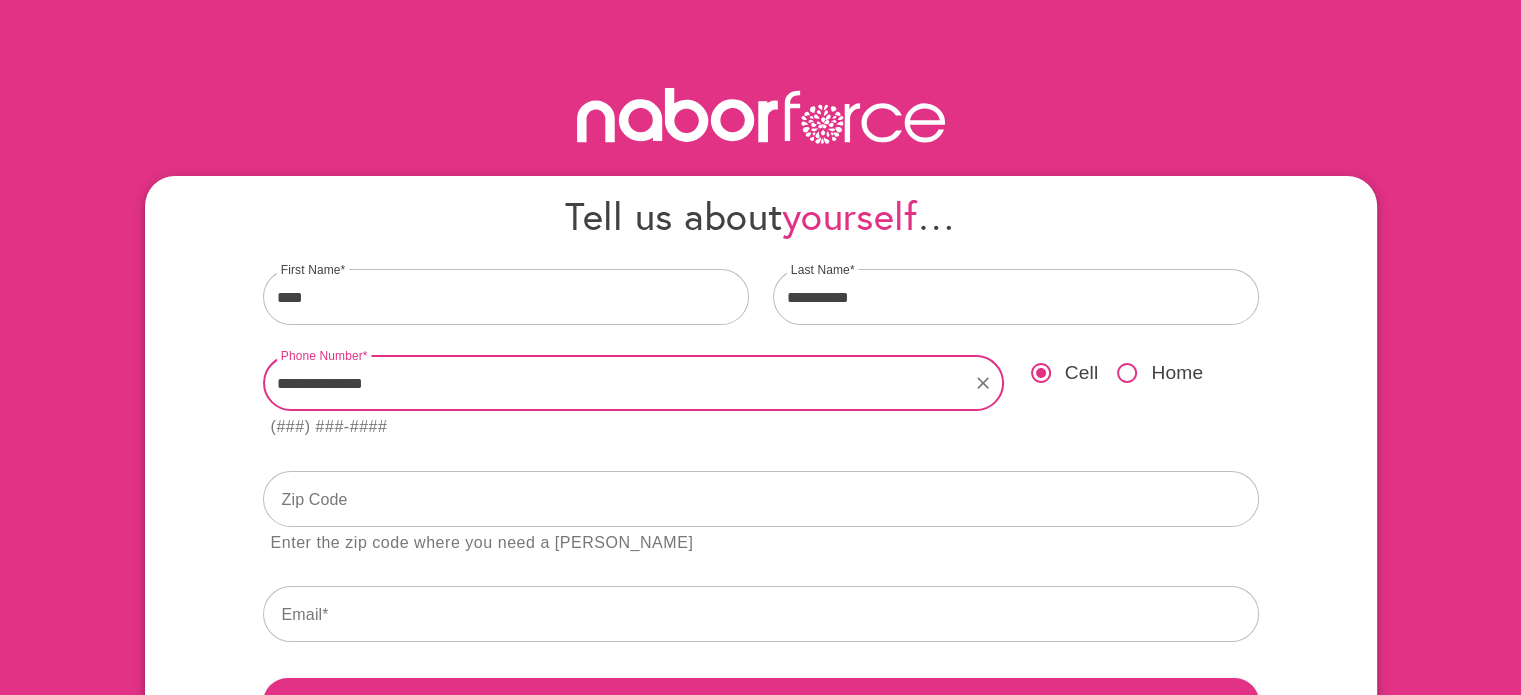 click on "**********" at bounding box center (616, 383) 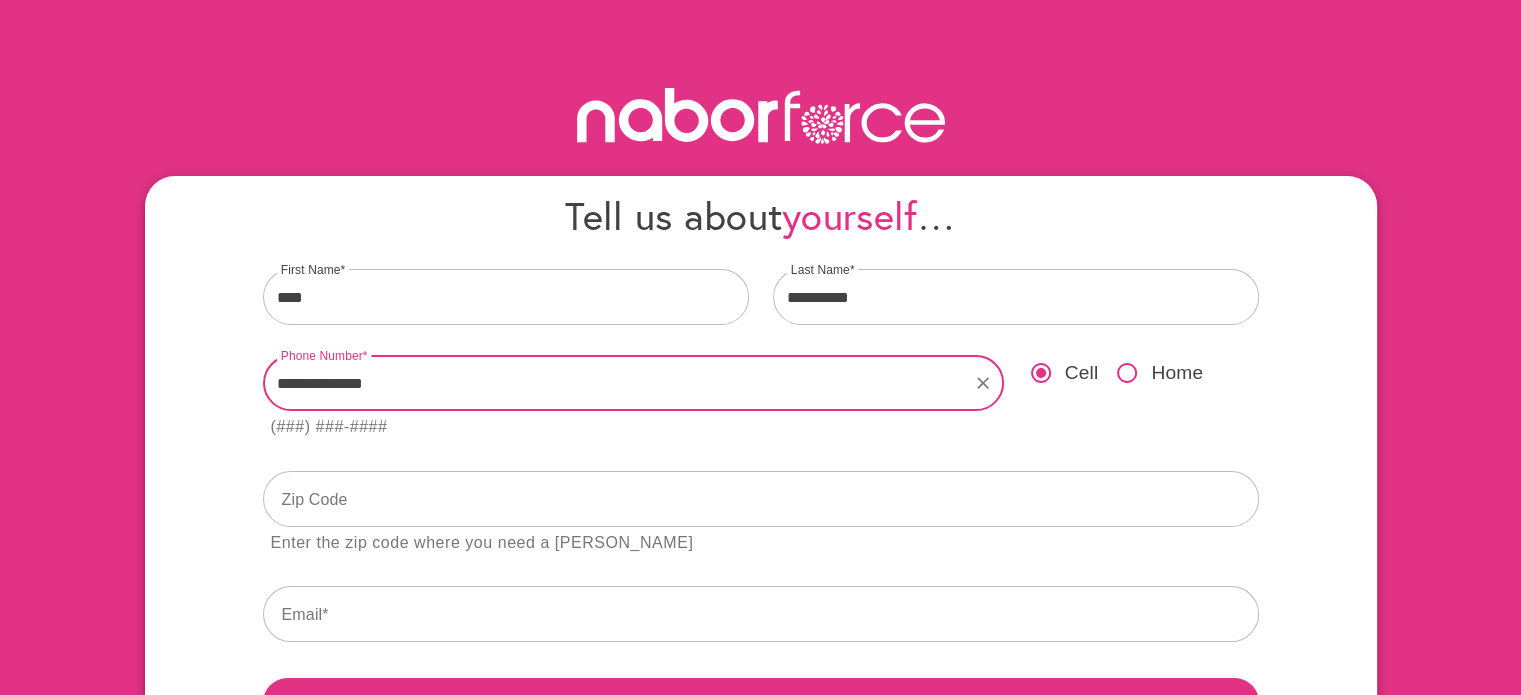 type on "**********" 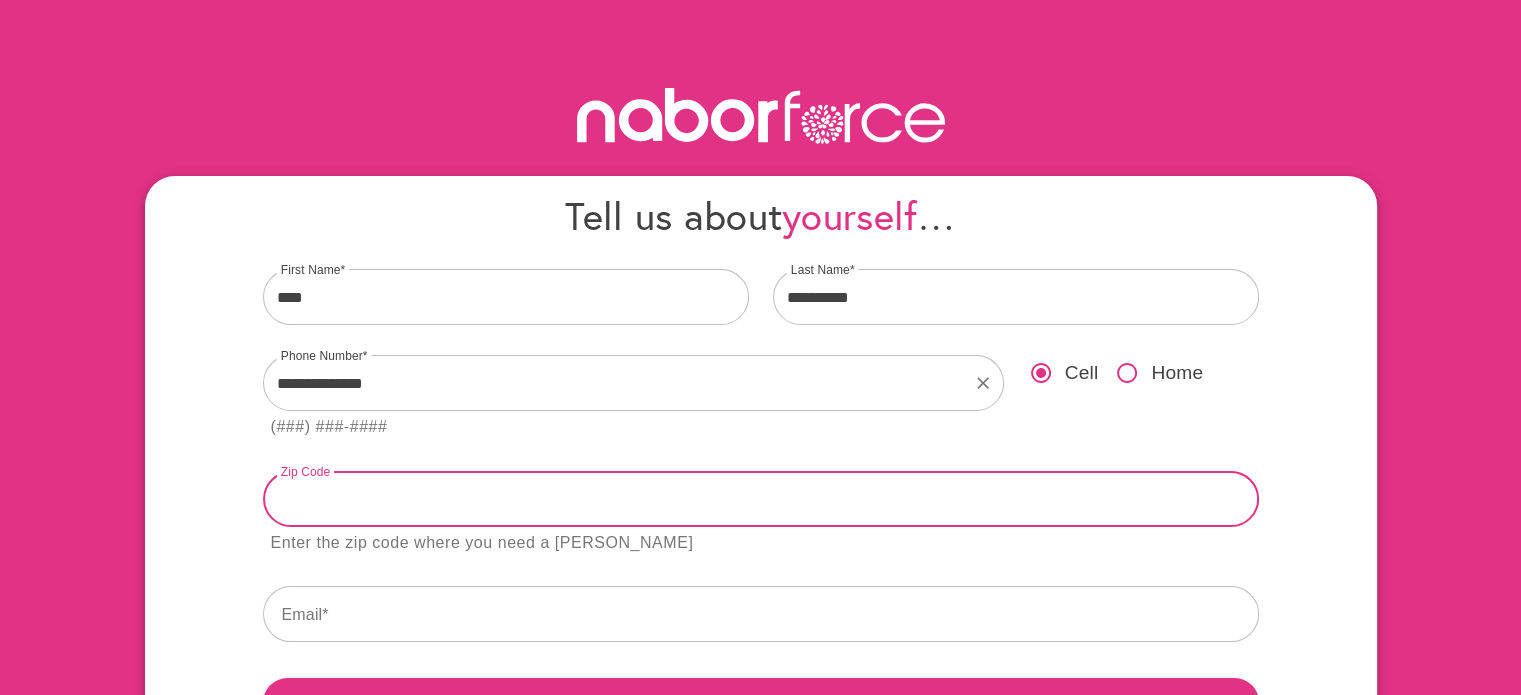 click at bounding box center [761, 499] 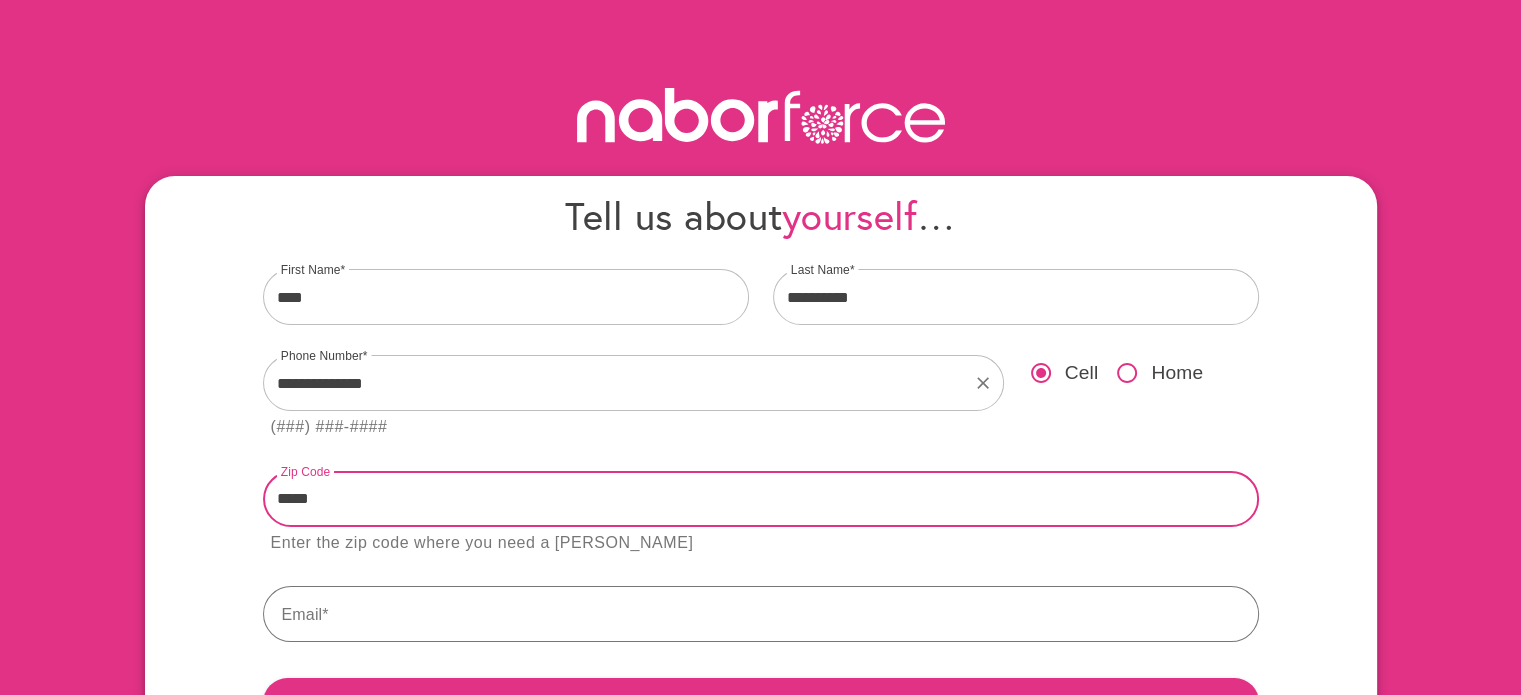 type on "*****" 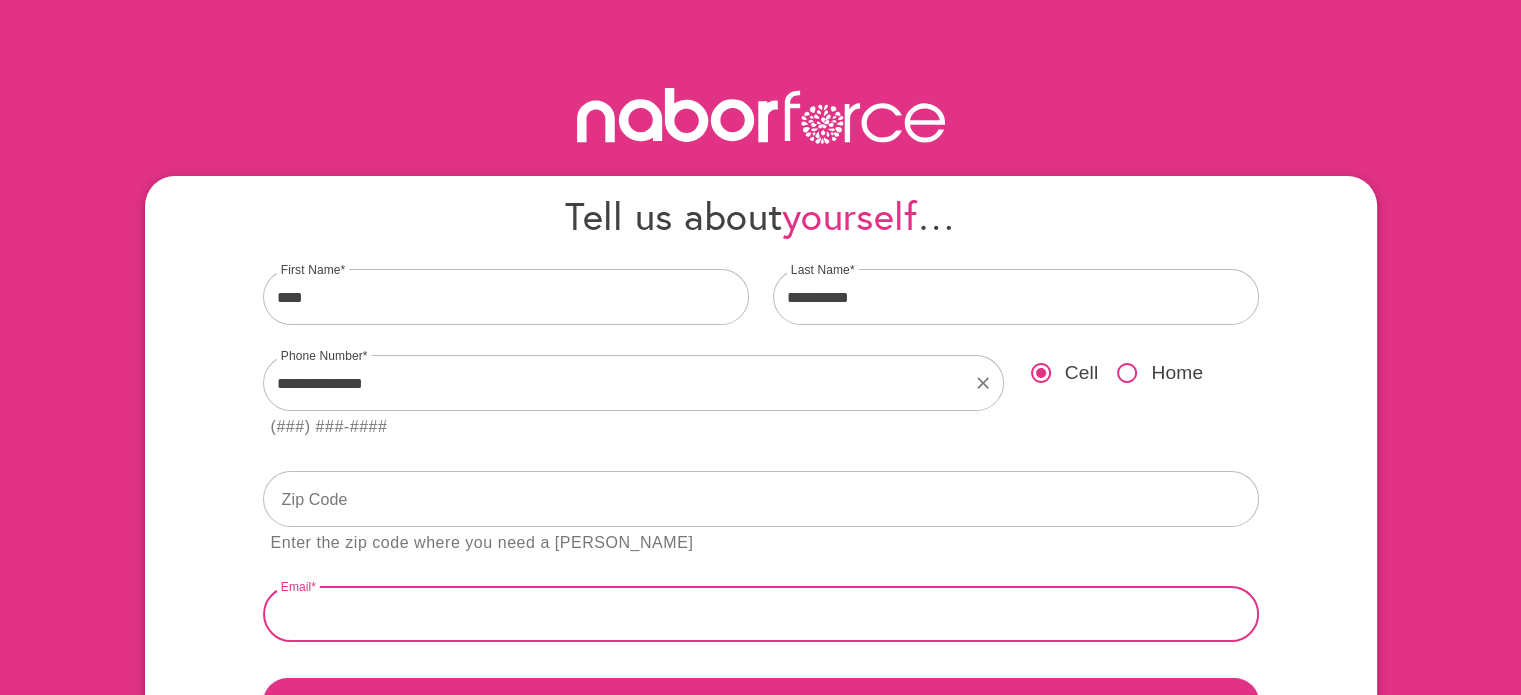click at bounding box center (761, 614) 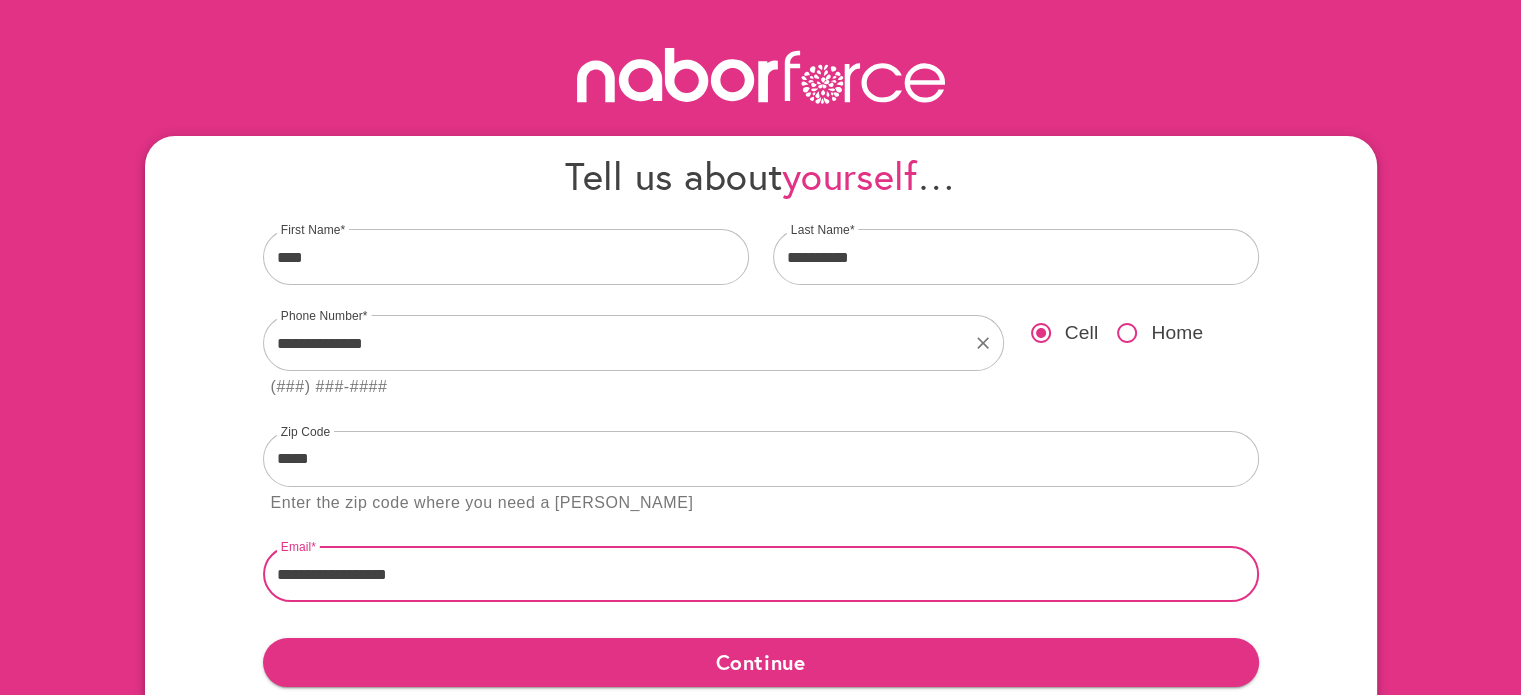 scroll, scrollTop: 53, scrollLeft: 0, axis: vertical 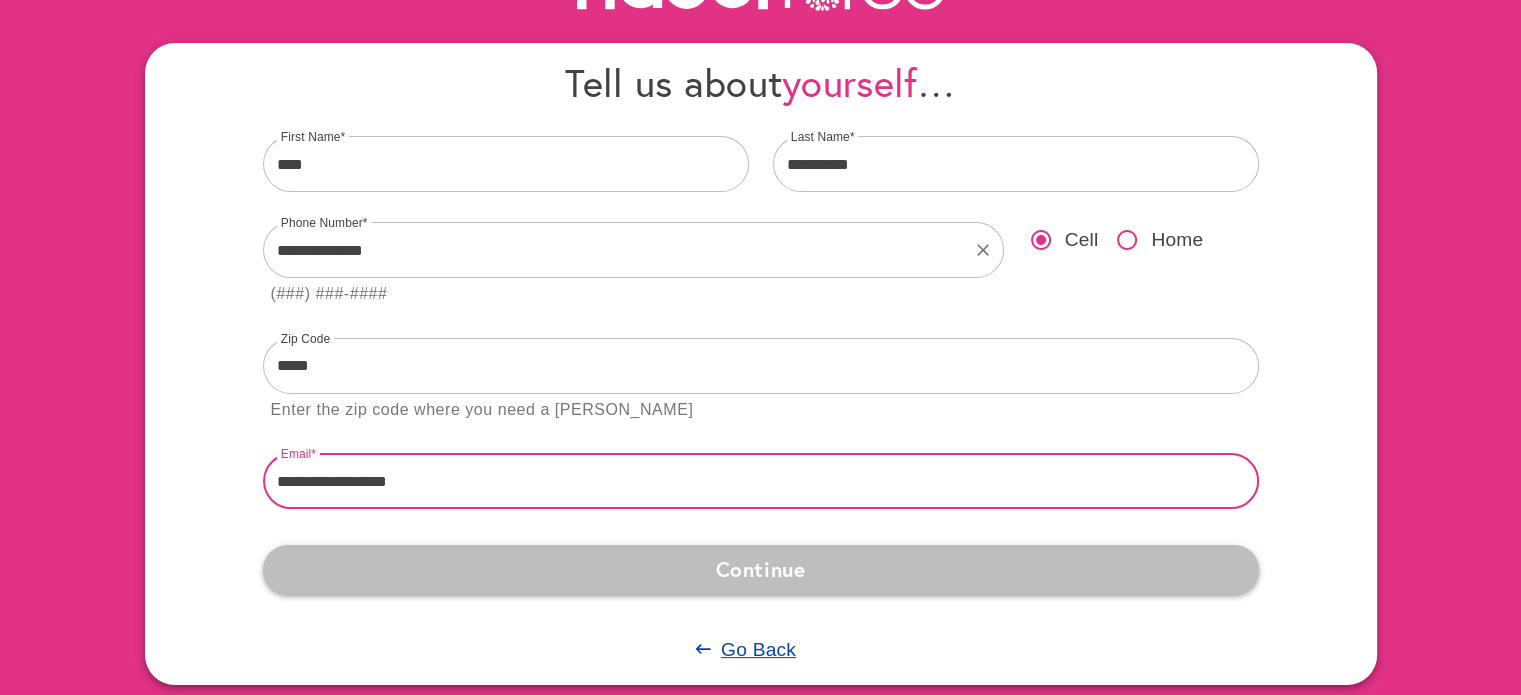 type on "**********" 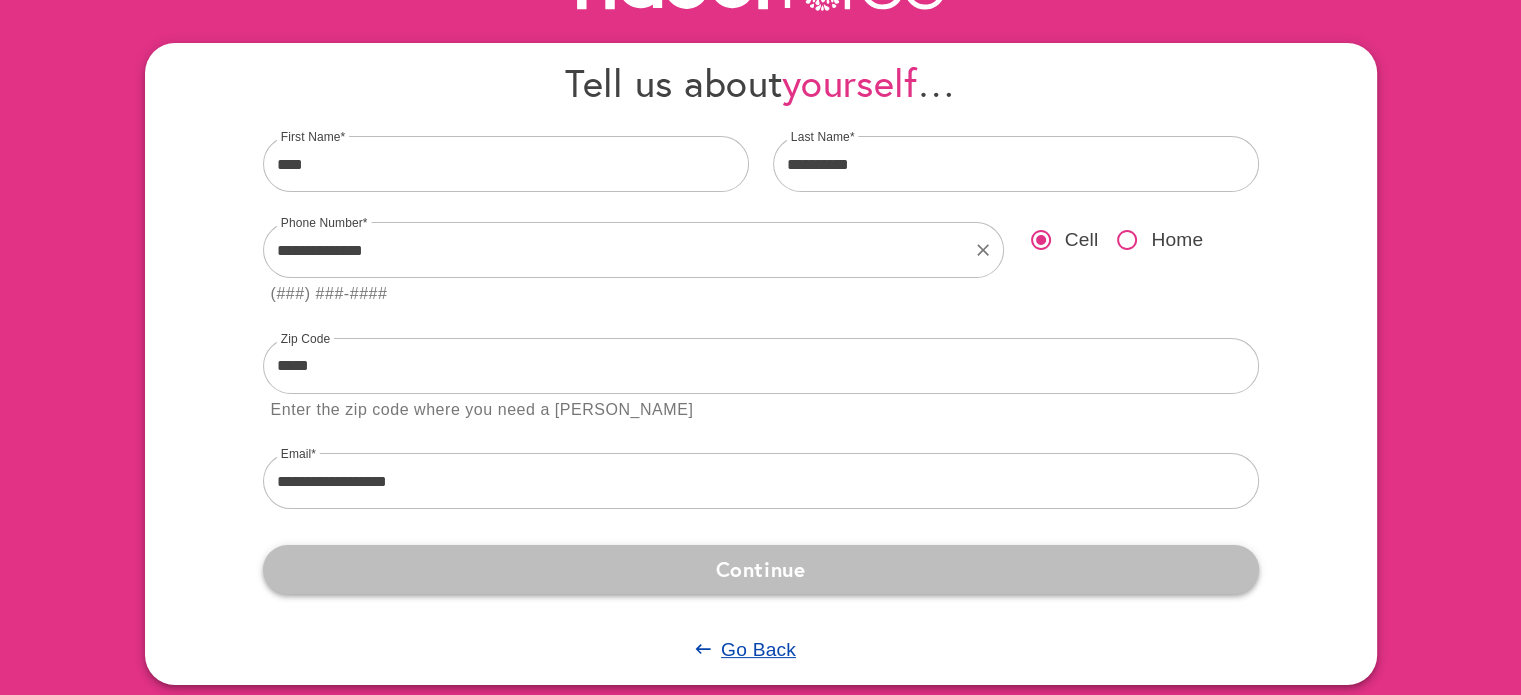 click on "Continue" at bounding box center (761, 569) 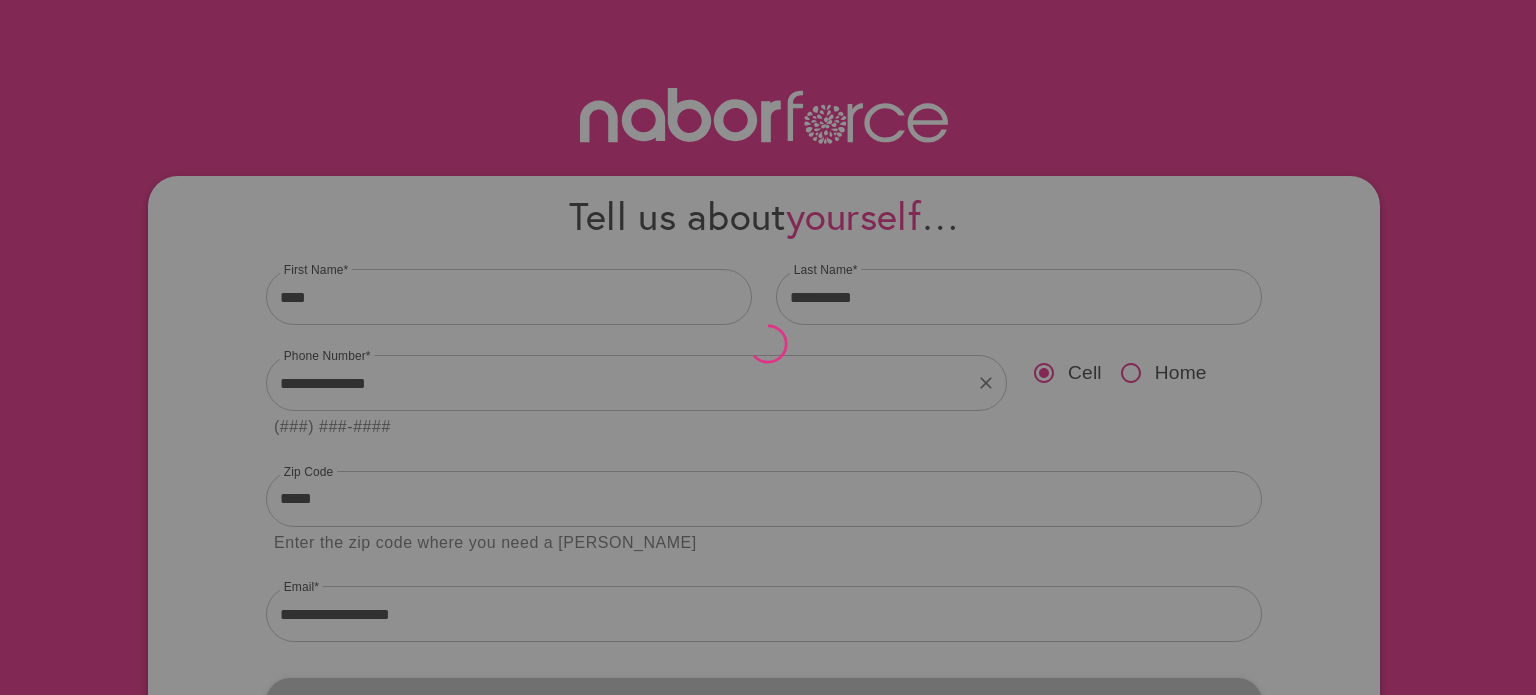 click at bounding box center (768, 347) 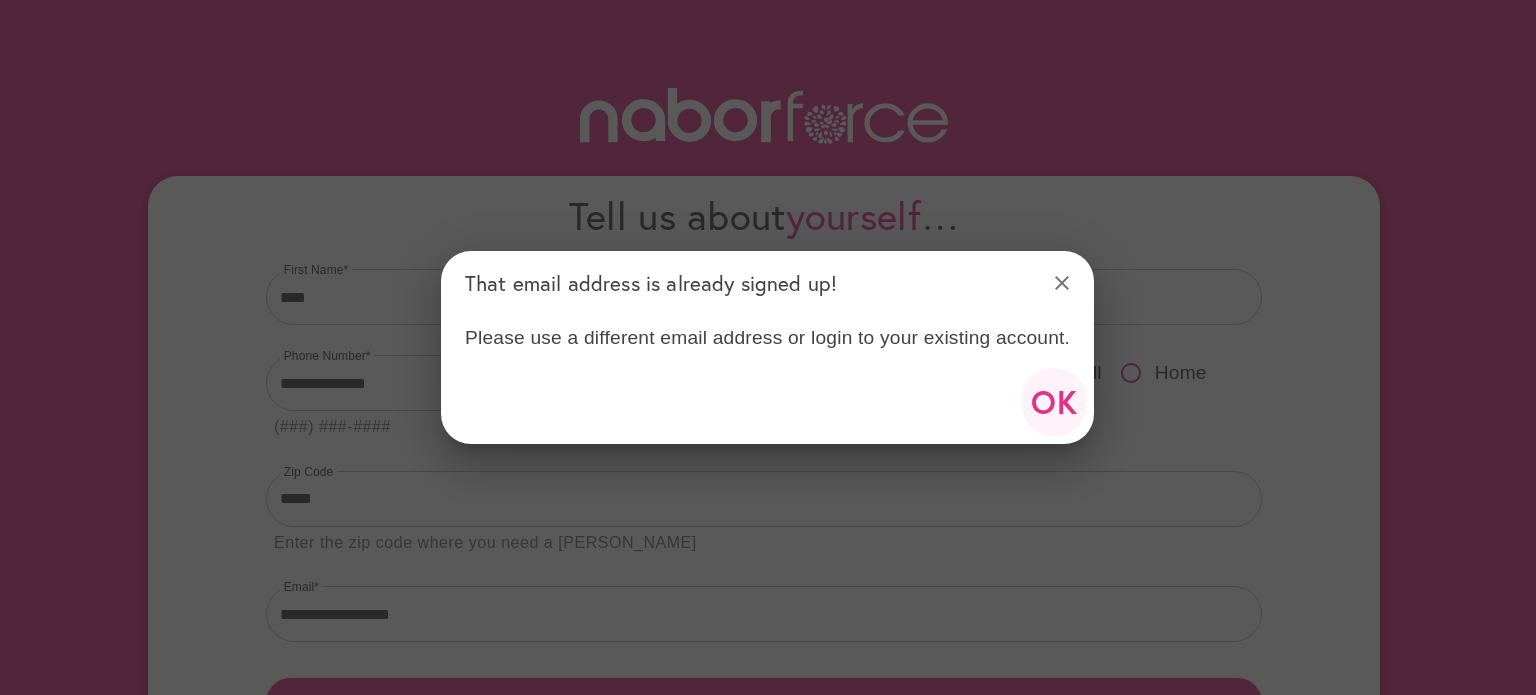 click on "OK" at bounding box center [1055, 402] 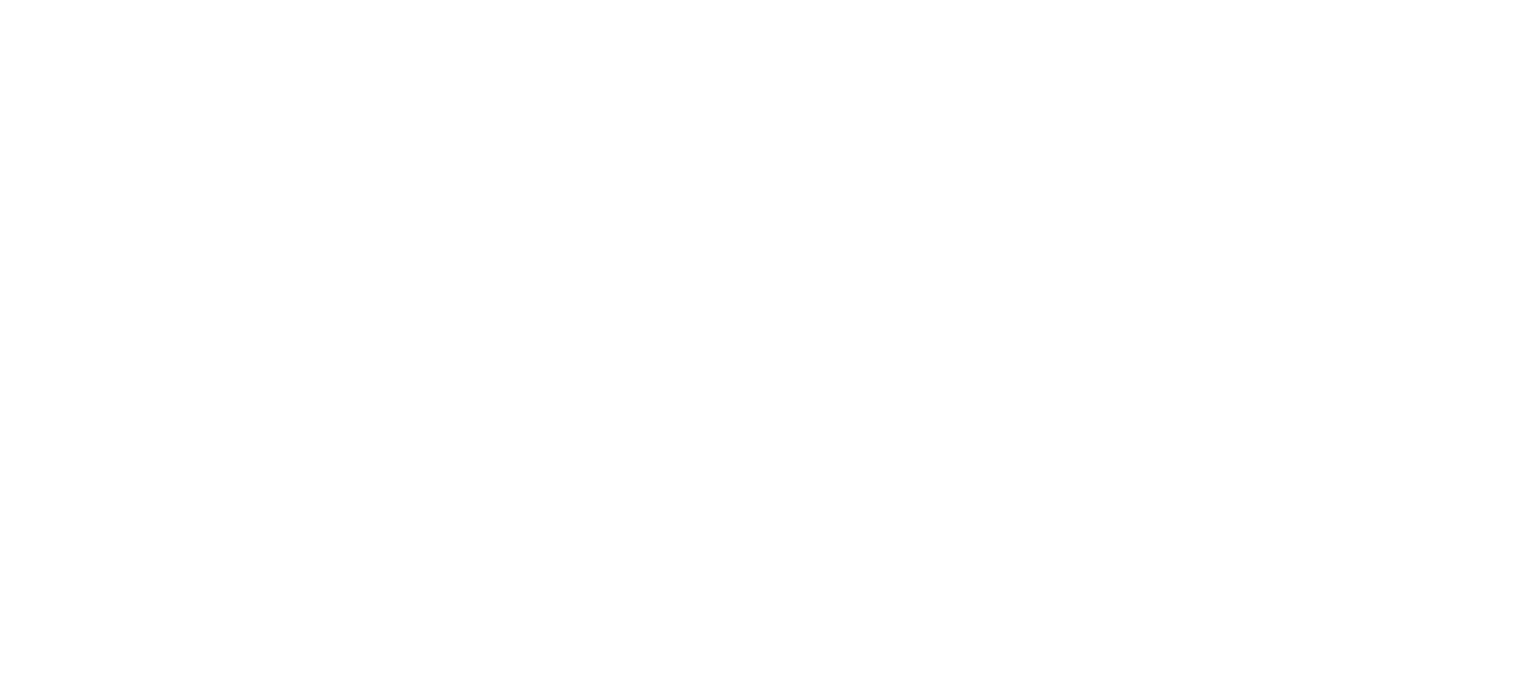 scroll, scrollTop: 0, scrollLeft: 0, axis: both 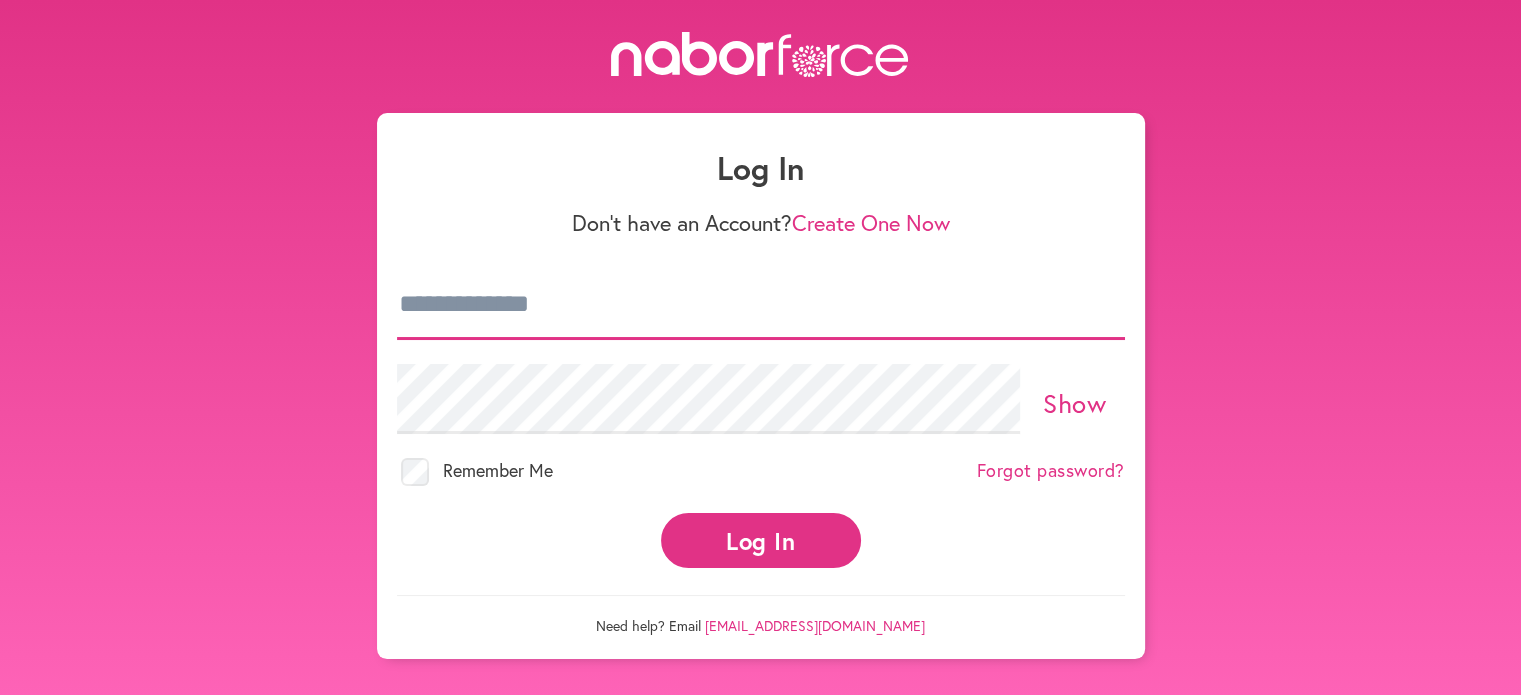 click at bounding box center [761, 305] 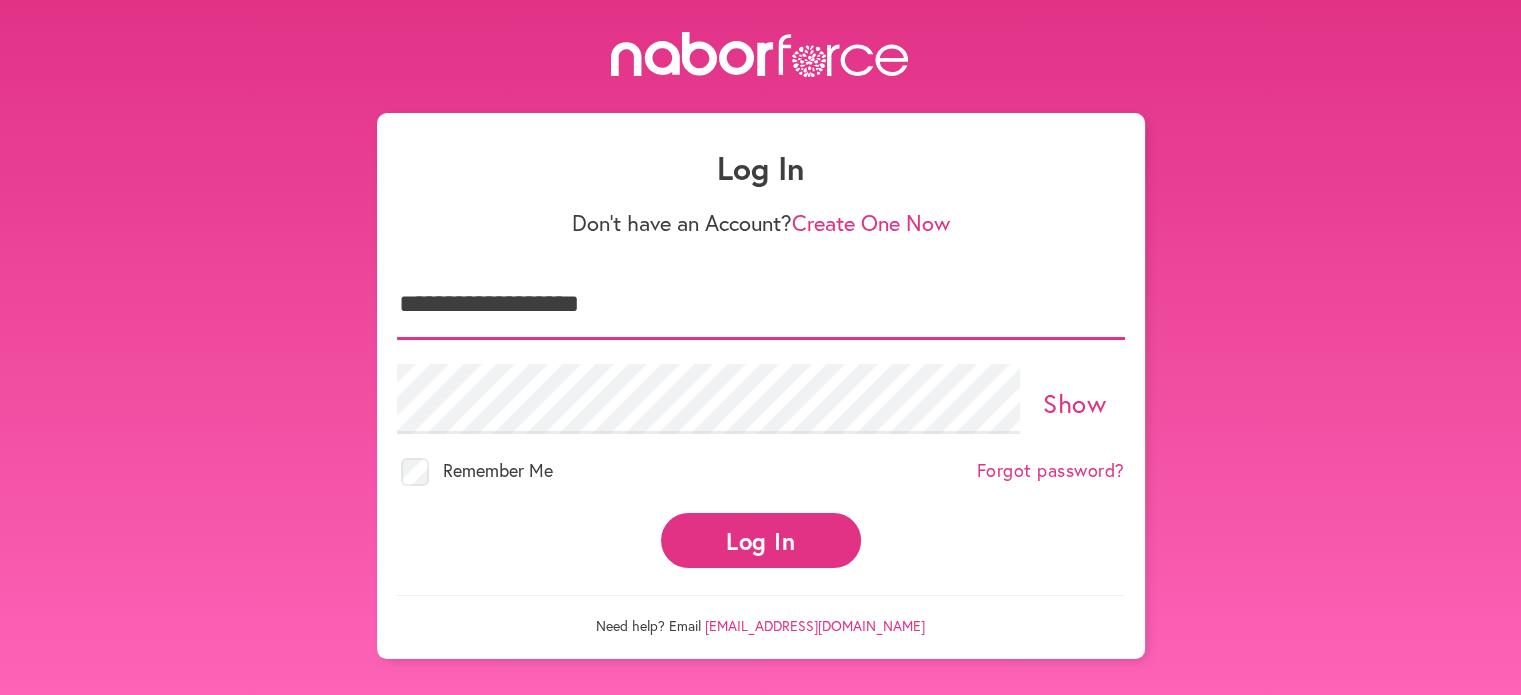 type on "**********" 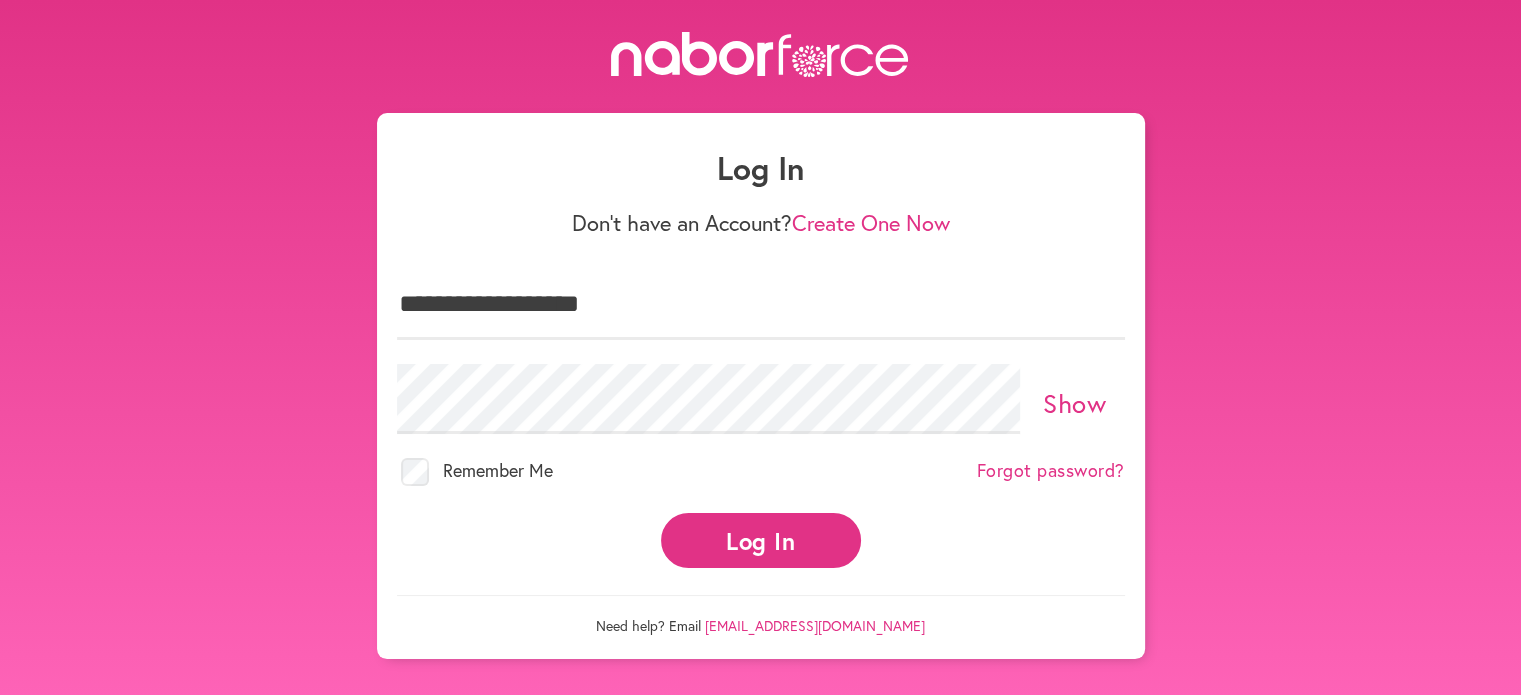 click on "Log In" at bounding box center (761, 540) 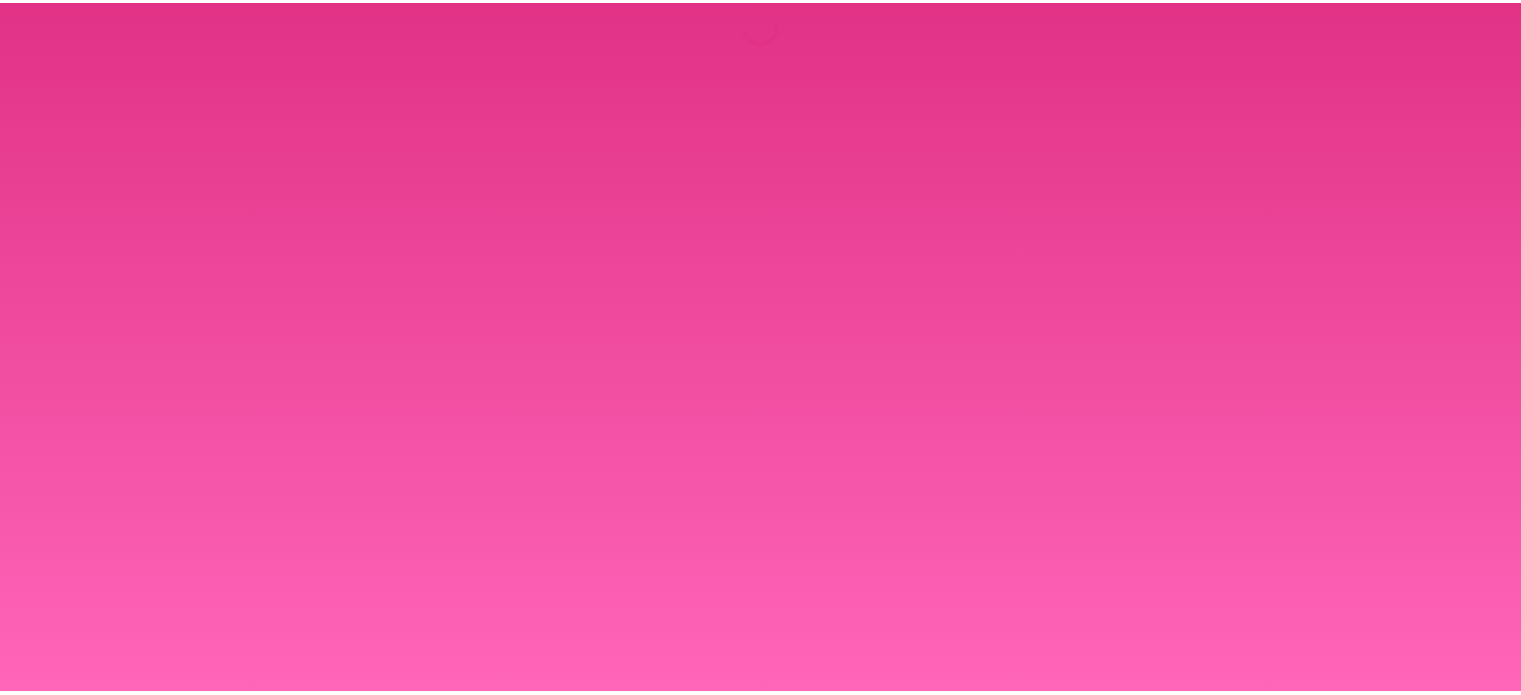 scroll, scrollTop: 0, scrollLeft: 0, axis: both 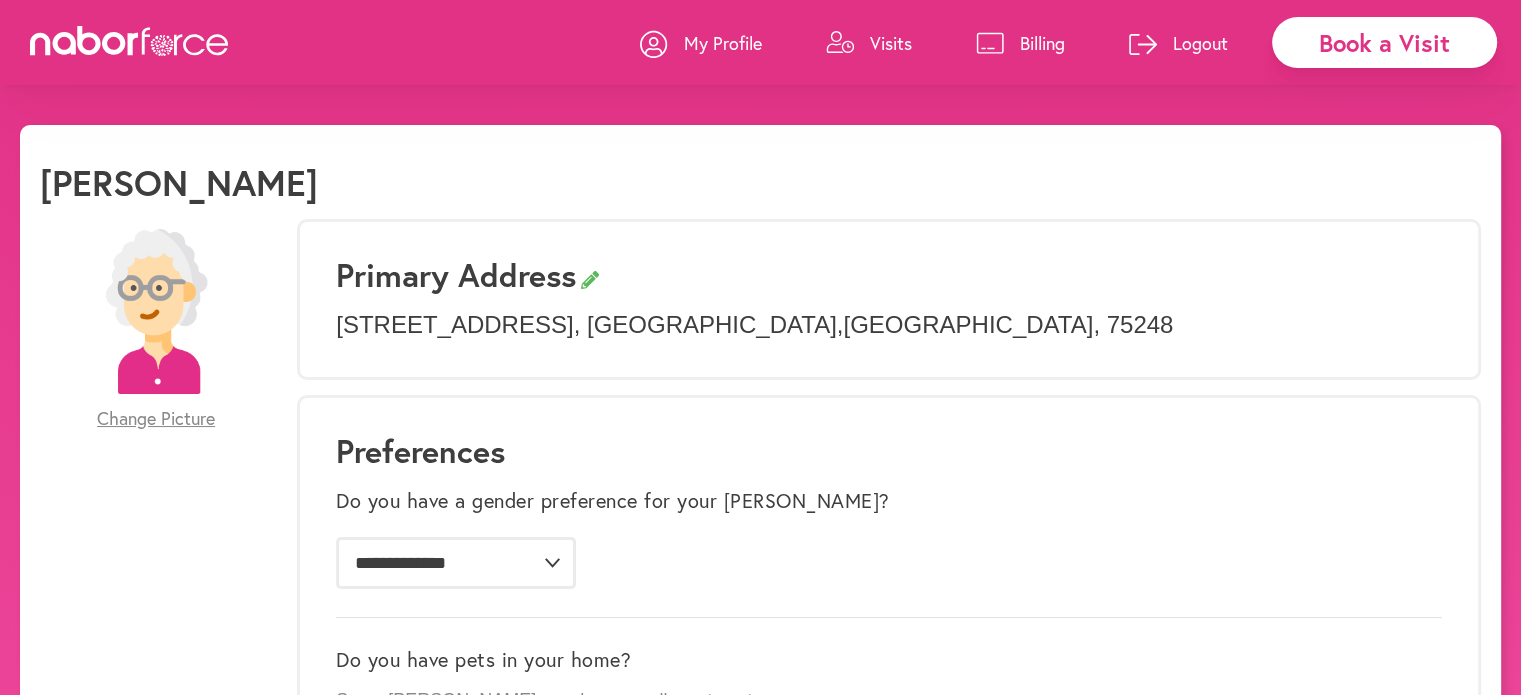 drag, startPoint x: 170, startPoint y: 411, endPoint x: 152, endPoint y: 196, distance: 215.75217 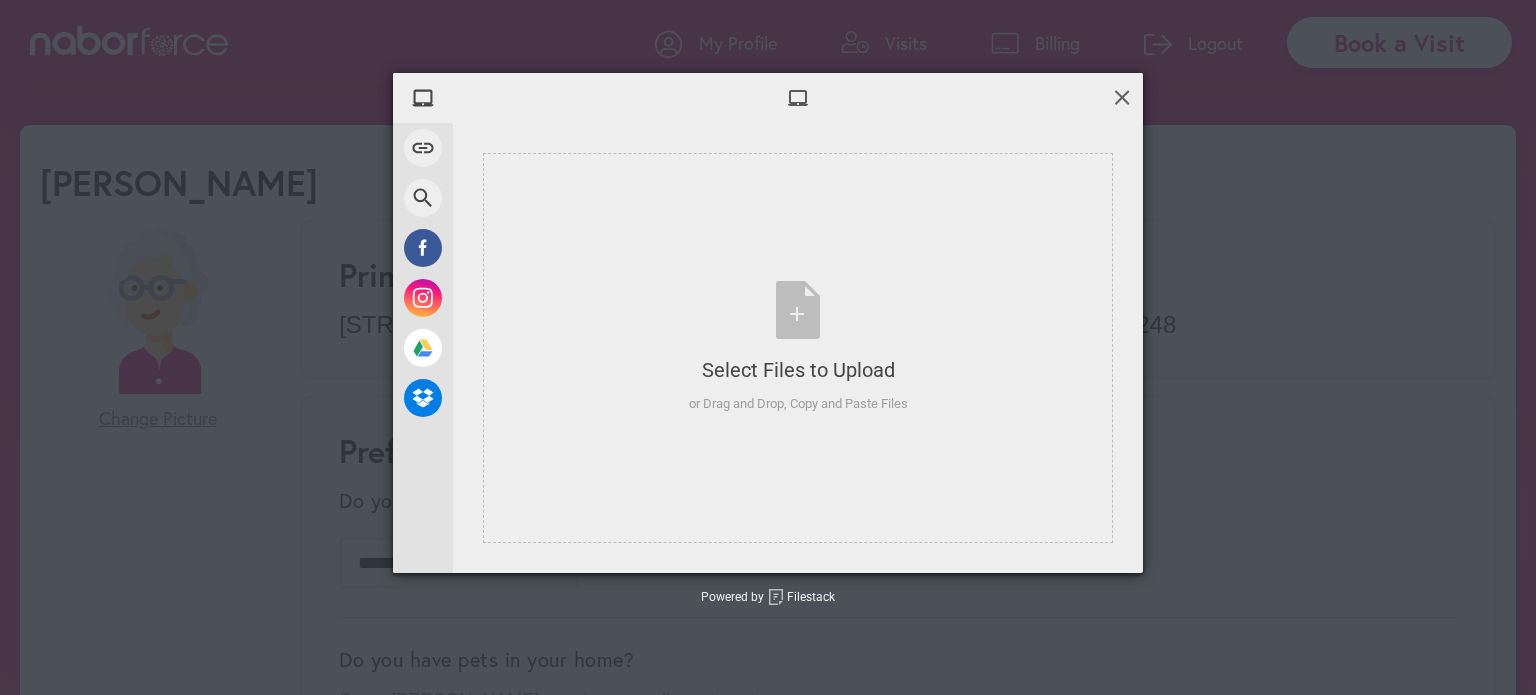 click at bounding box center [1122, 97] 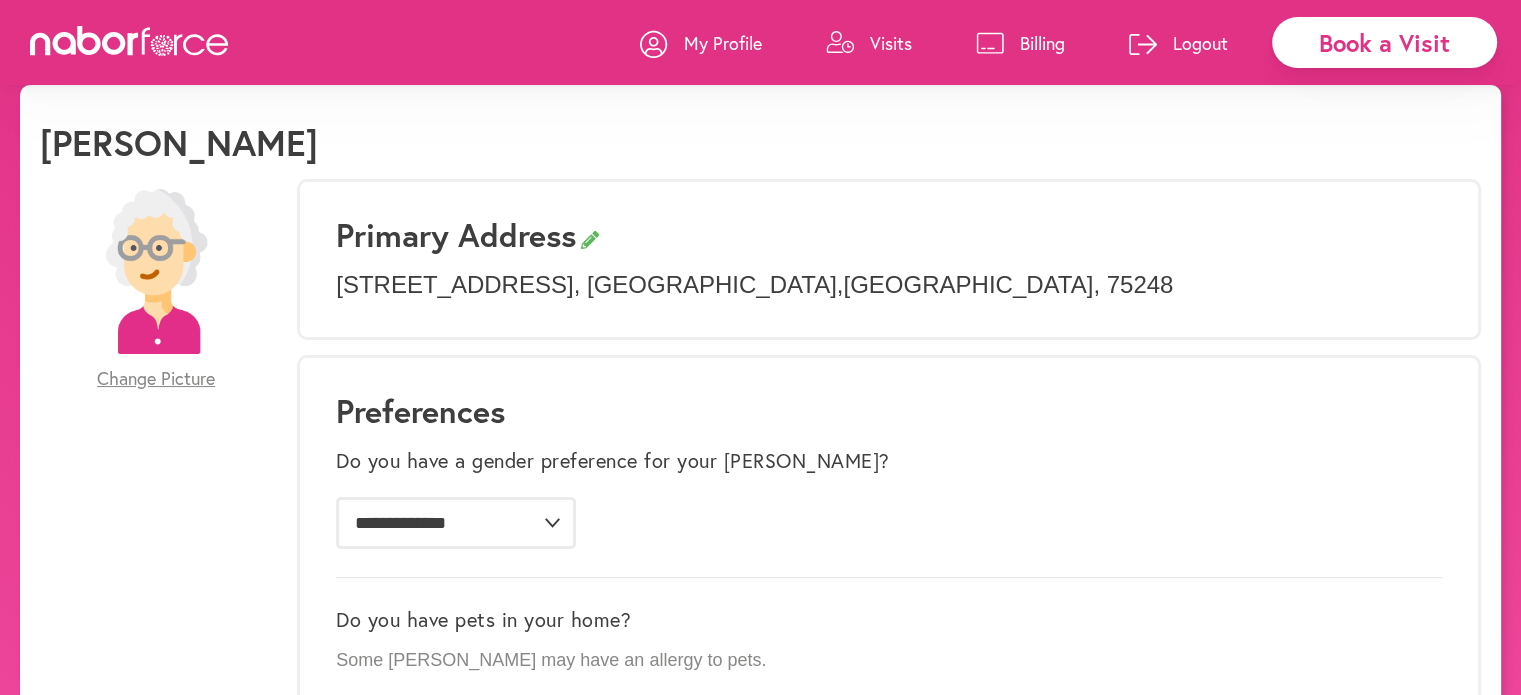 scroll, scrollTop: 213, scrollLeft: 0, axis: vertical 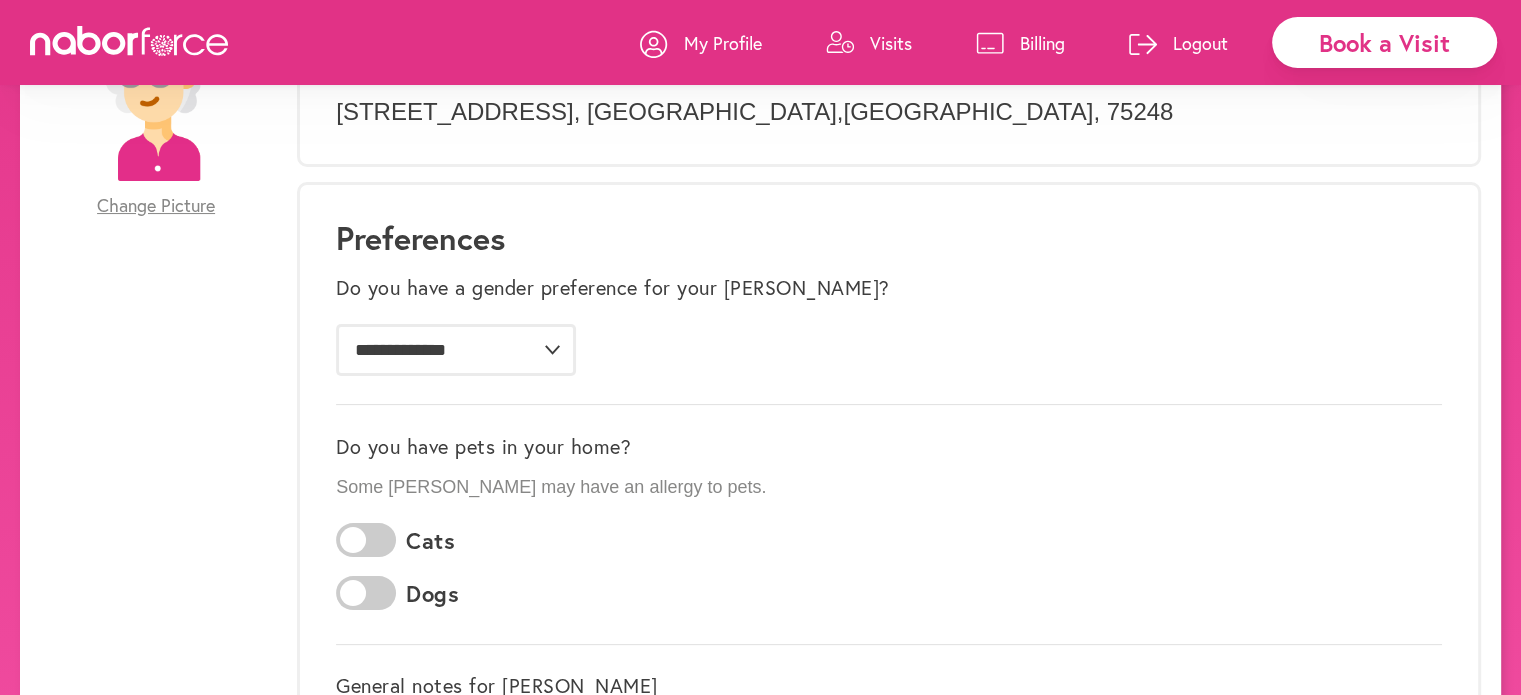 click on "Billing" at bounding box center (1042, 43) 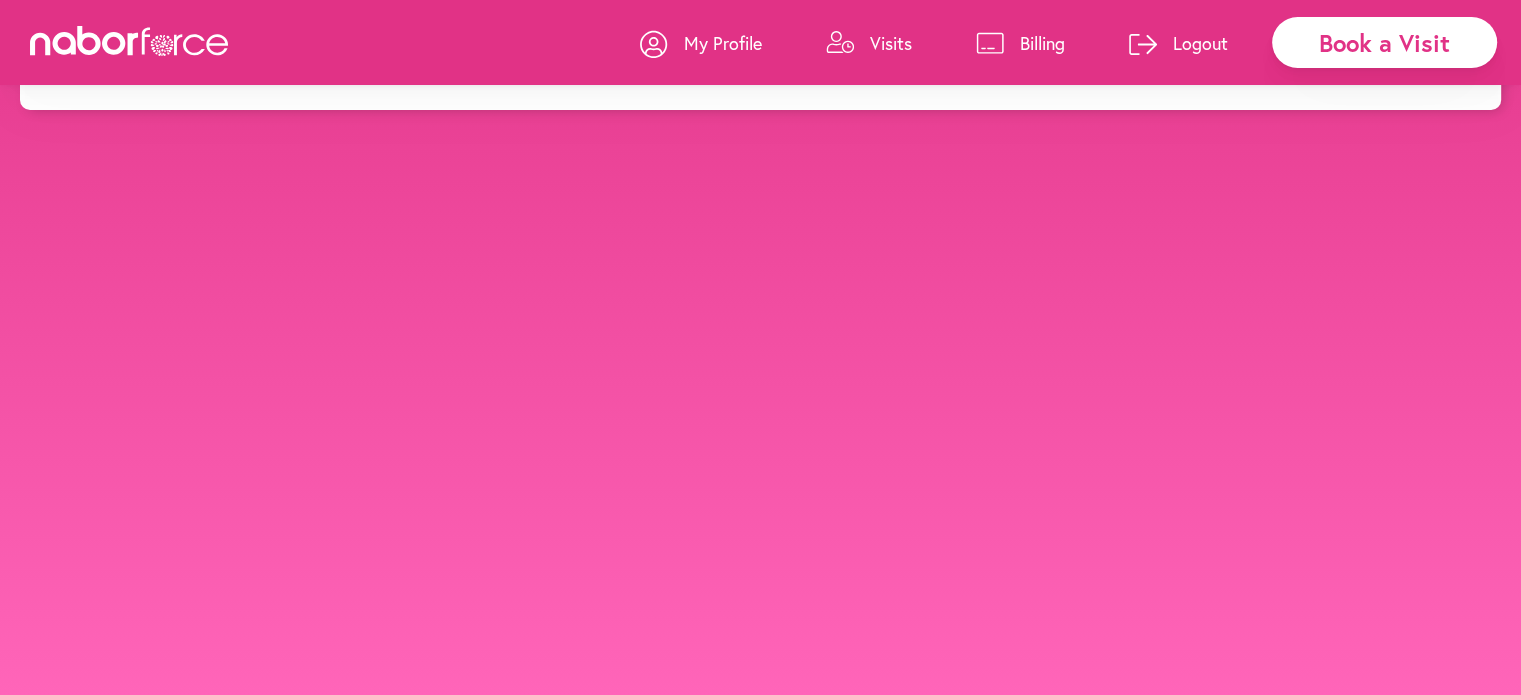 scroll, scrollTop: 0, scrollLeft: 0, axis: both 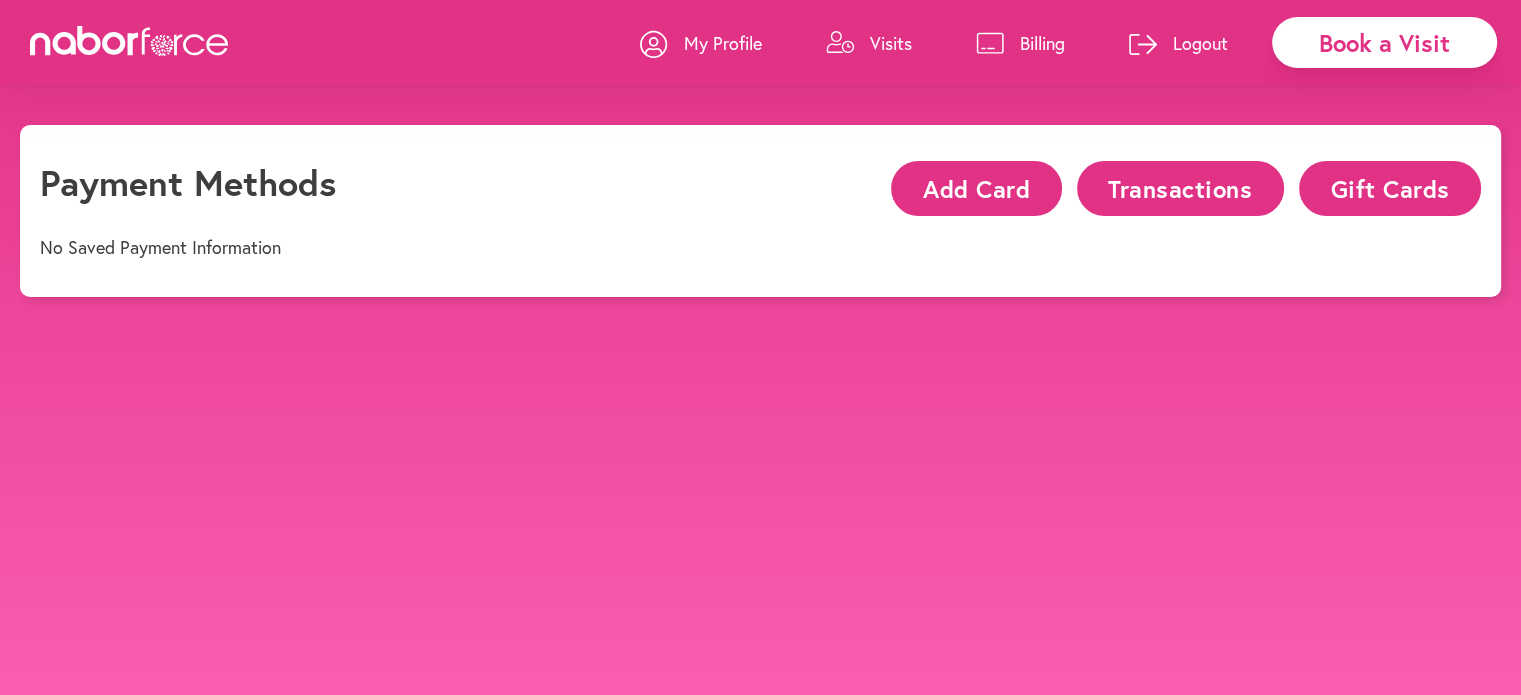 click on "My Profile" at bounding box center [723, 43] 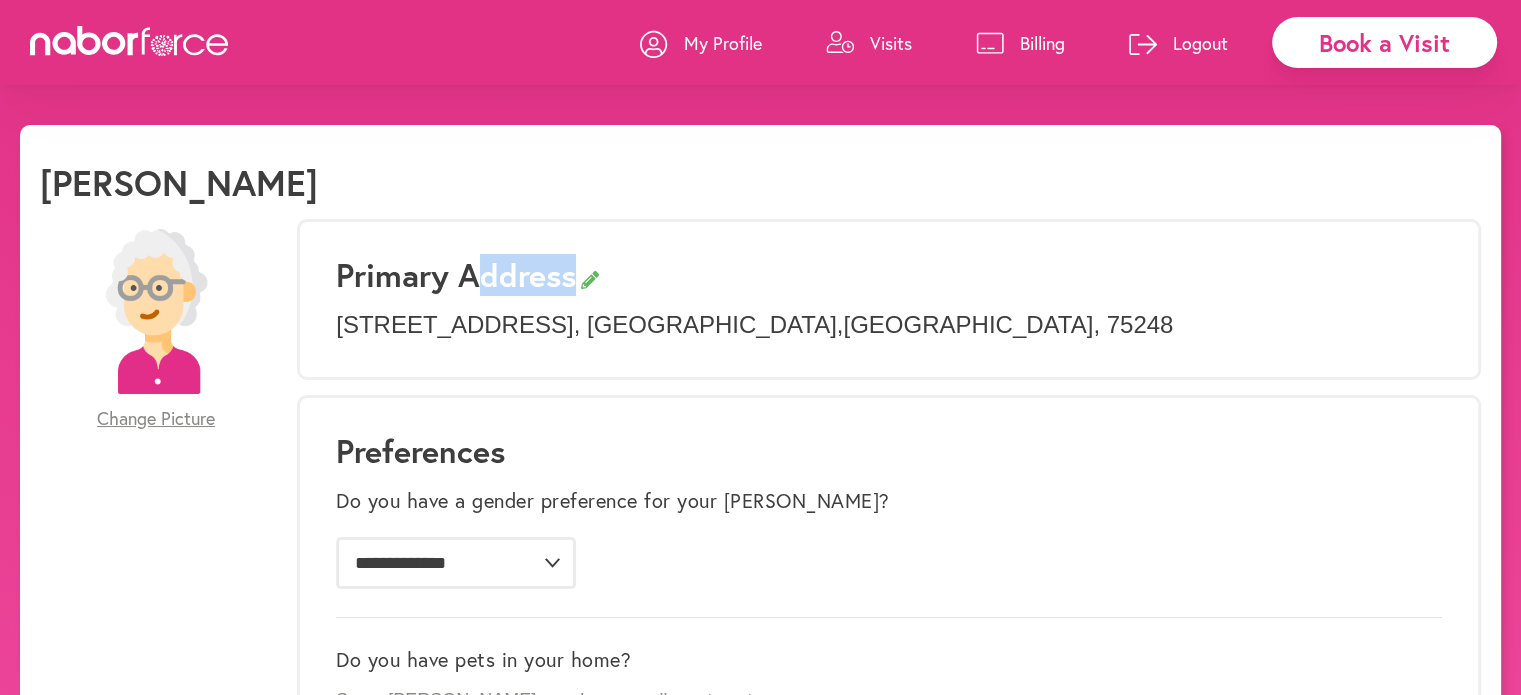 drag, startPoint x: 728, startPoint y: 270, endPoint x: 480, endPoint y: 295, distance: 249.2569 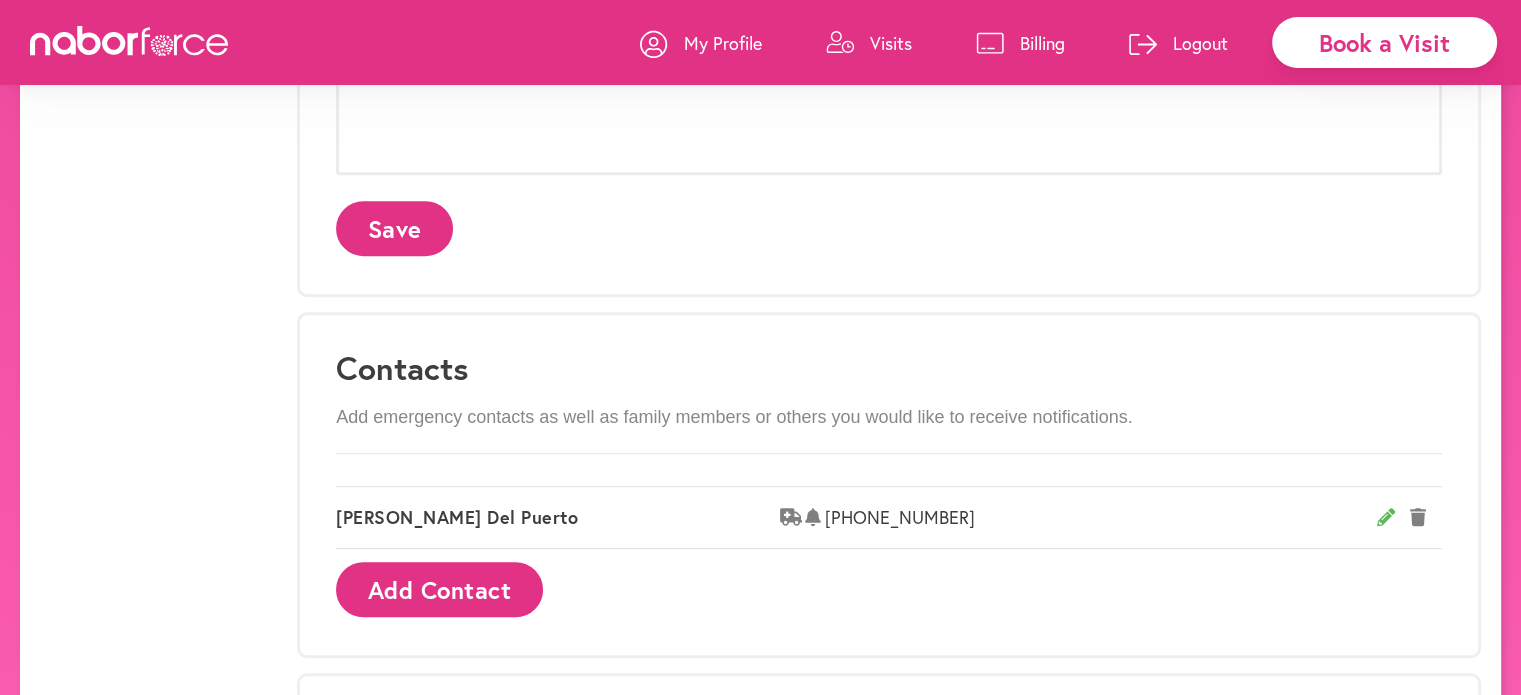 scroll, scrollTop: 920, scrollLeft: 0, axis: vertical 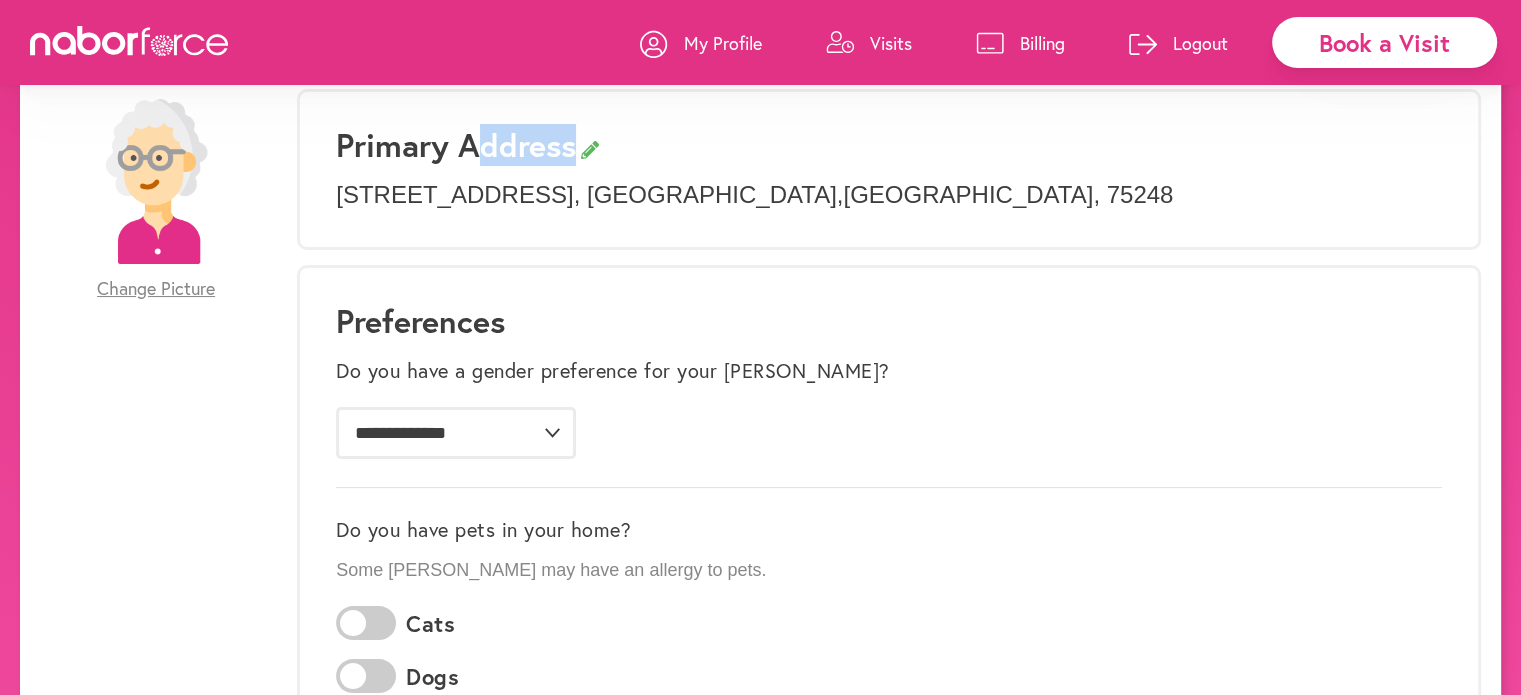click on "Logout" at bounding box center (1200, 43) 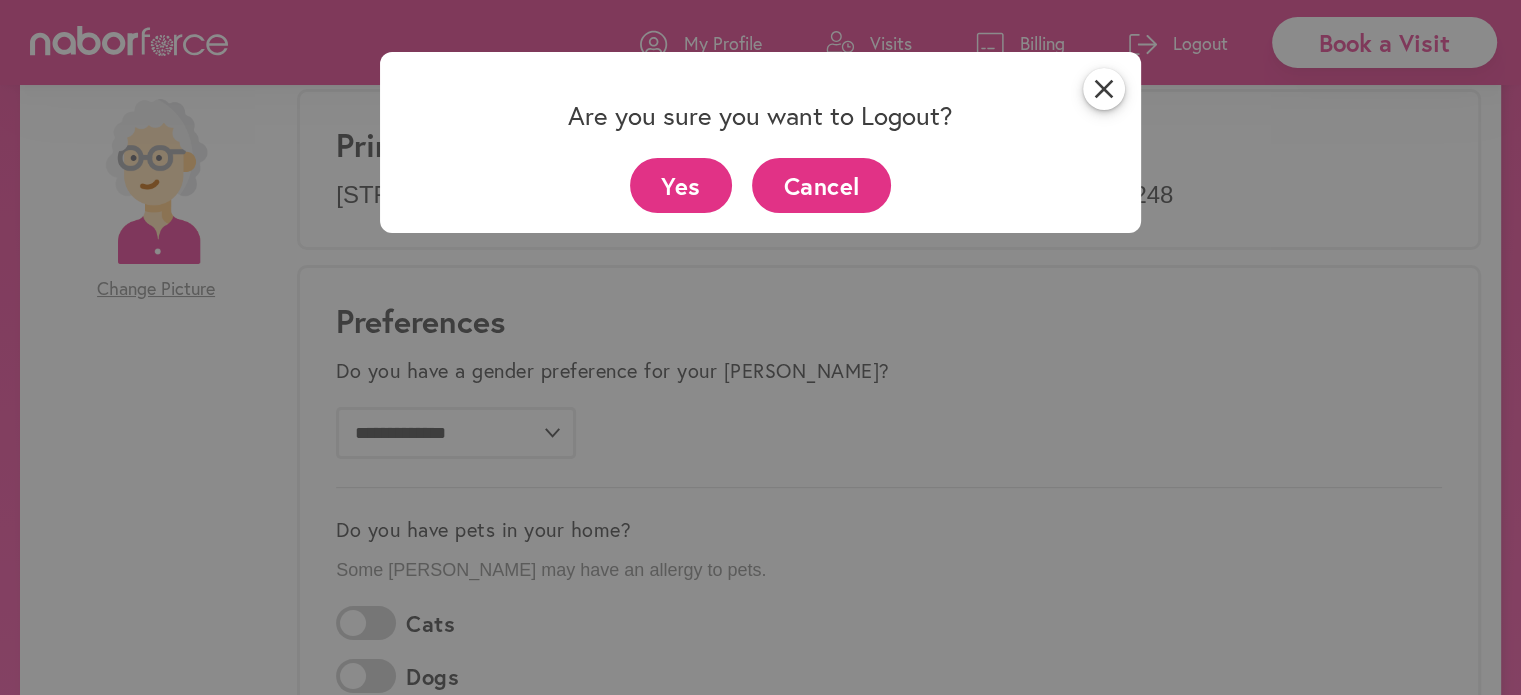 click on "Yes" at bounding box center (681, 185) 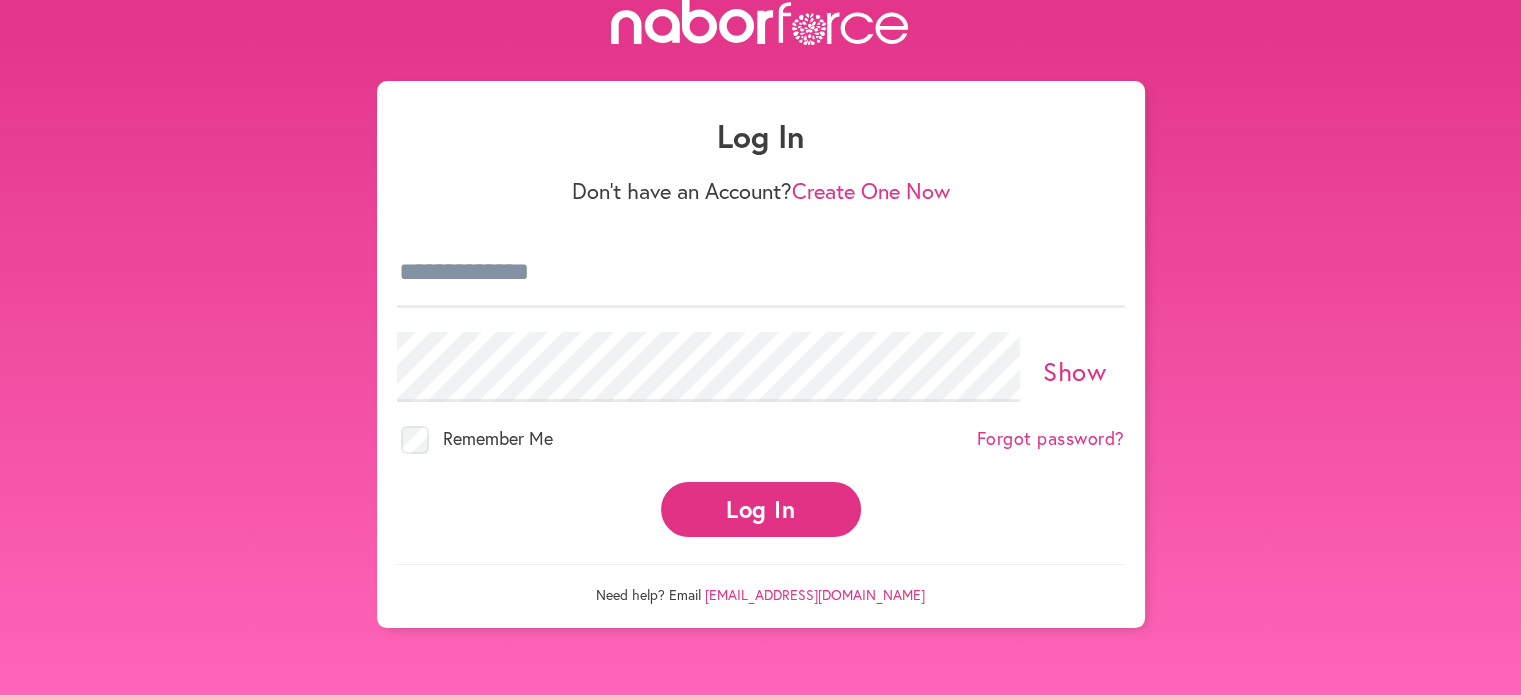 scroll, scrollTop: 0, scrollLeft: 0, axis: both 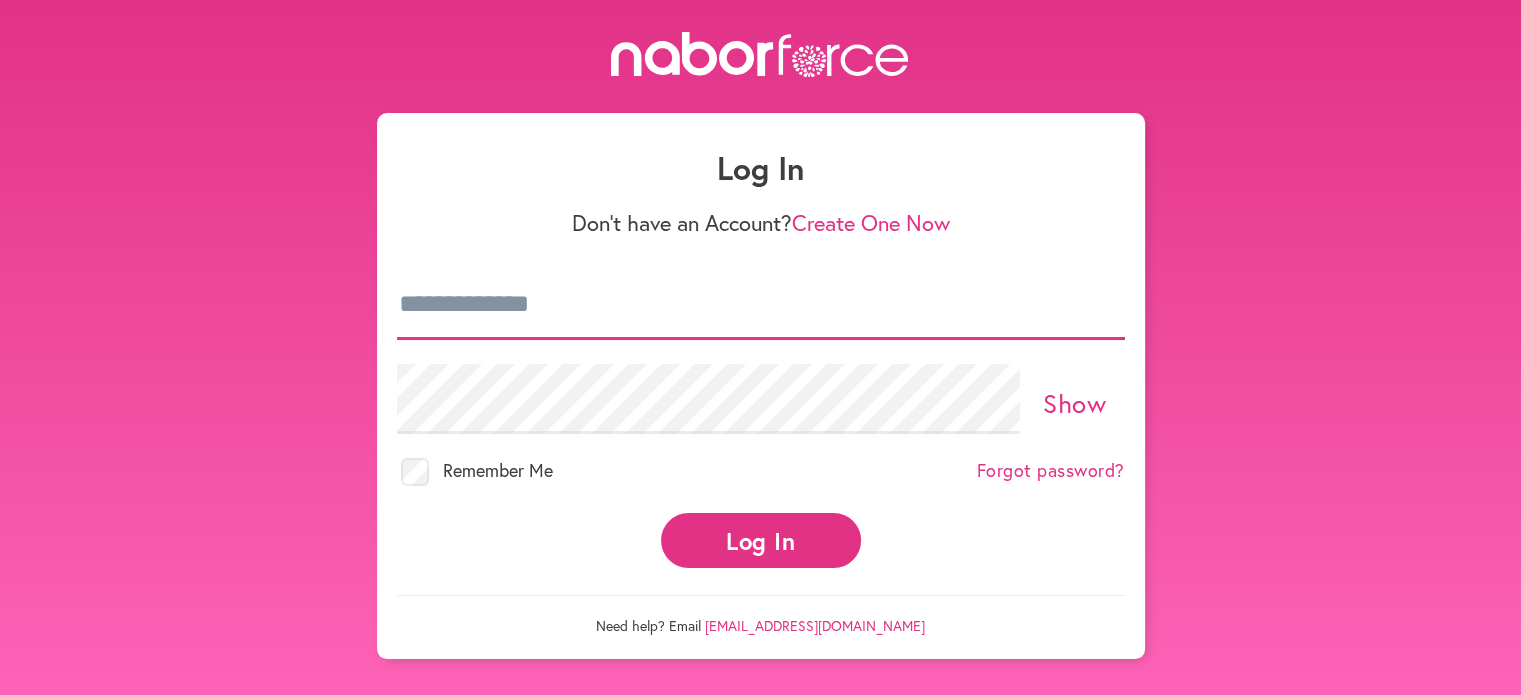 click at bounding box center (761, 305) 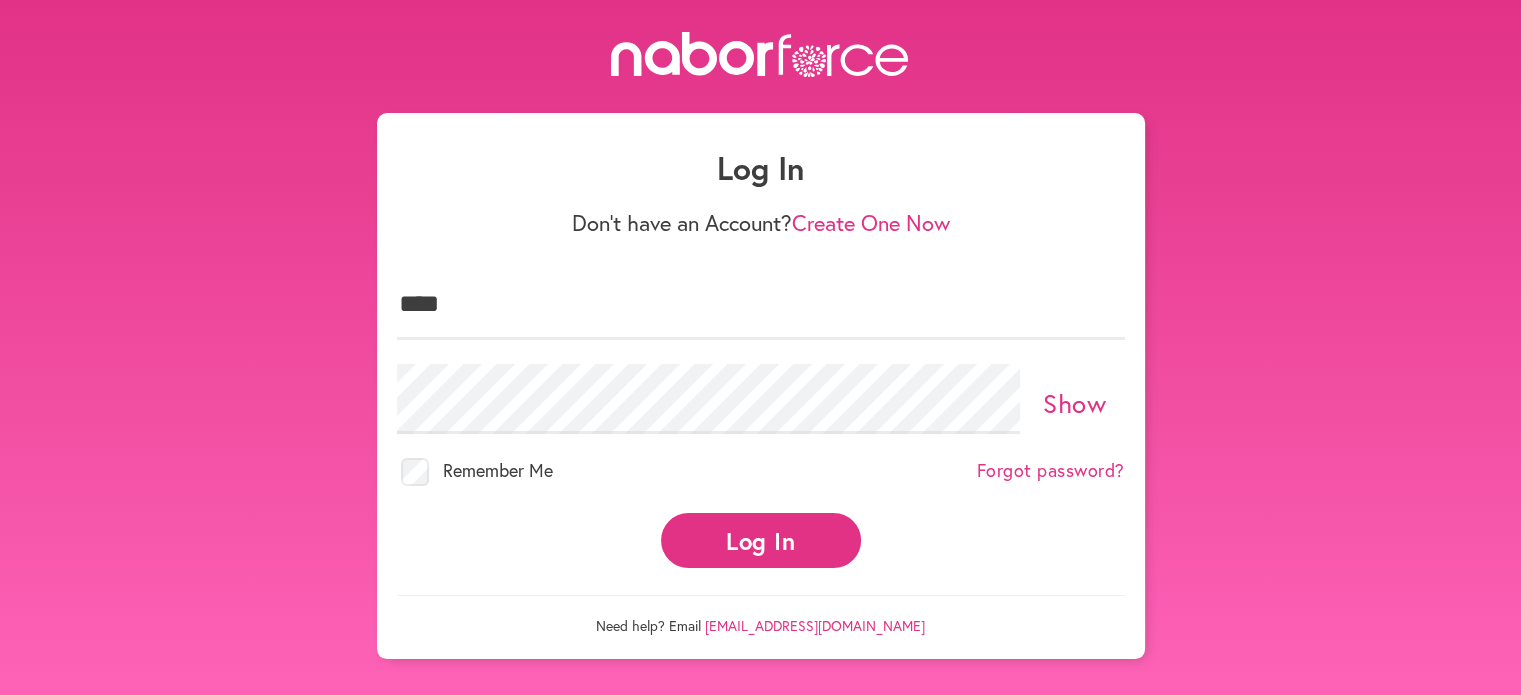 click on "Create One Now" at bounding box center [871, 222] 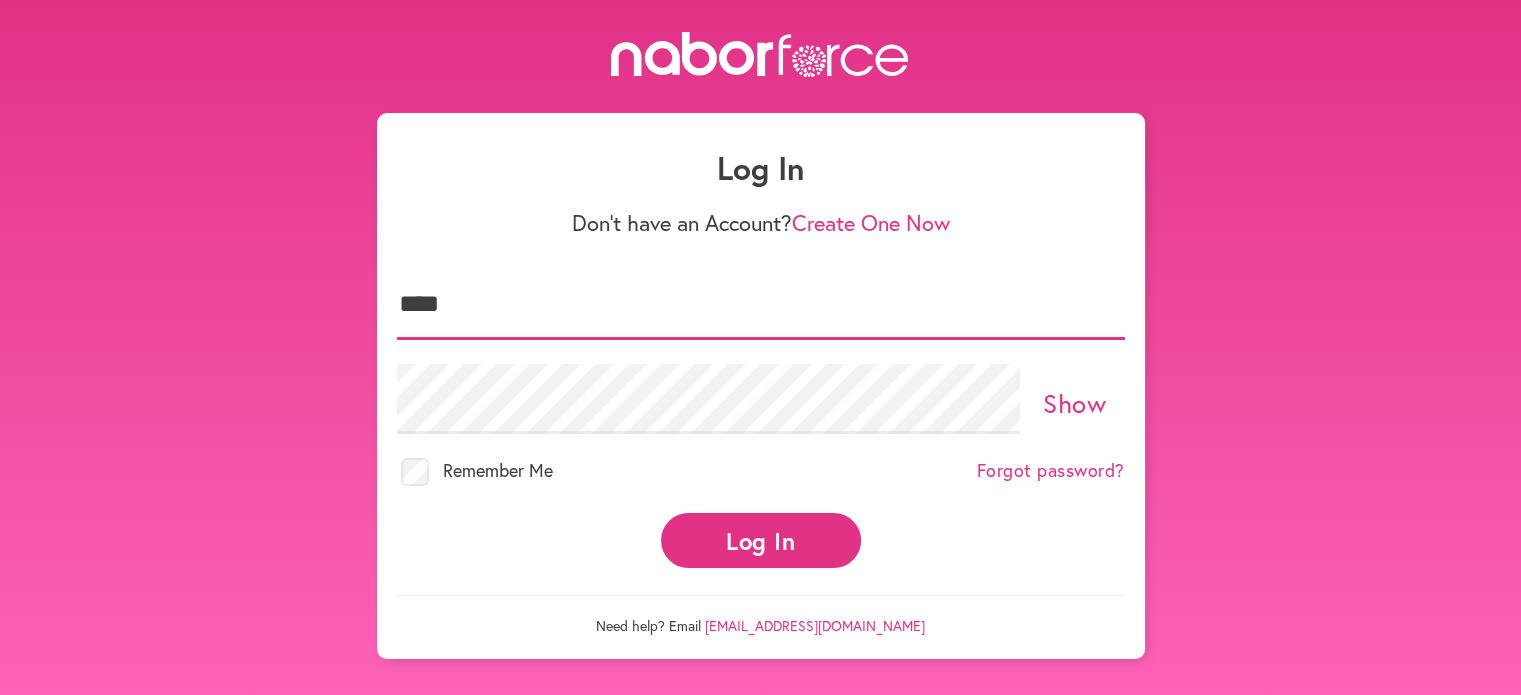 click on "****" at bounding box center [761, 305] 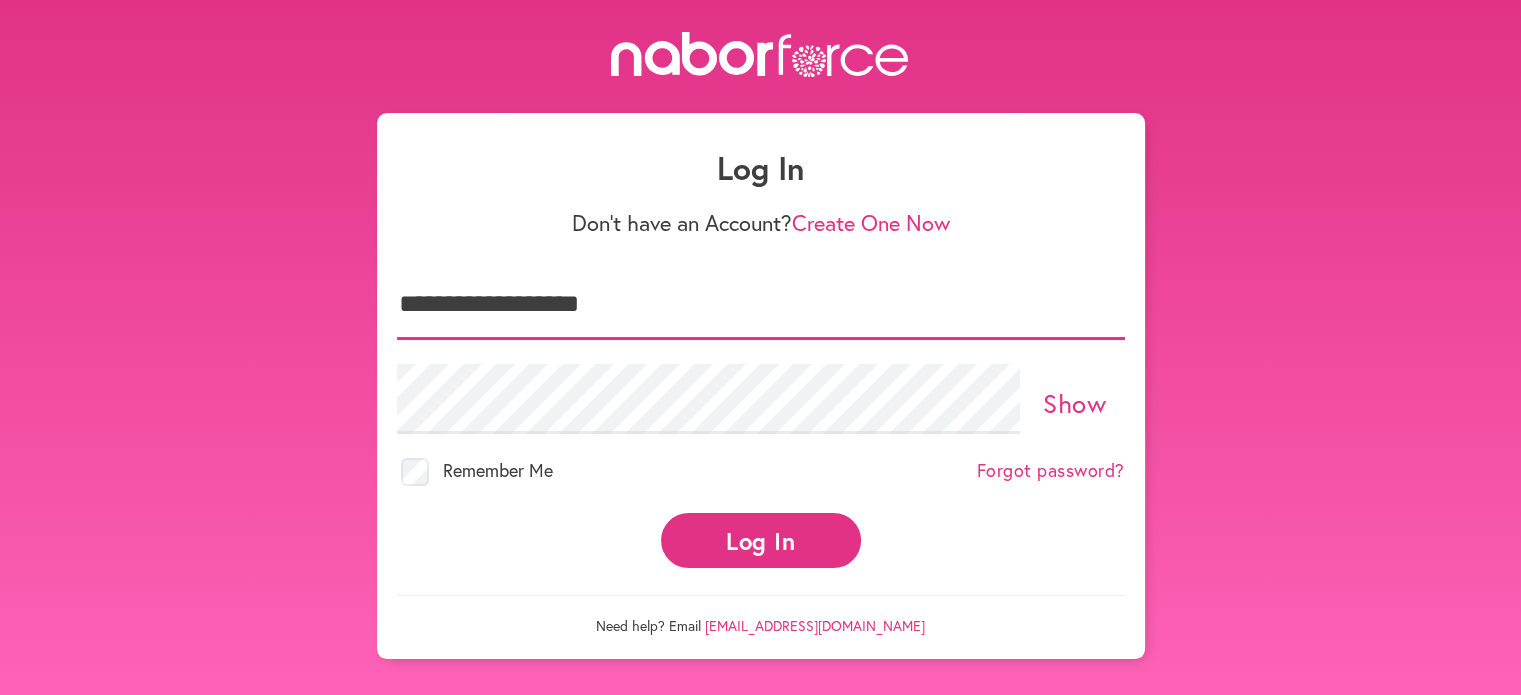 type on "**********" 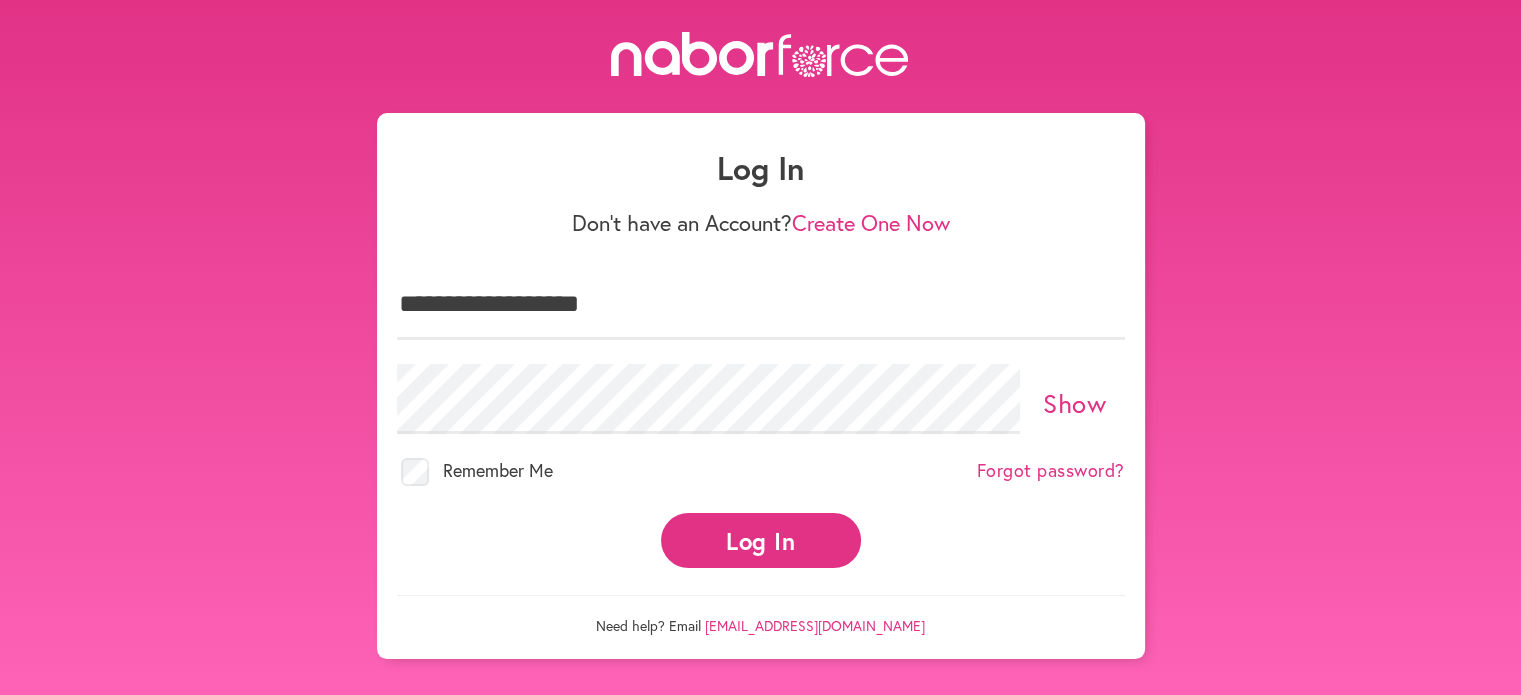 click on "Log In" at bounding box center [761, 540] 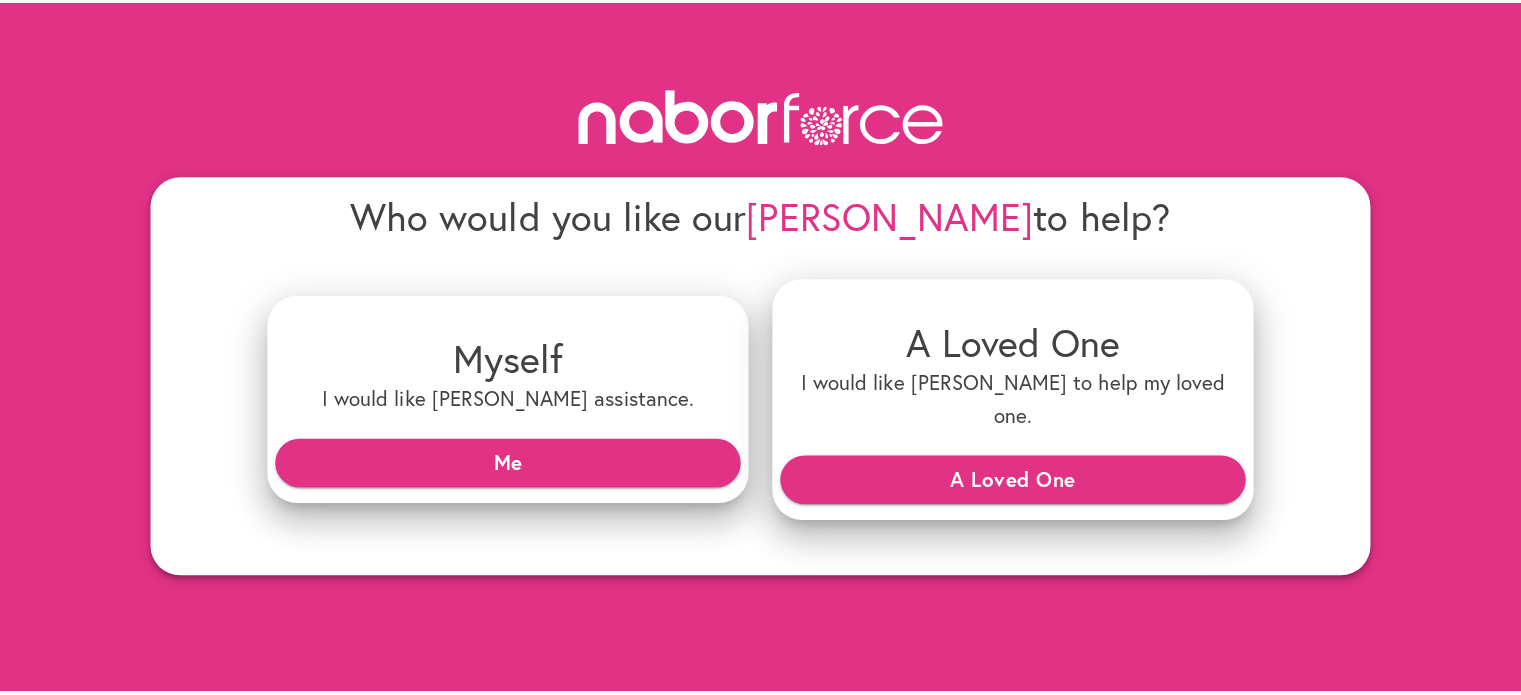 scroll, scrollTop: 0, scrollLeft: 0, axis: both 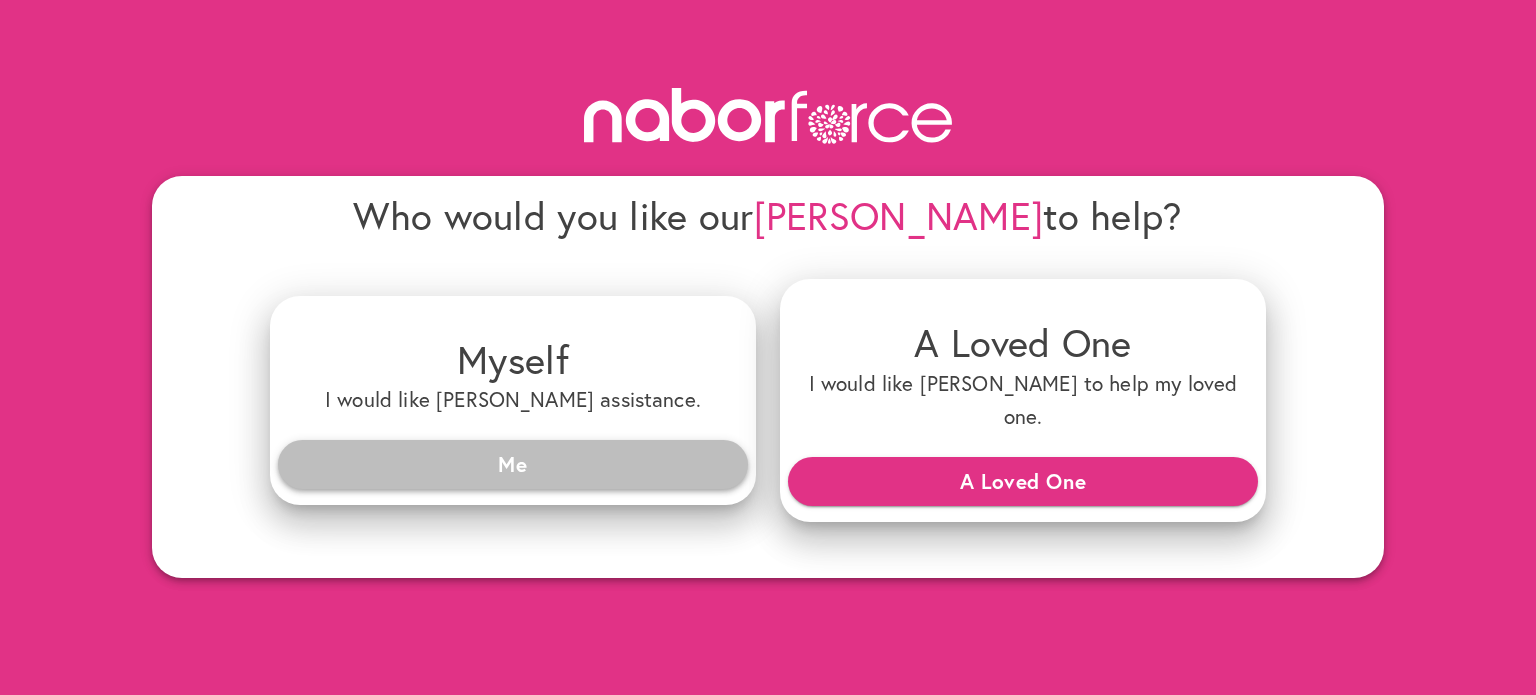 click on "Me" at bounding box center (513, 464) 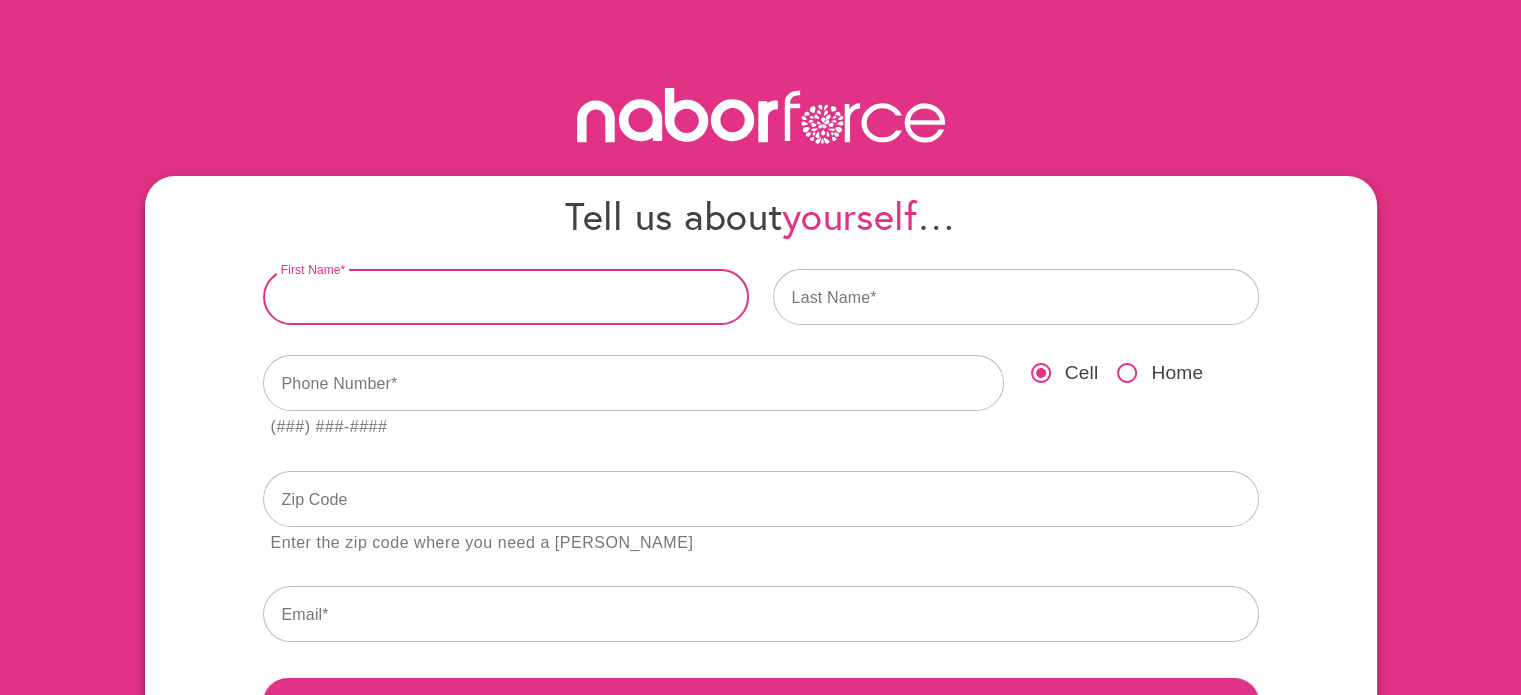 click at bounding box center [506, 297] 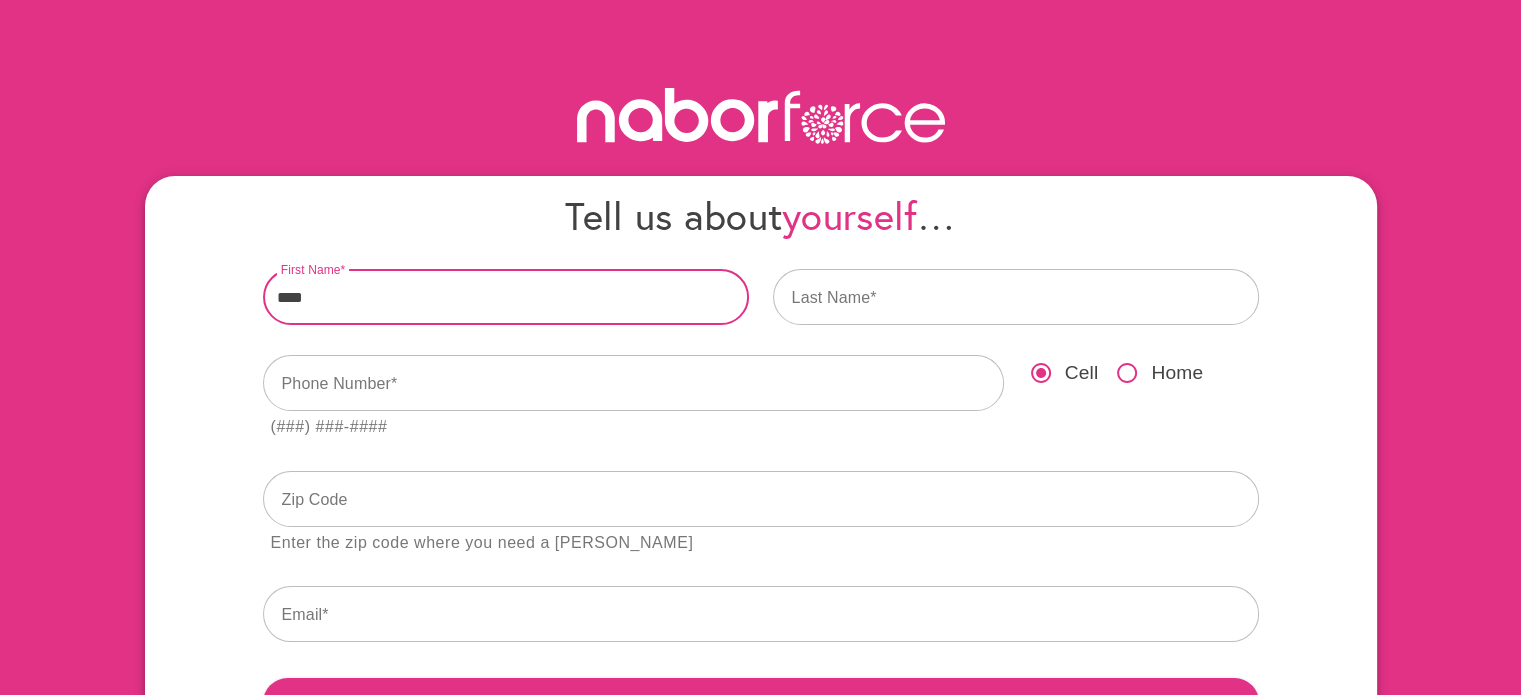 type on "****" 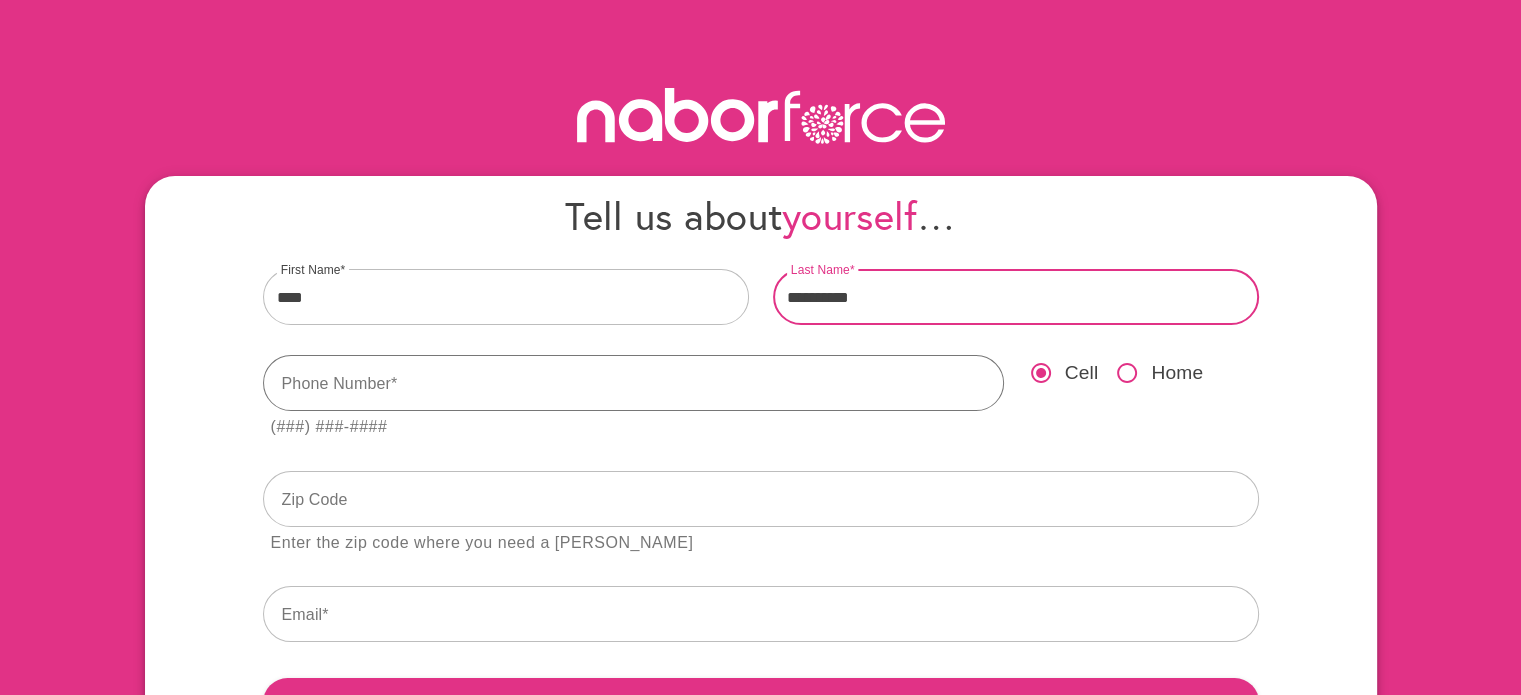 type on "**********" 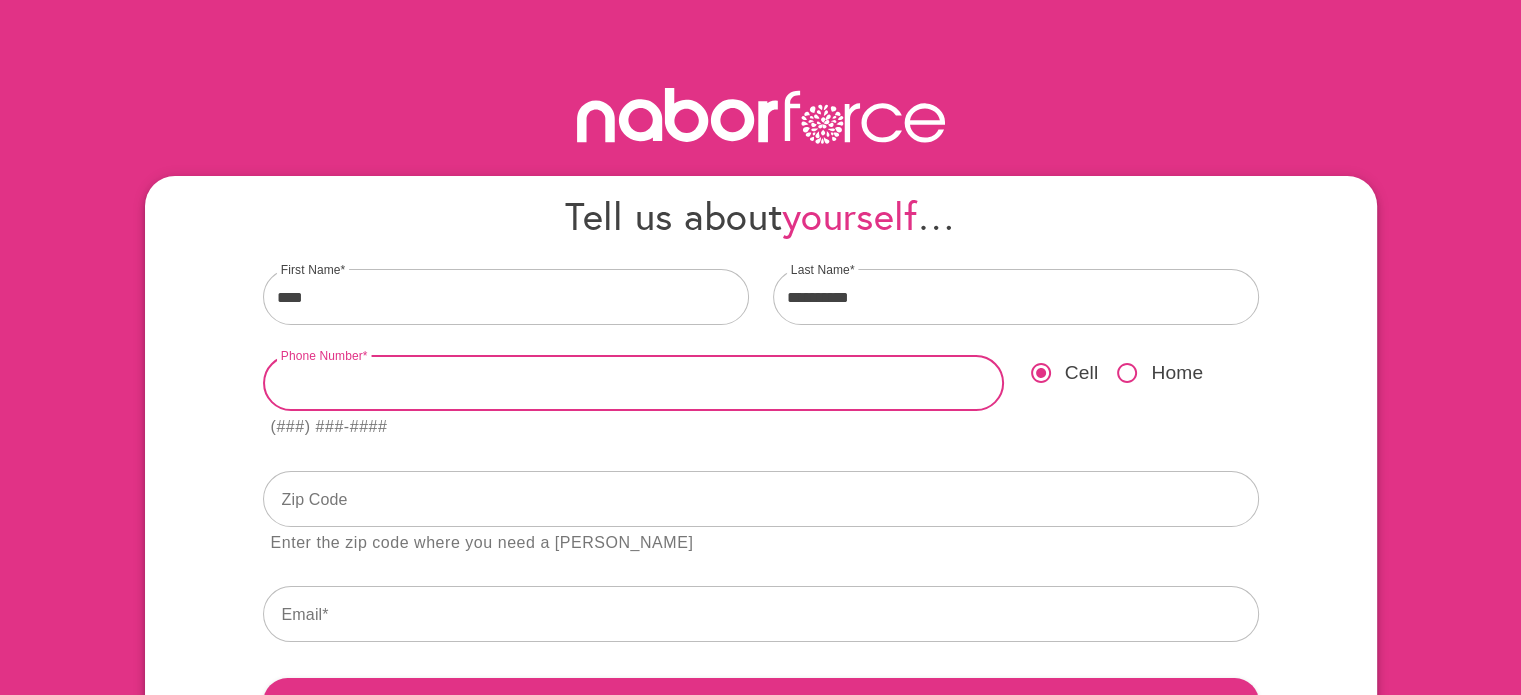 click at bounding box center (633, 383) 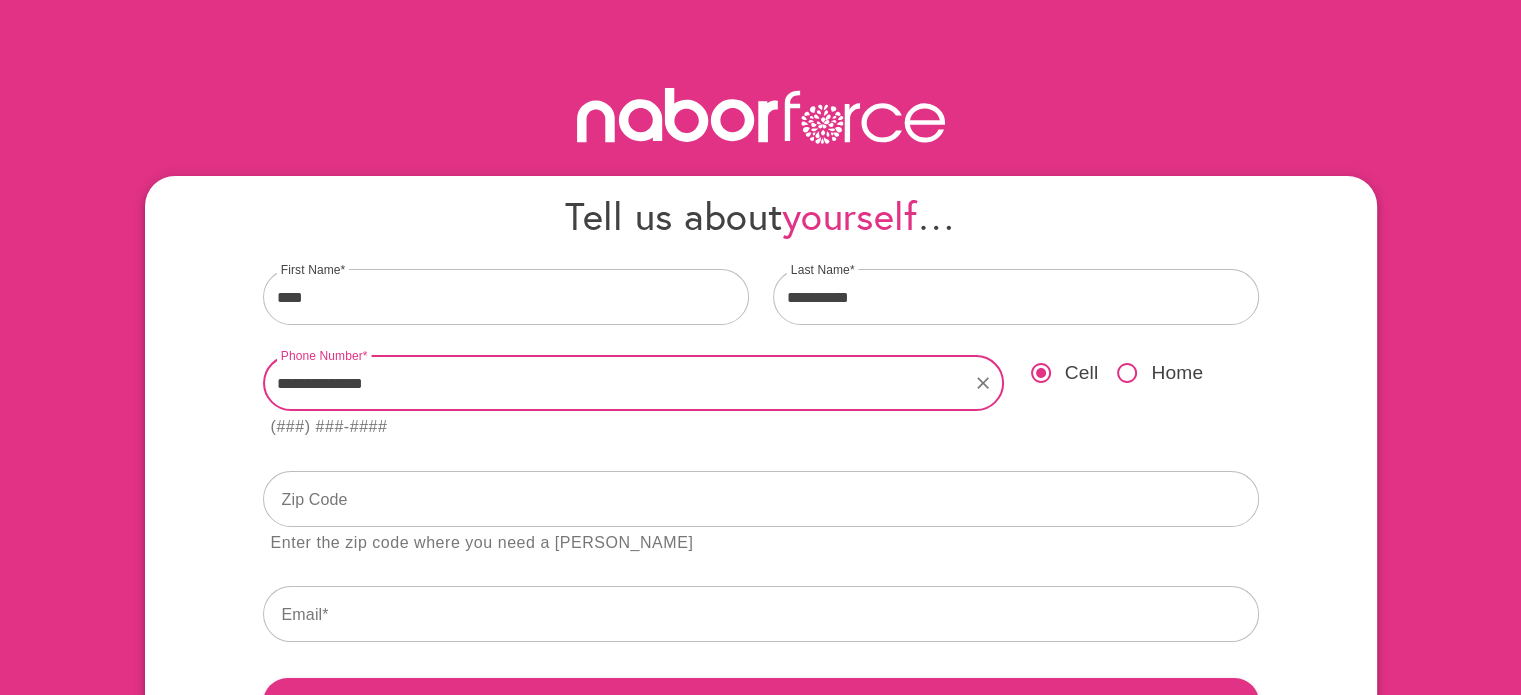 type on "**********" 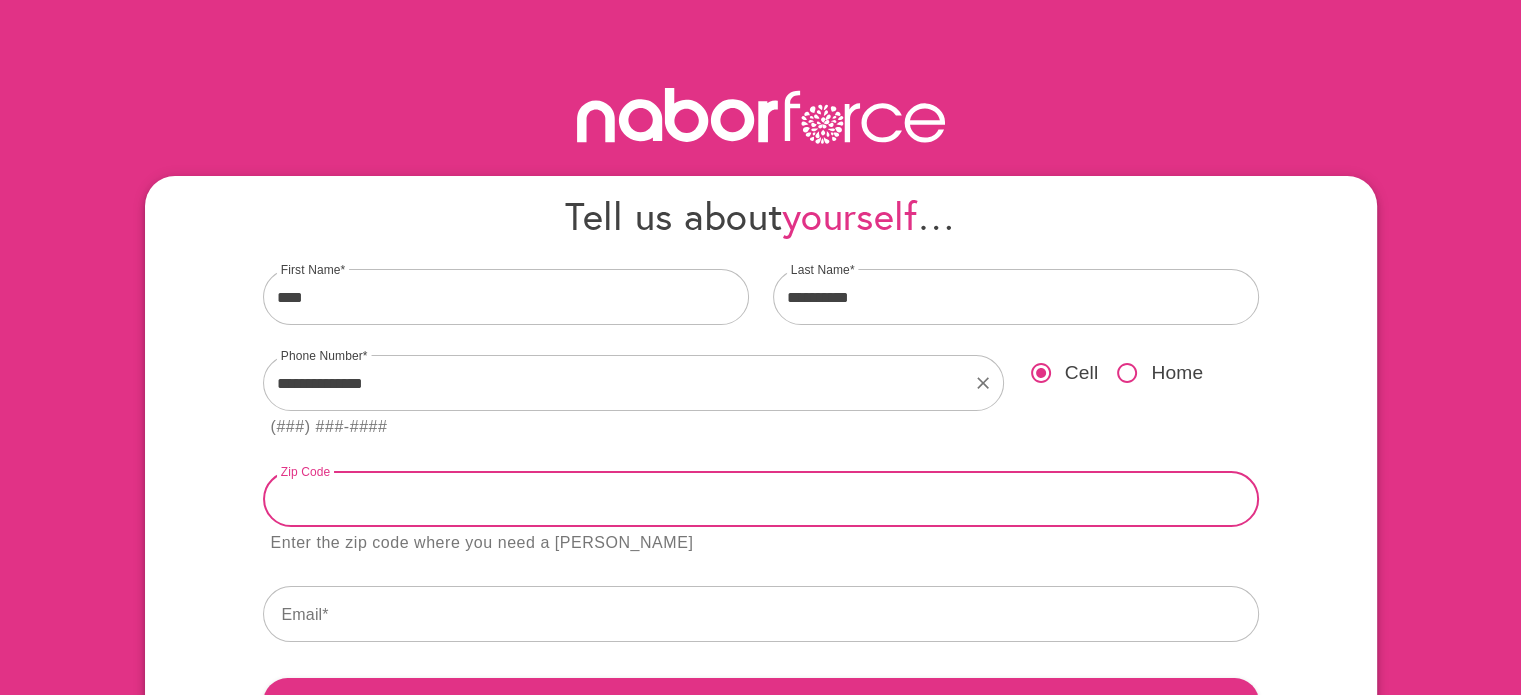 click at bounding box center (761, 499) 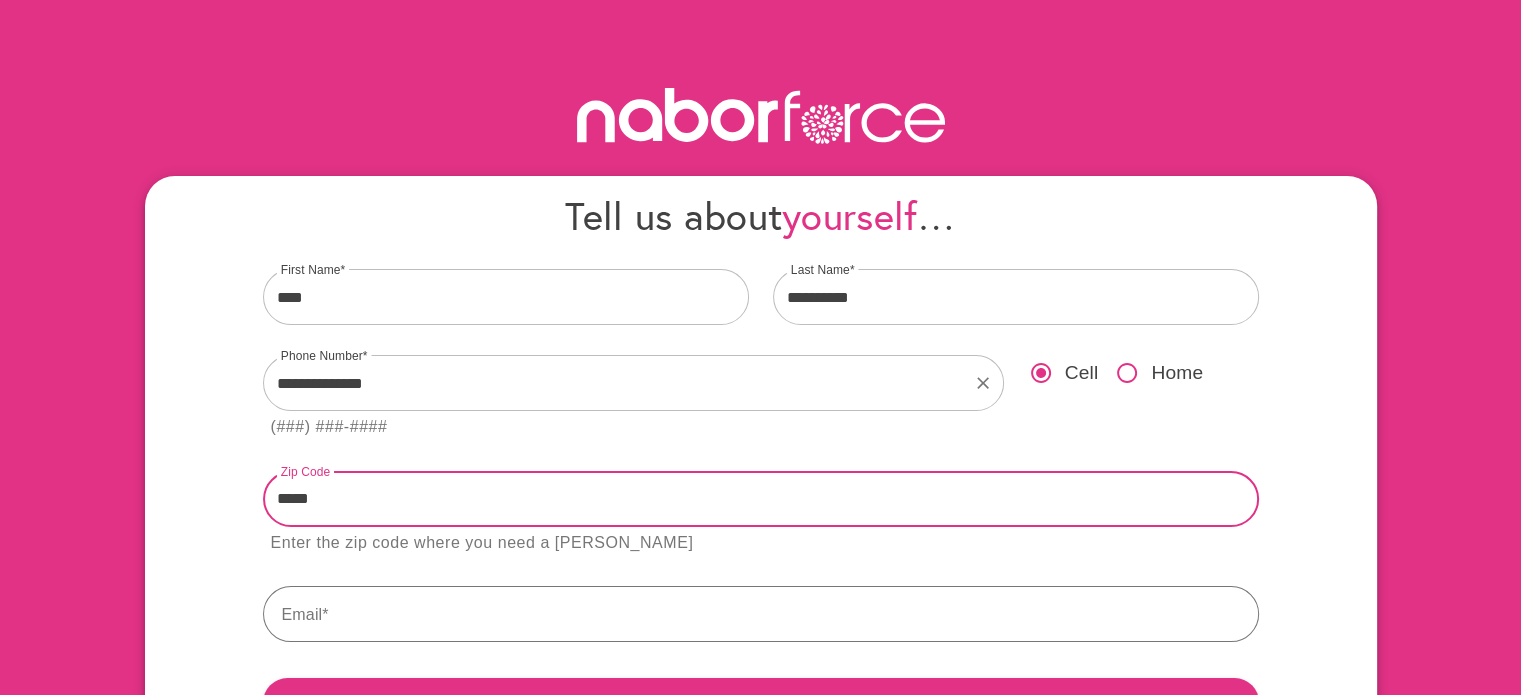 type on "*****" 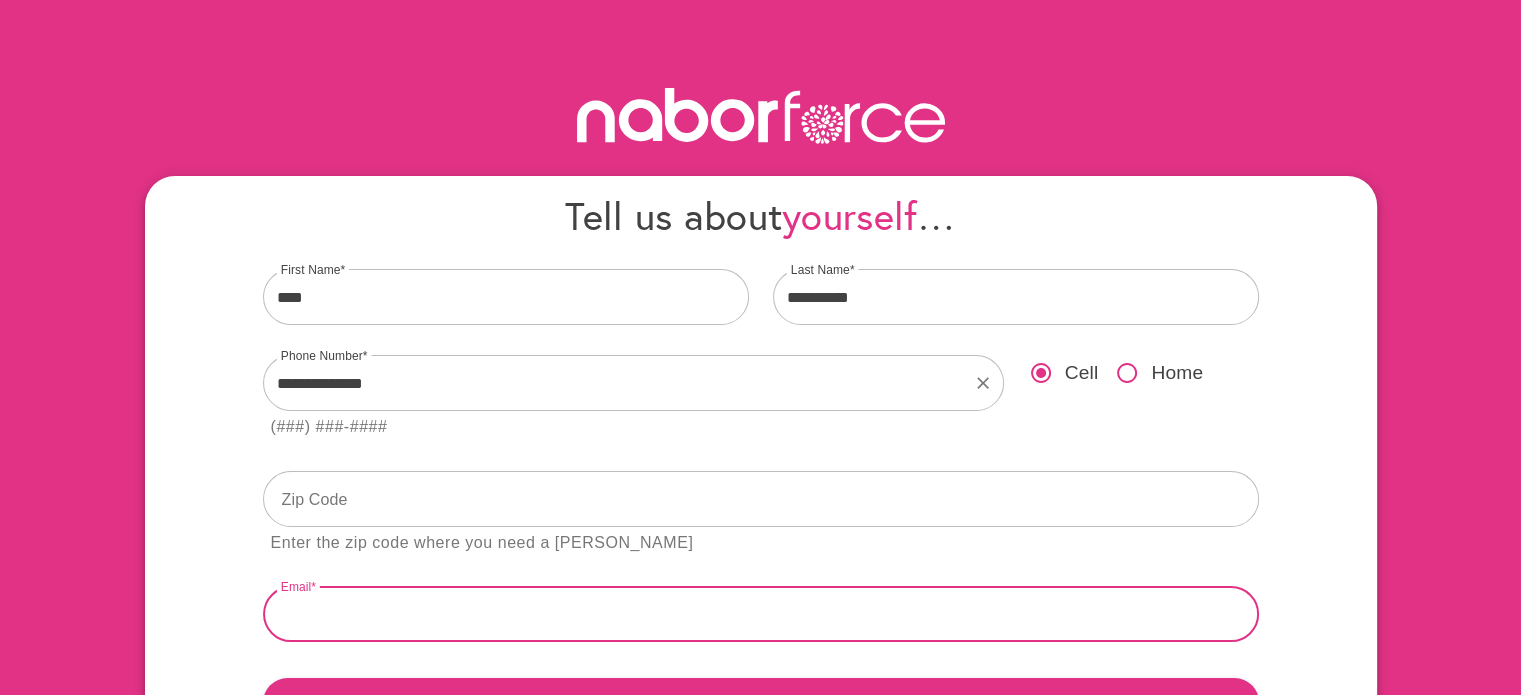 click at bounding box center [761, 614] 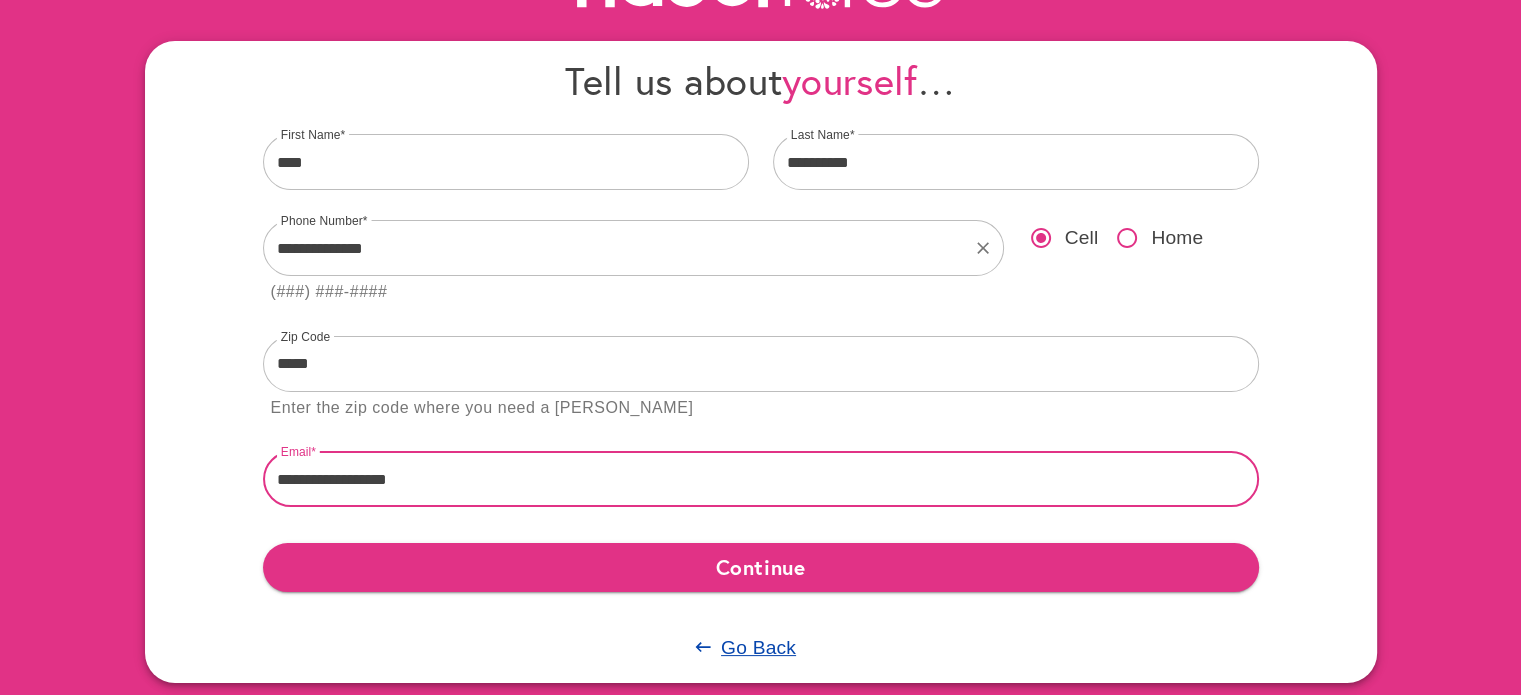 scroll, scrollTop: 160, scrollLeft: 0, axis: vertical 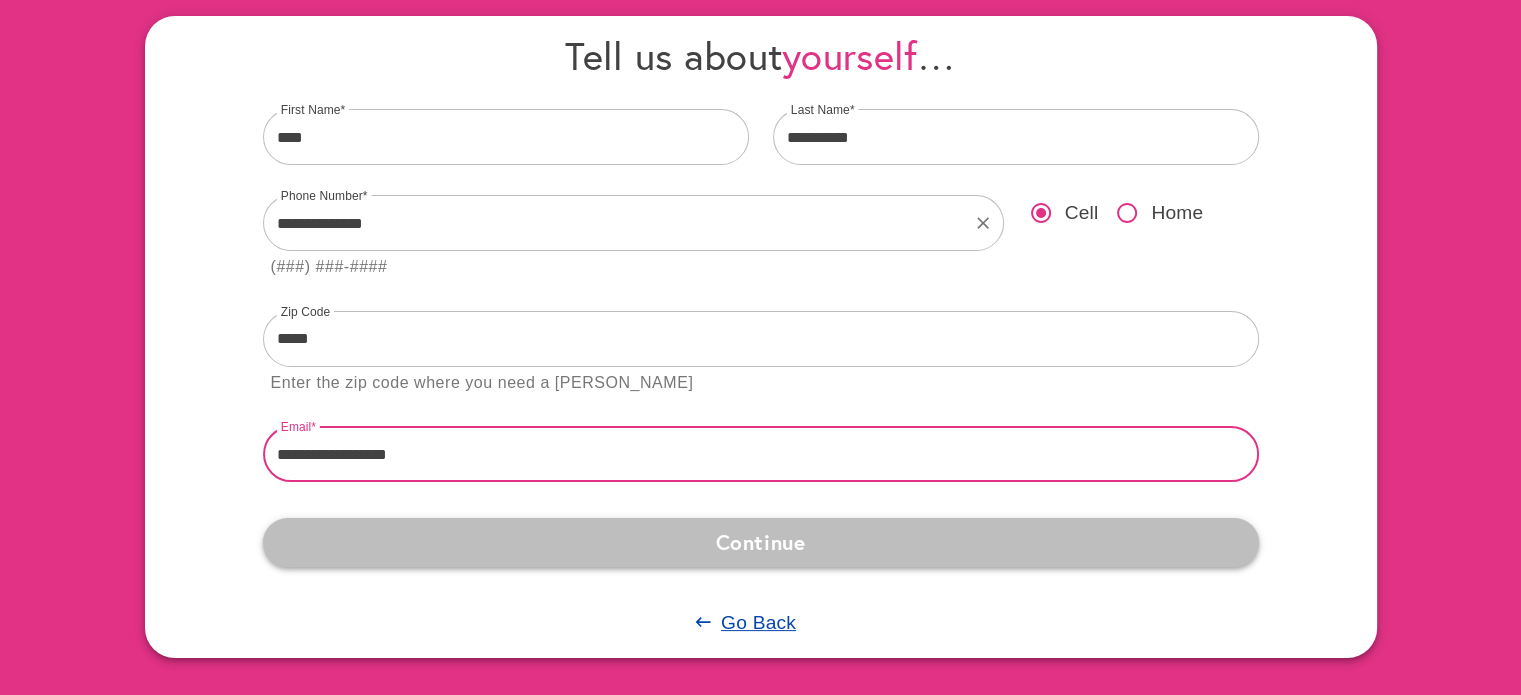 type on "**********" 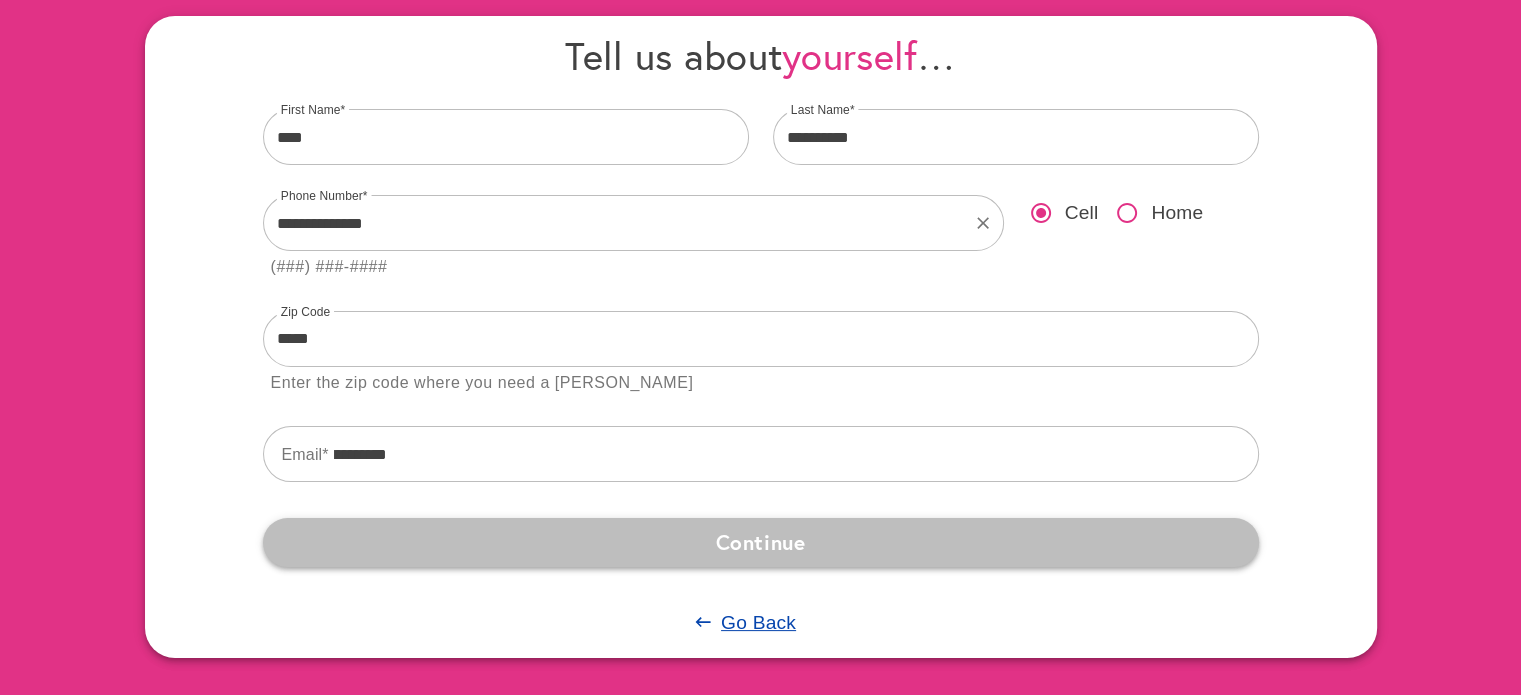 click on "Continue" at bounding box center (761, 542) 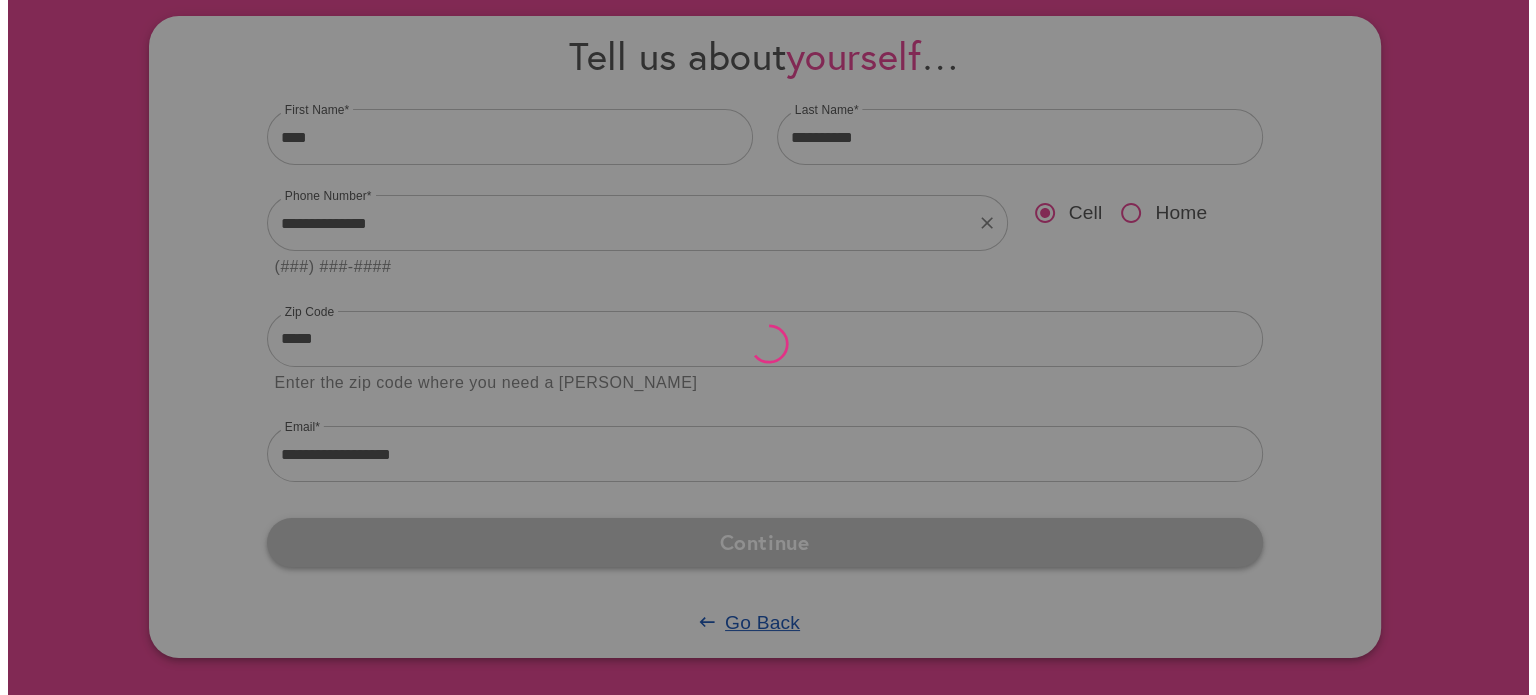 scroll, scrollTop: 0, scrollLeft: 0, axis: both 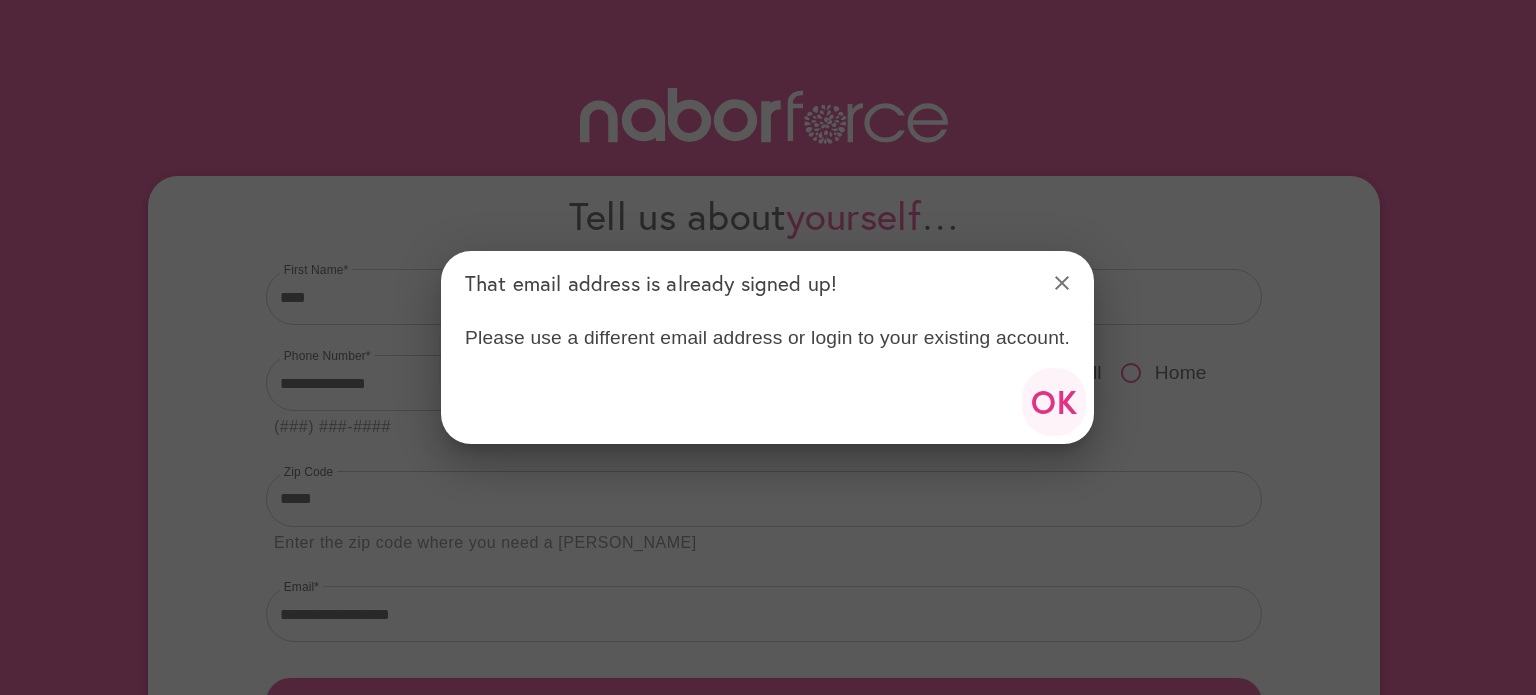 click on "OK" at bounding box center (1055, 402) 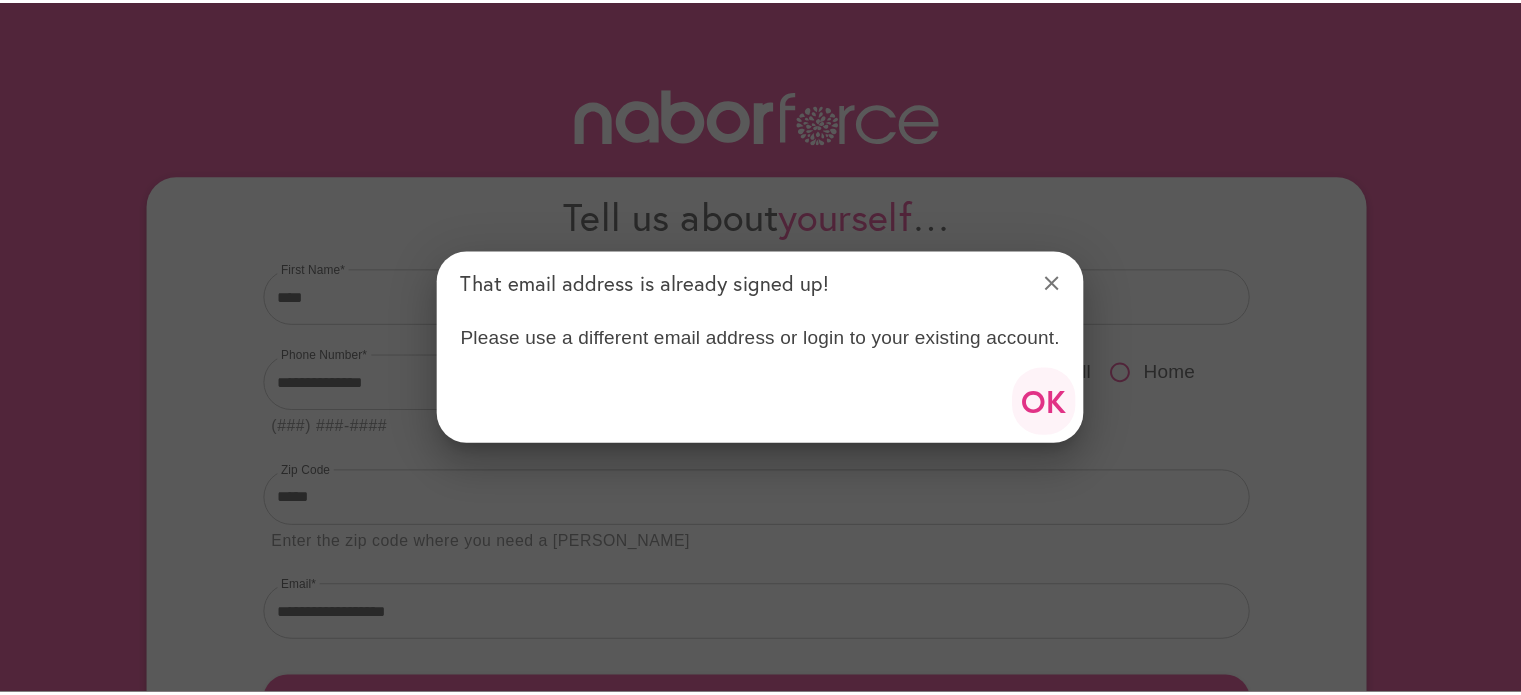 scroll, scrollTop: 31, scrollLeft: 0, axis: vertical 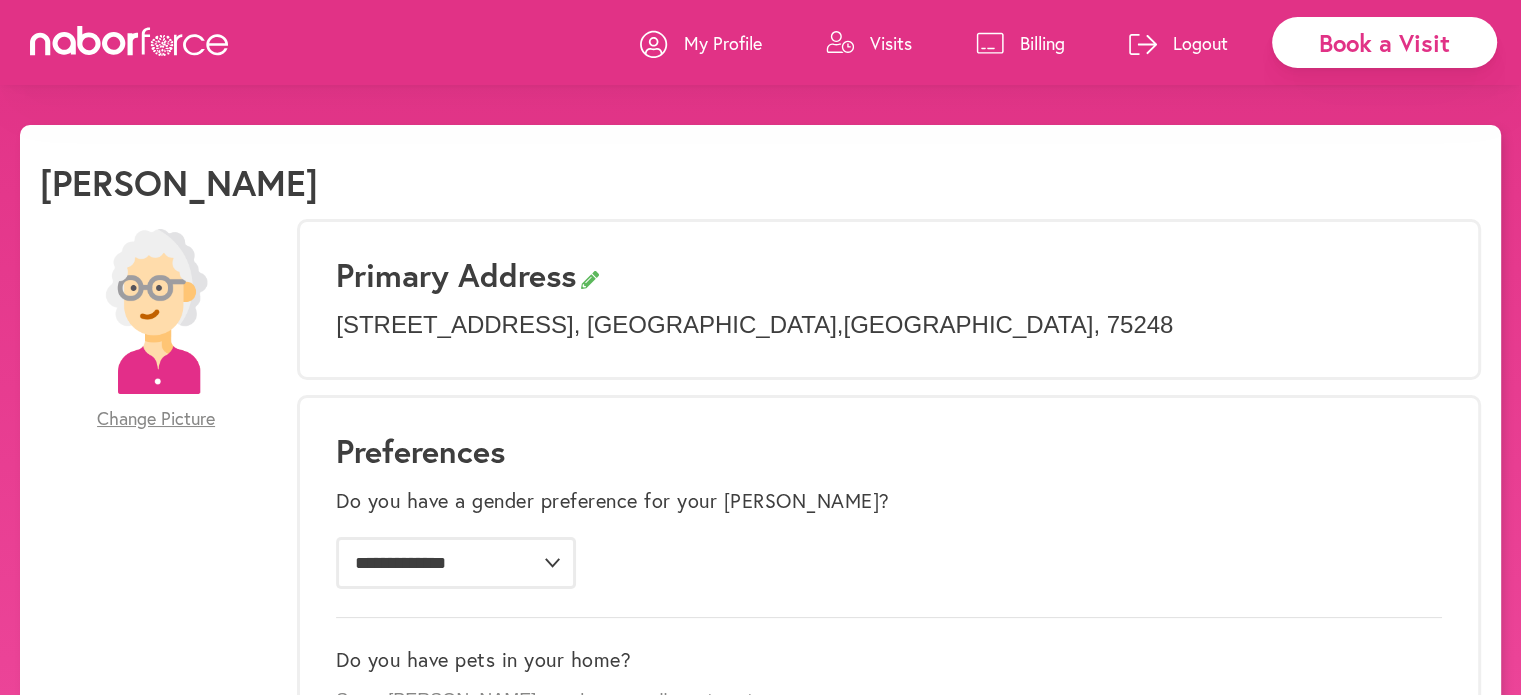 click on "Visits" at bounding box center (891, 43) 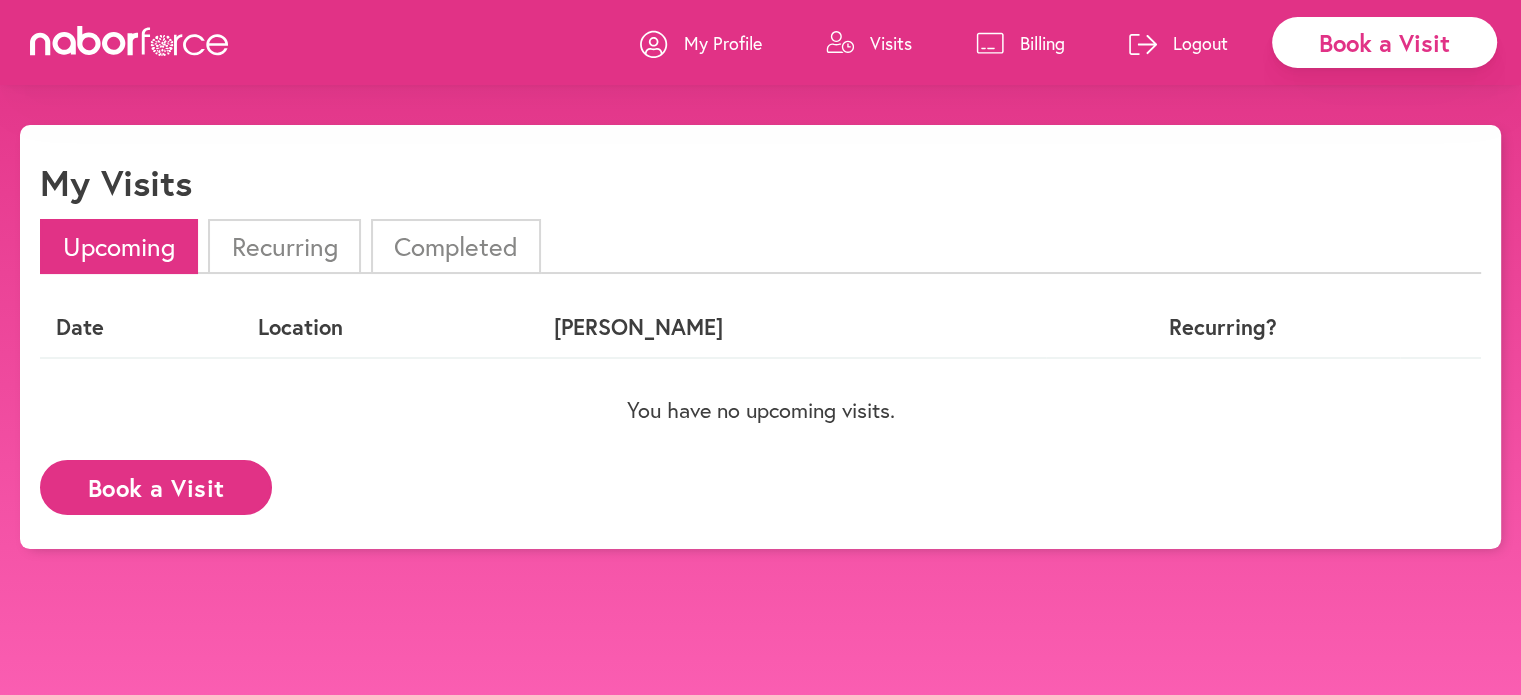 click on "Book a Visit" at bounding box center (156, 487) 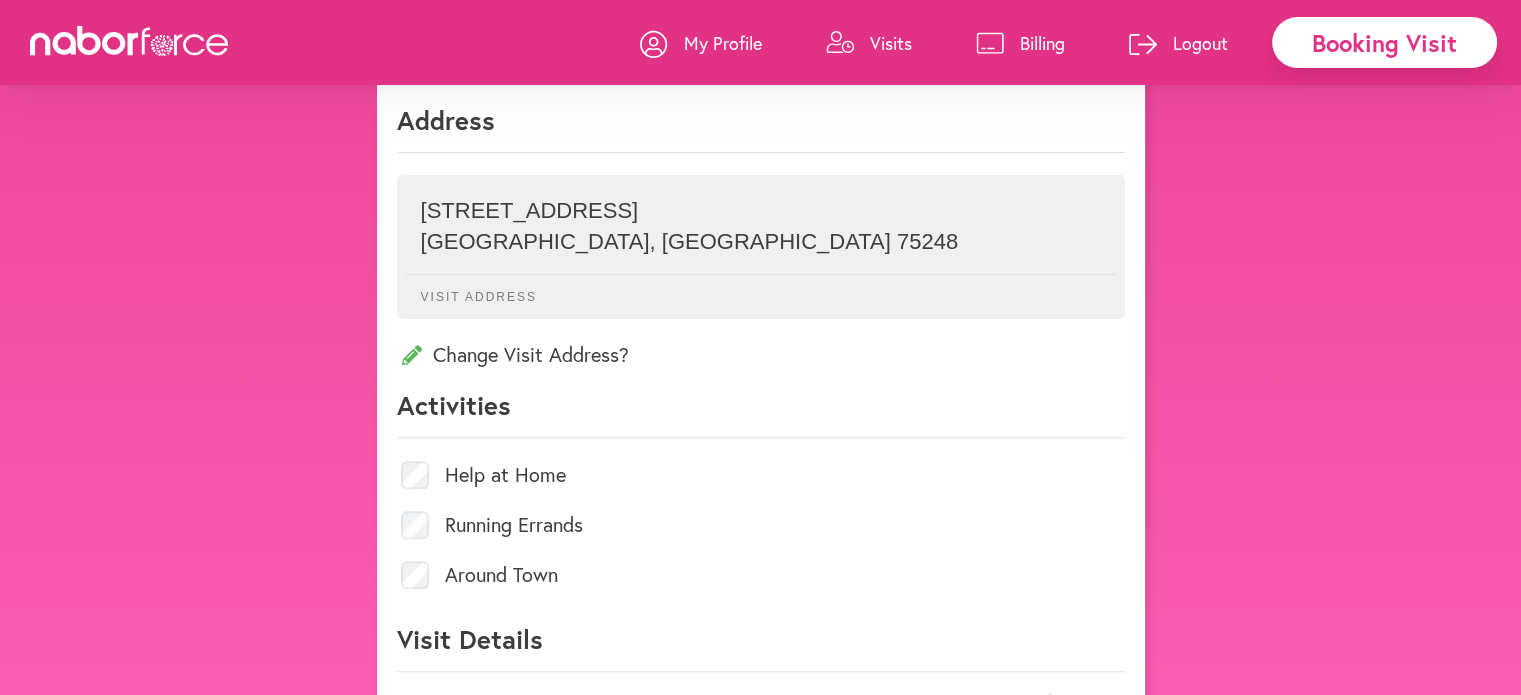 scroll, scrollTop: 694, scrollLeft: 0, axis: vertical 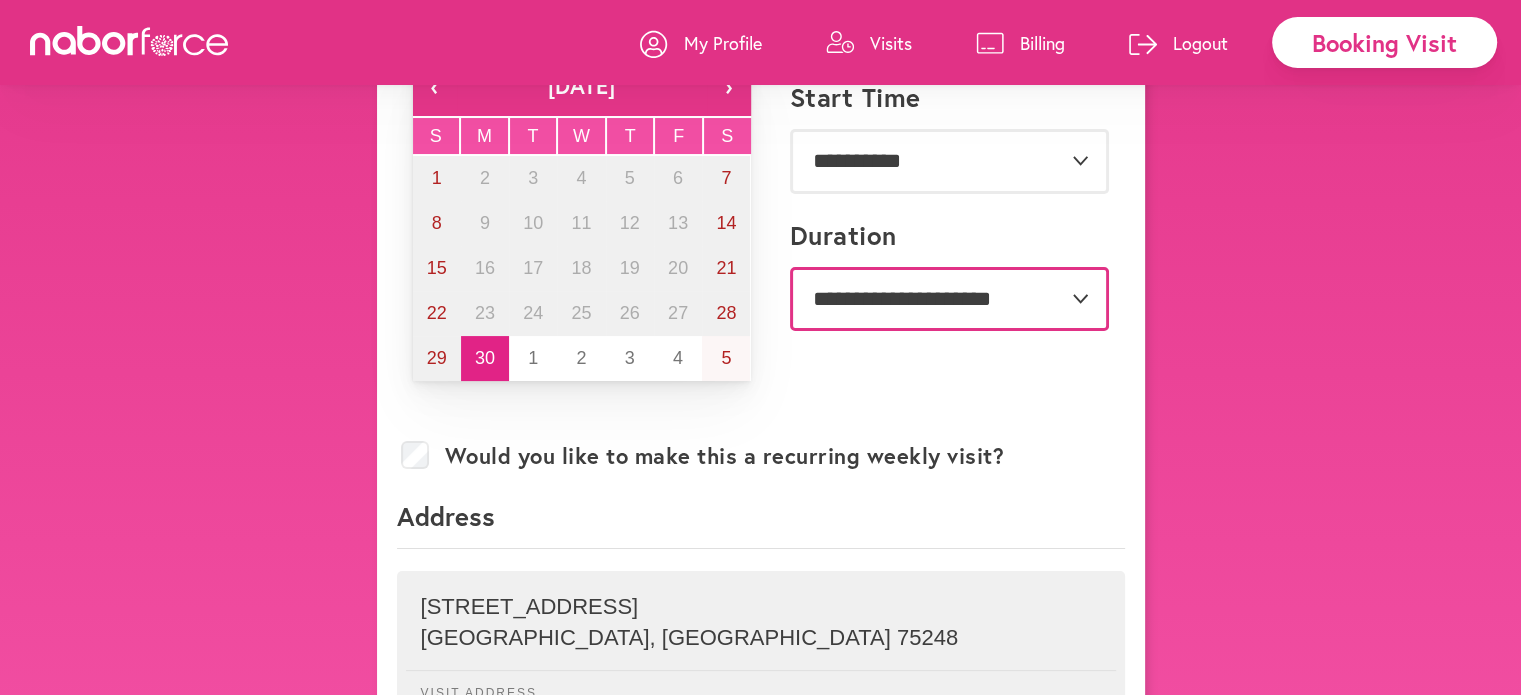 click on "**********" at bounding box center (949, 299) 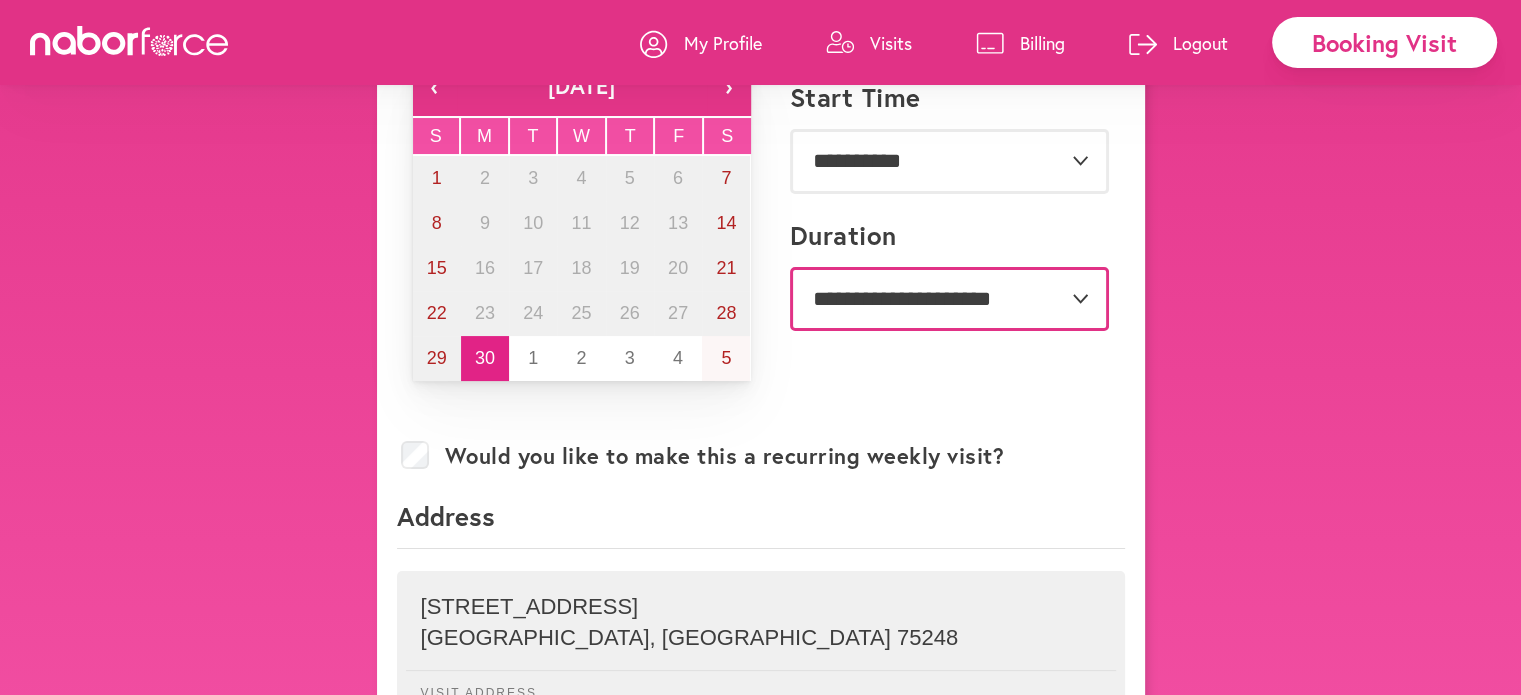 select on "**" 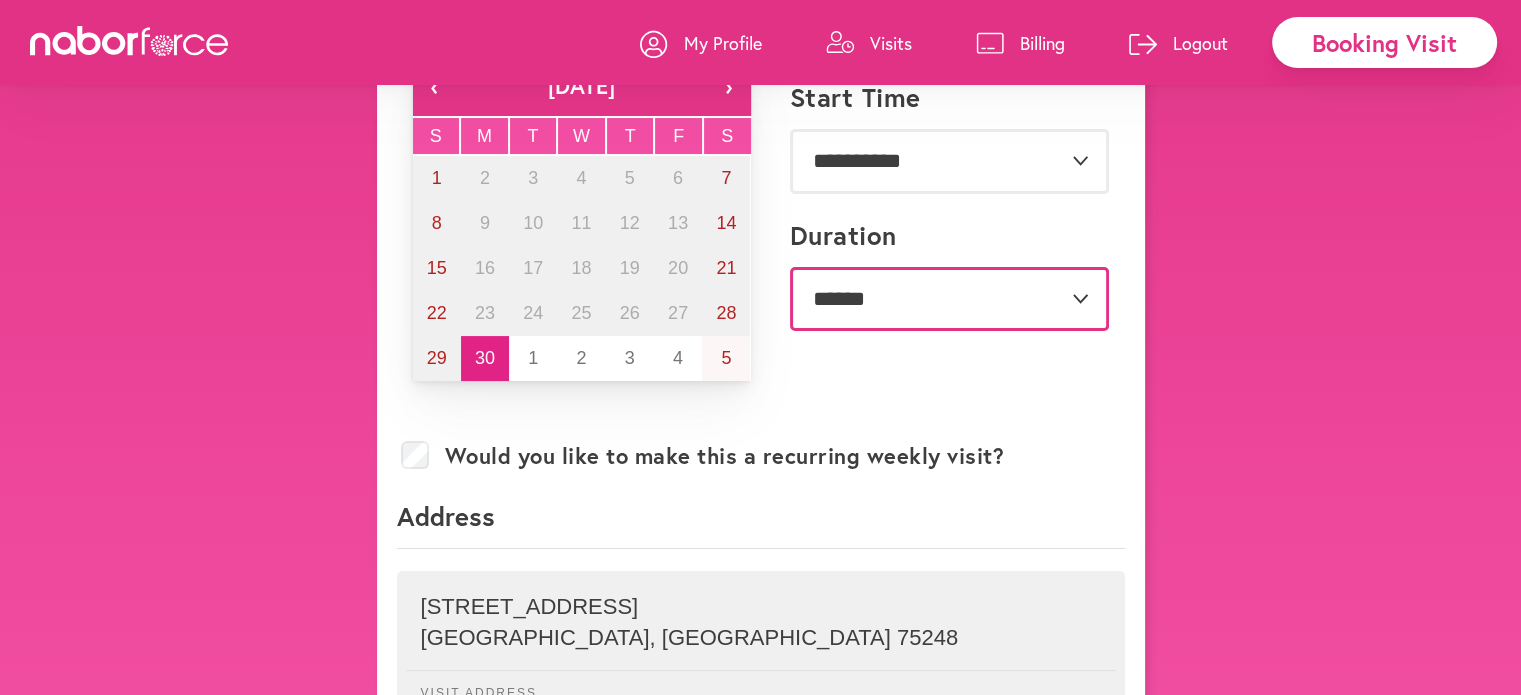 click on "**********" at bounding box center [949, 299] 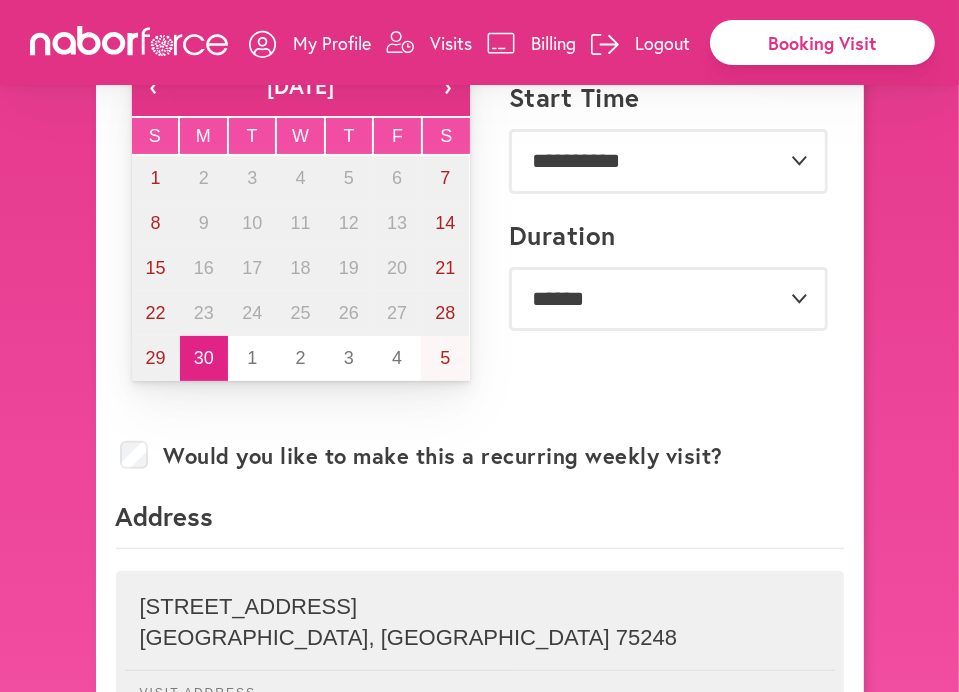 click 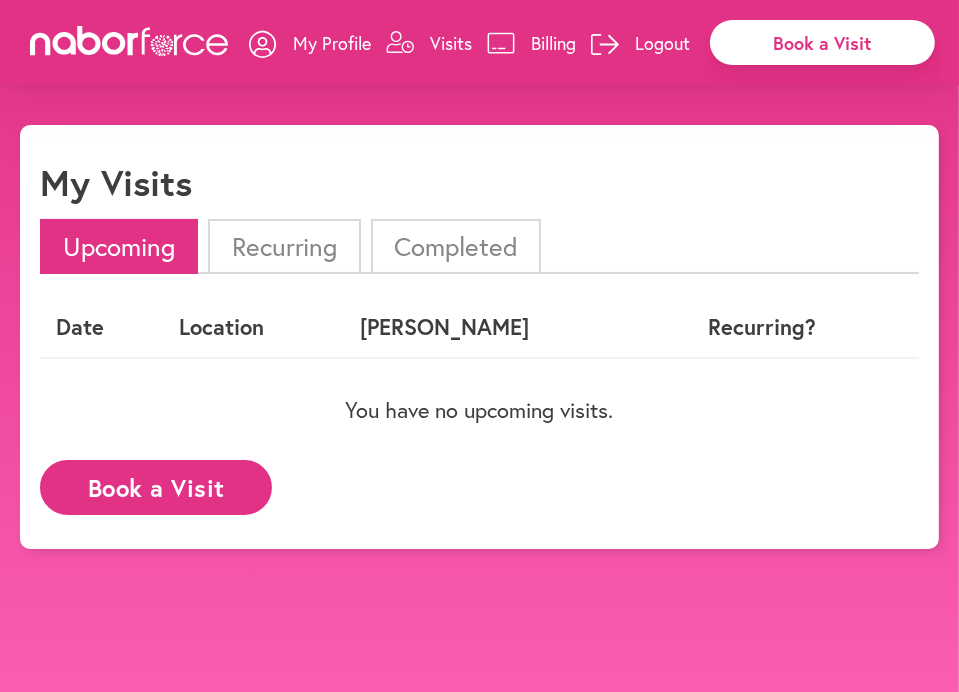 click on "Book a Visit" at bounding box center [156, 487] 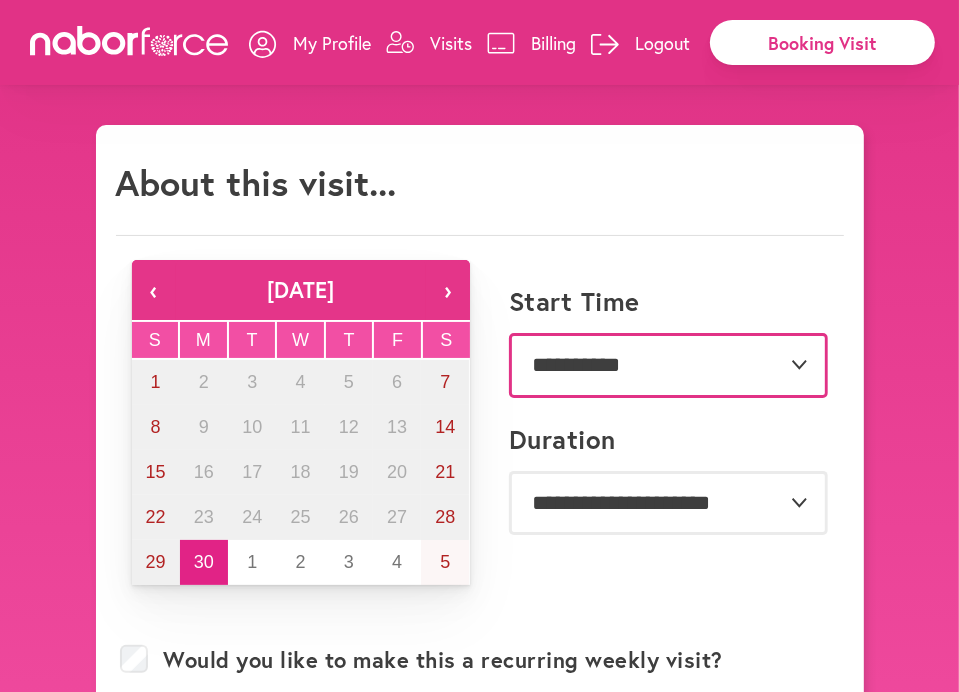 click on "**********" at bounding box center (668, 365) 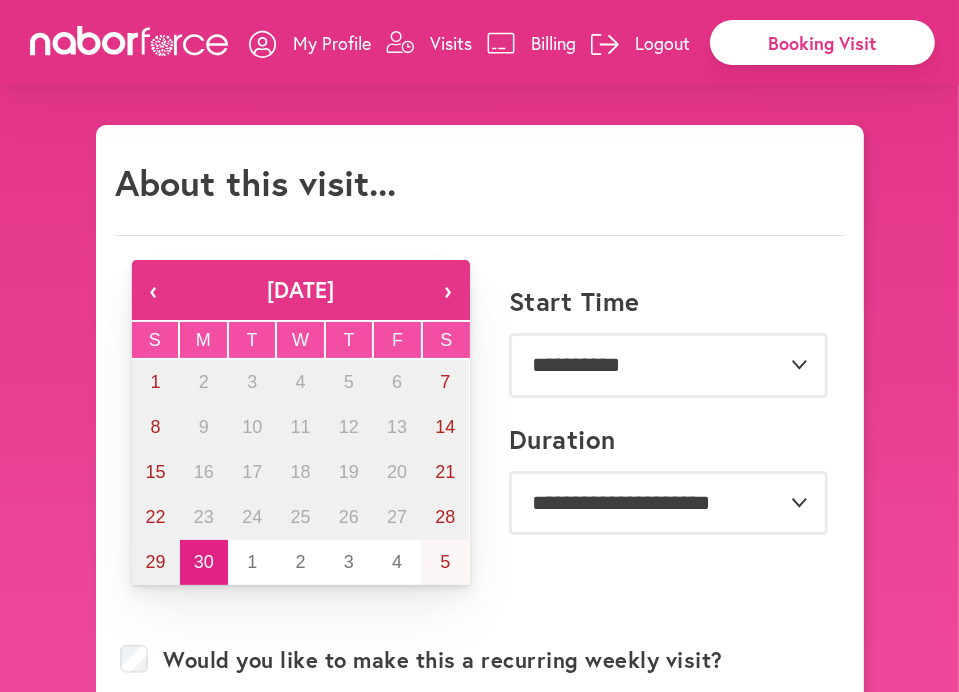 click on "**********" at bounding box center (480, 845) 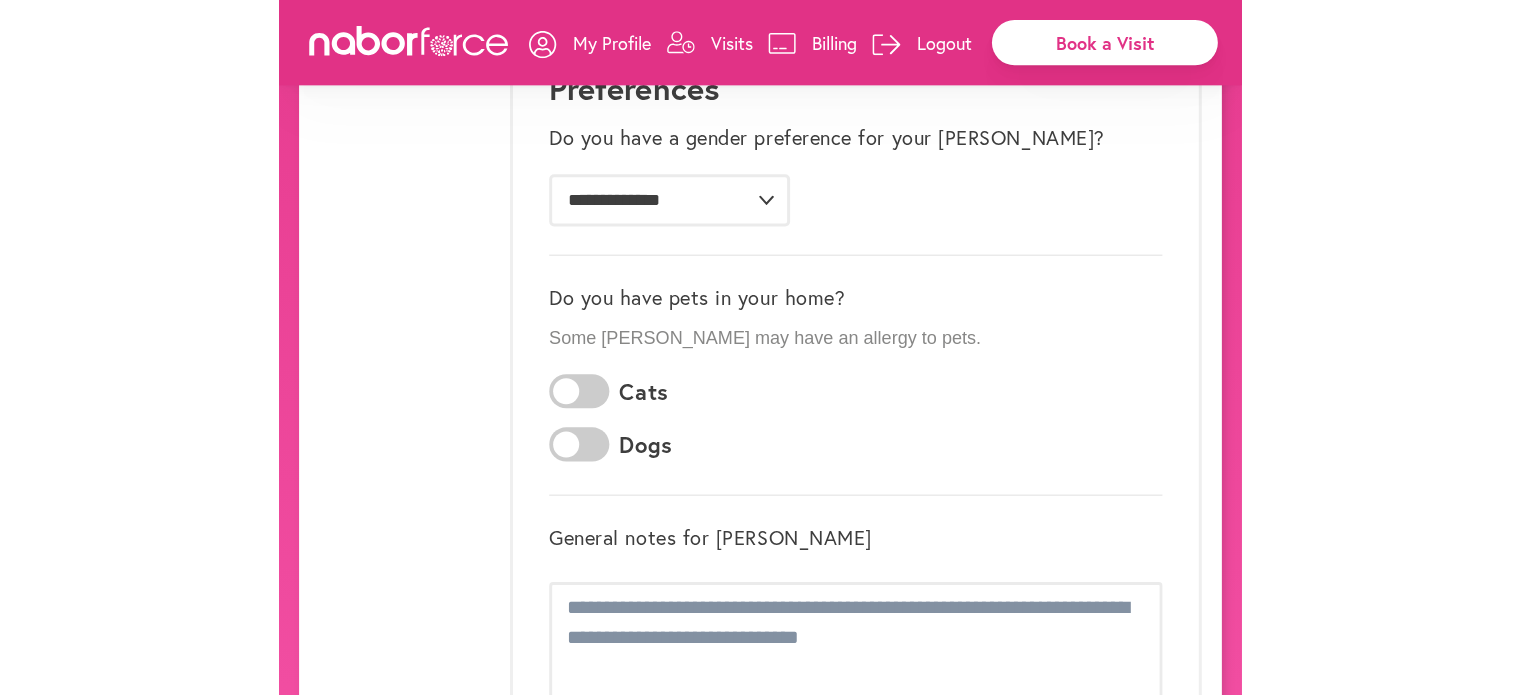 scroll, scrollTop: 395, scrollLeft: 0, axis: vertical 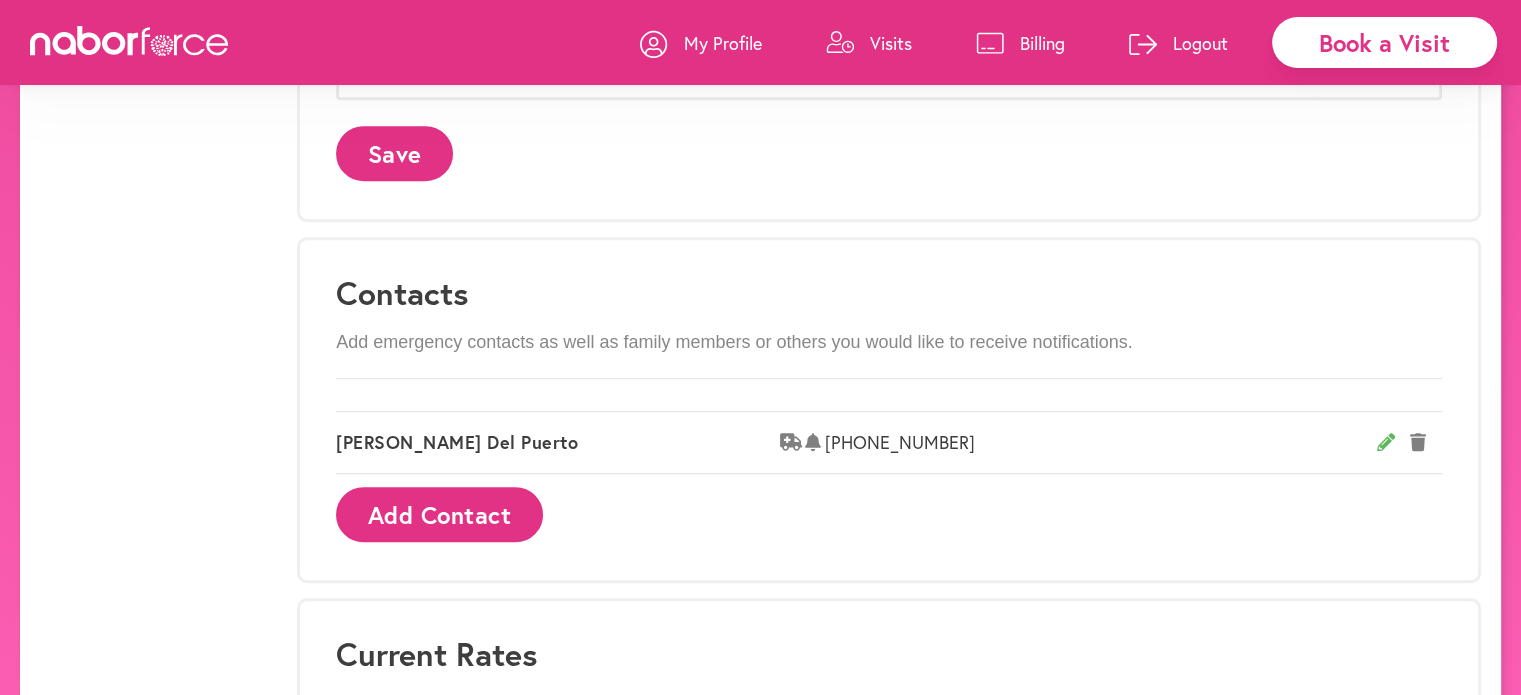 drag, startPoint x: 702, startPoint y: 347, endPoint x: 700, endPoint y: 331, distance: 16.124516 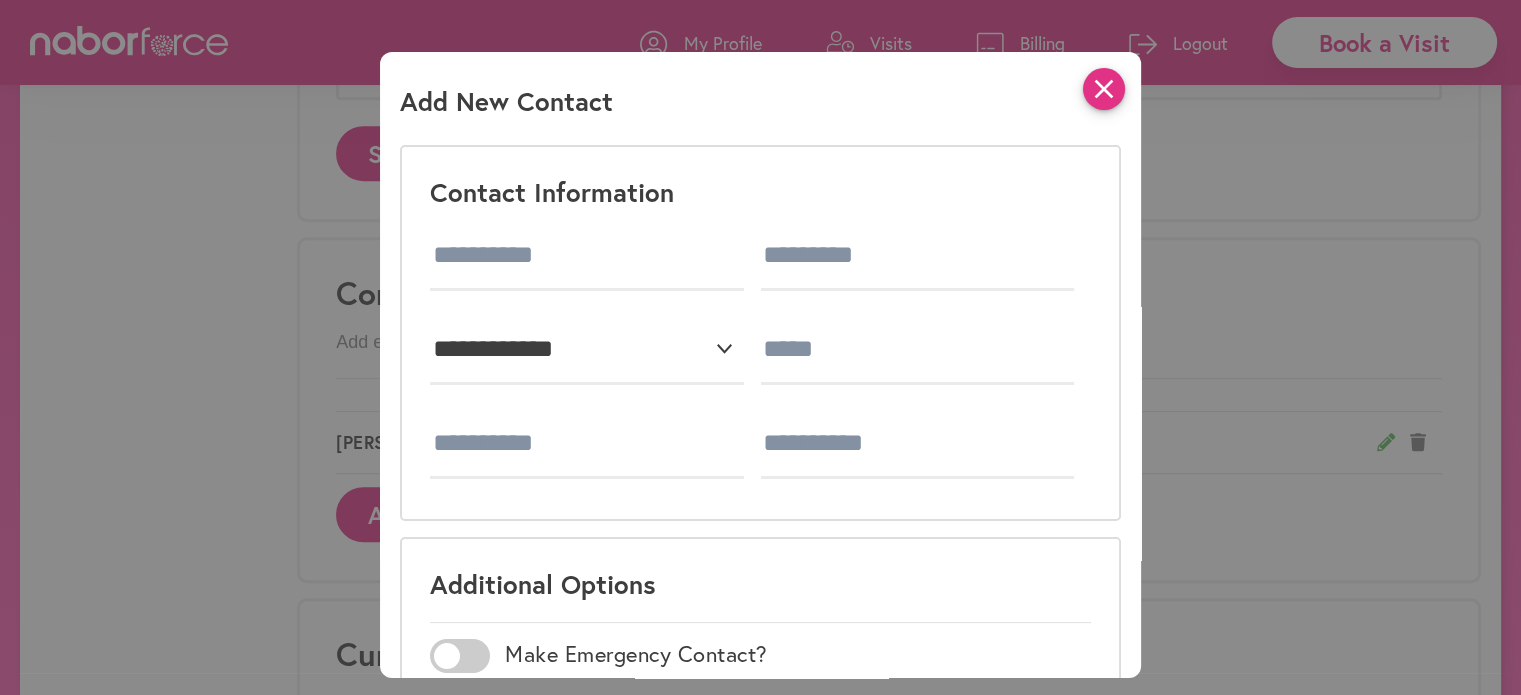 click on "close" at bounding box center [1104, 89] 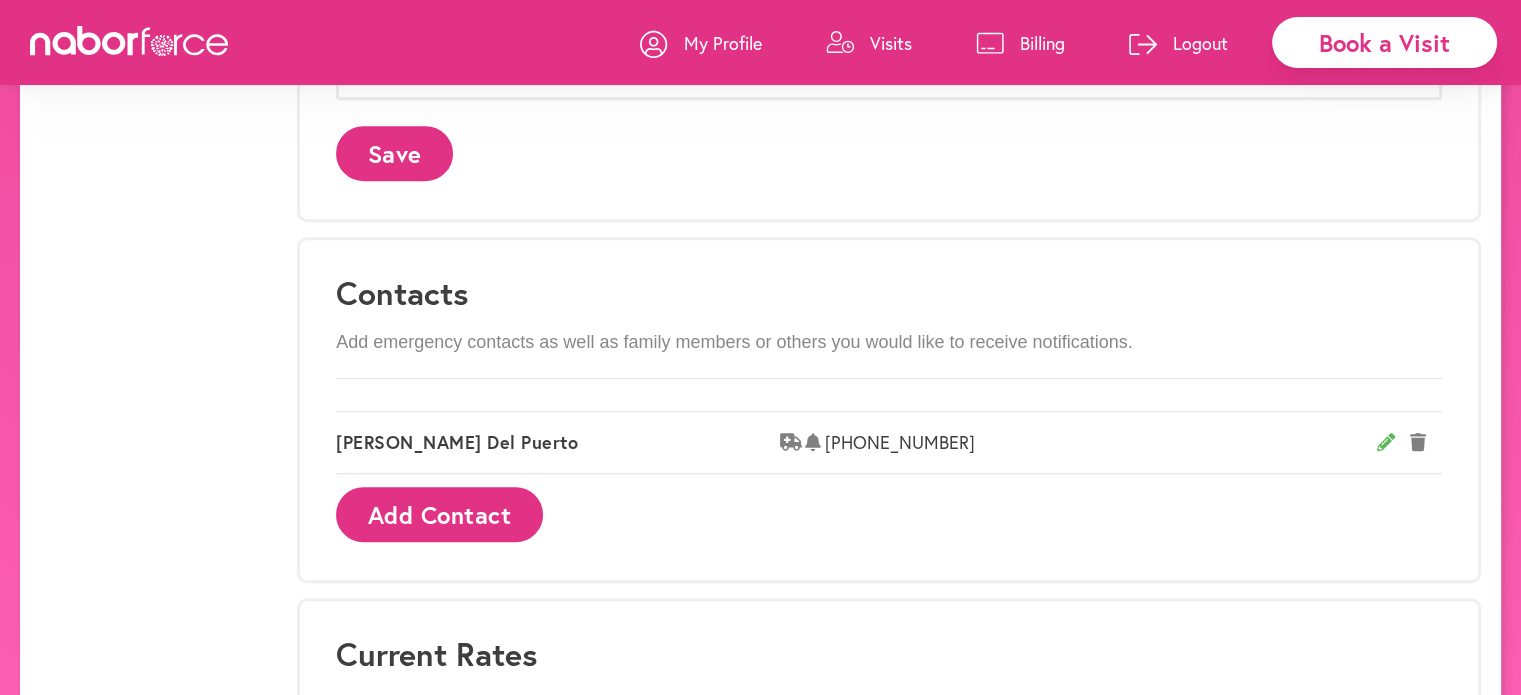 click on "Book a Visit" at bounding box center [1384, 42] 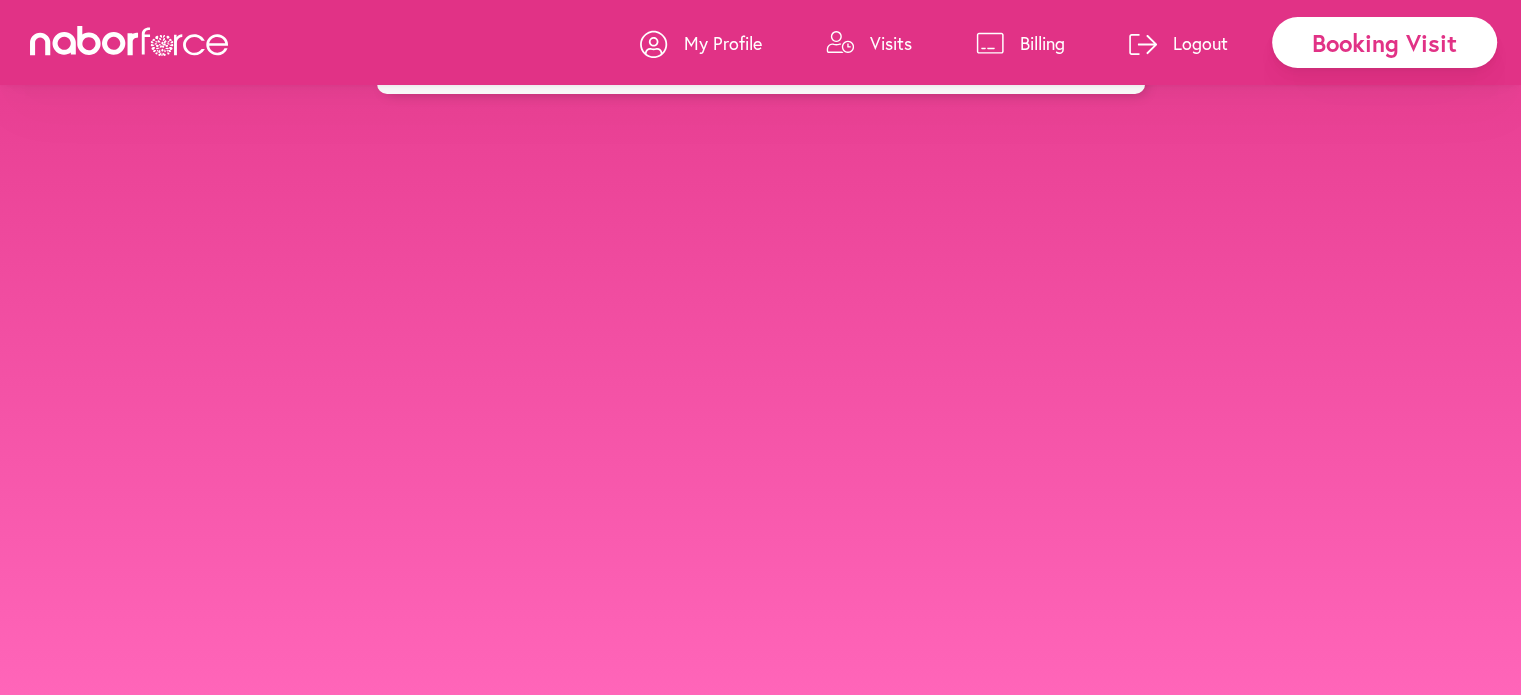 scroll, scrollTop: 0, scrollLeft: 0, axis: both 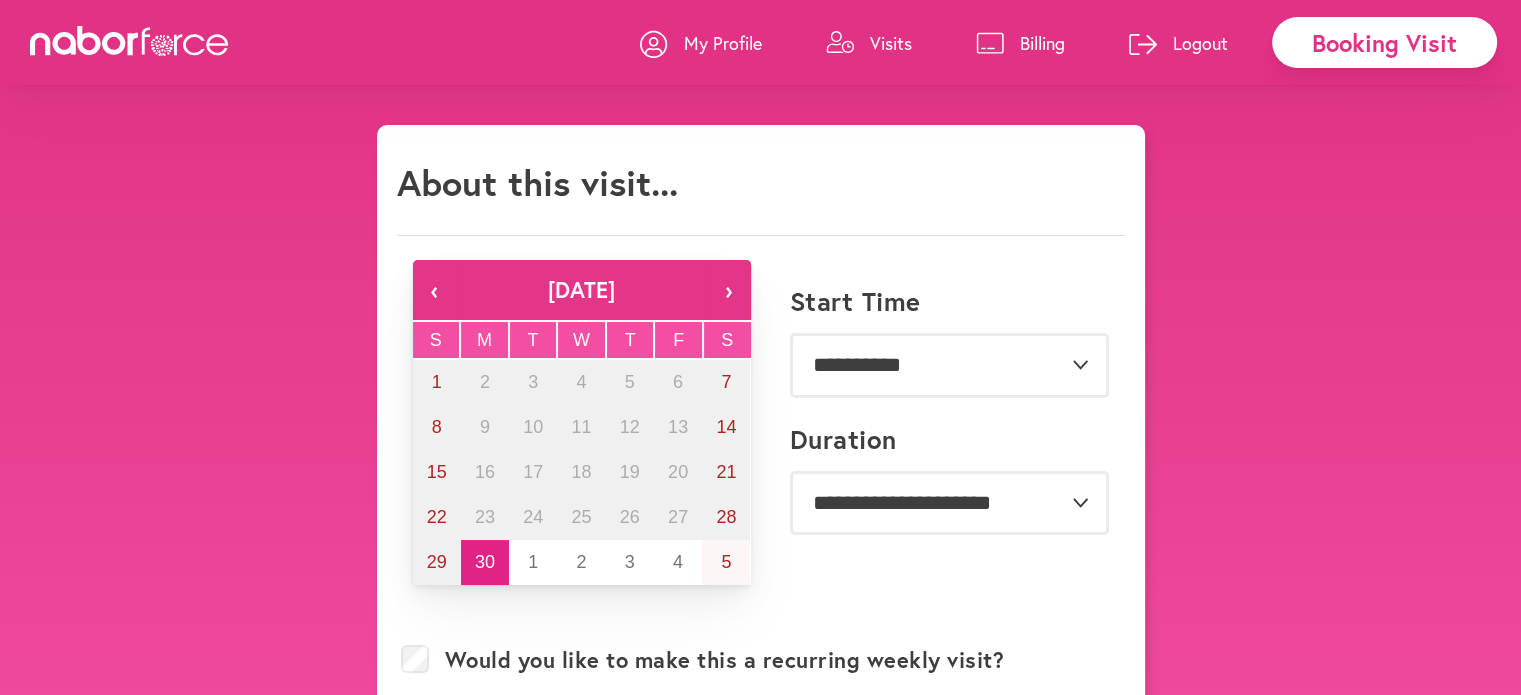 click on "Booking Visit" at bounding box center [1384, 42] 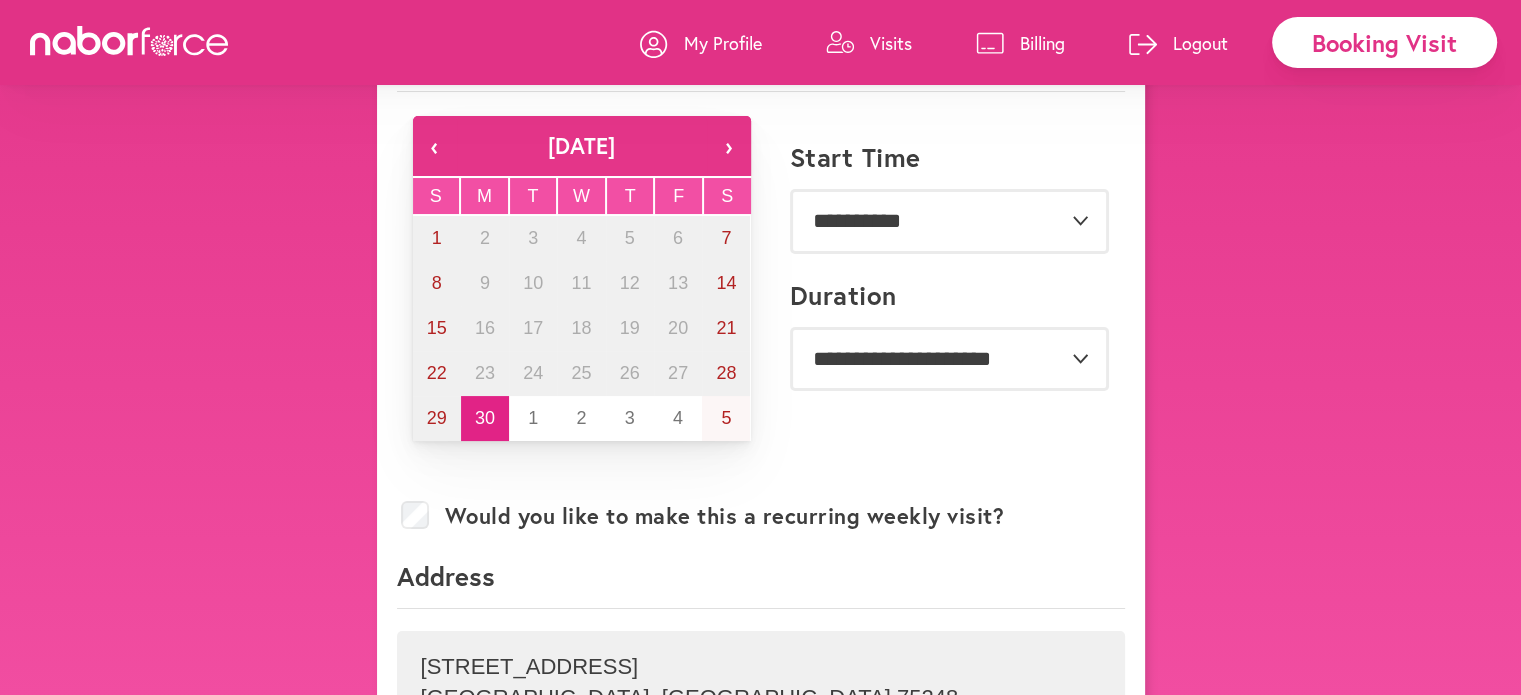 scroll, scrollTop: 160, scrollLeft: 0, axis: vertical 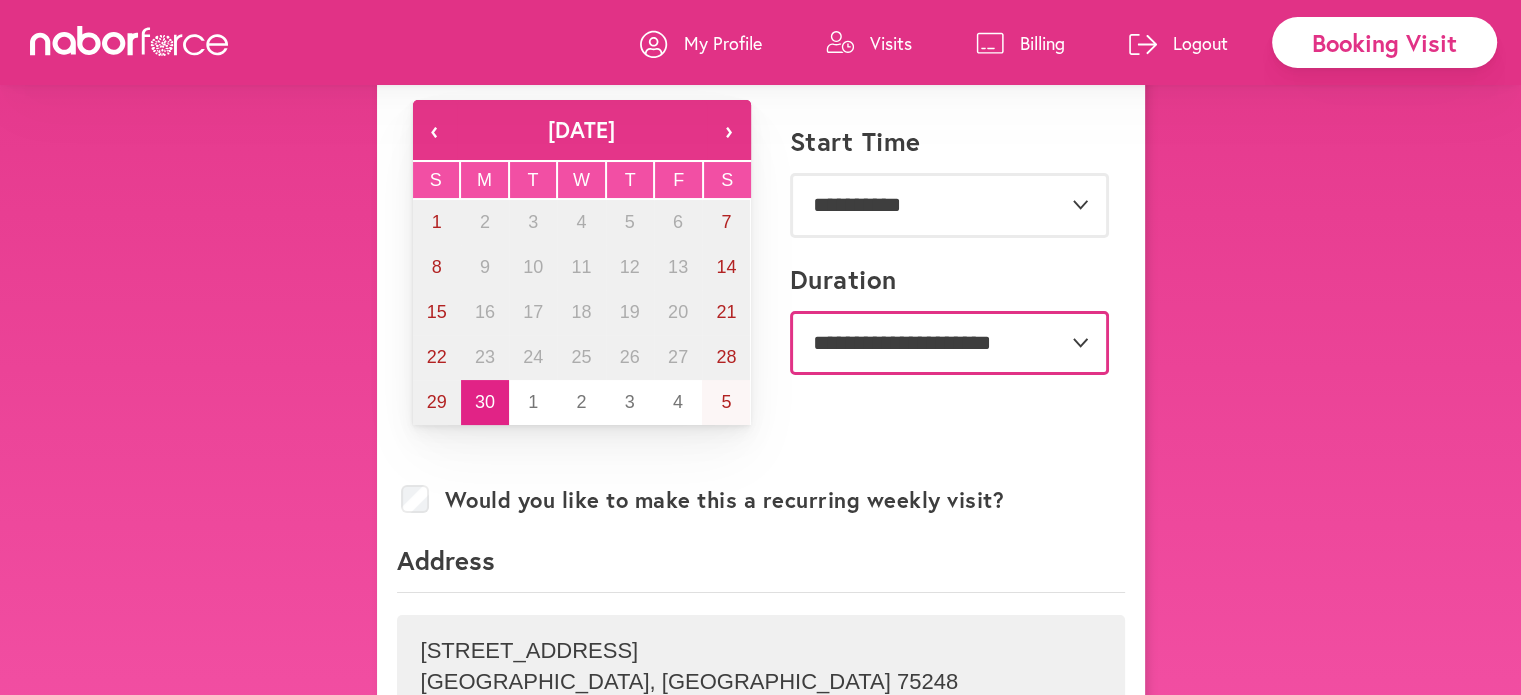 click on "**********" at bounding box center [949, 343] 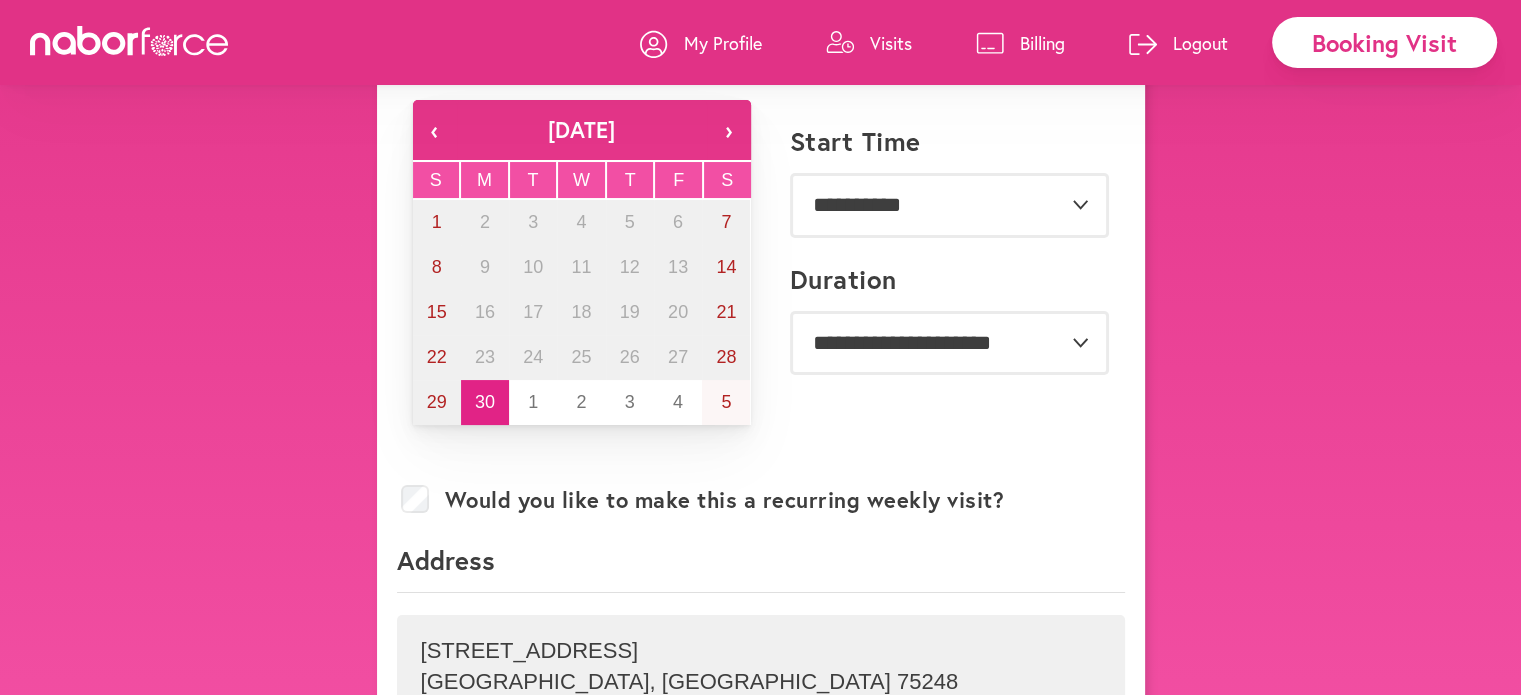 click on "Visits" at bounding box center (891, 43) 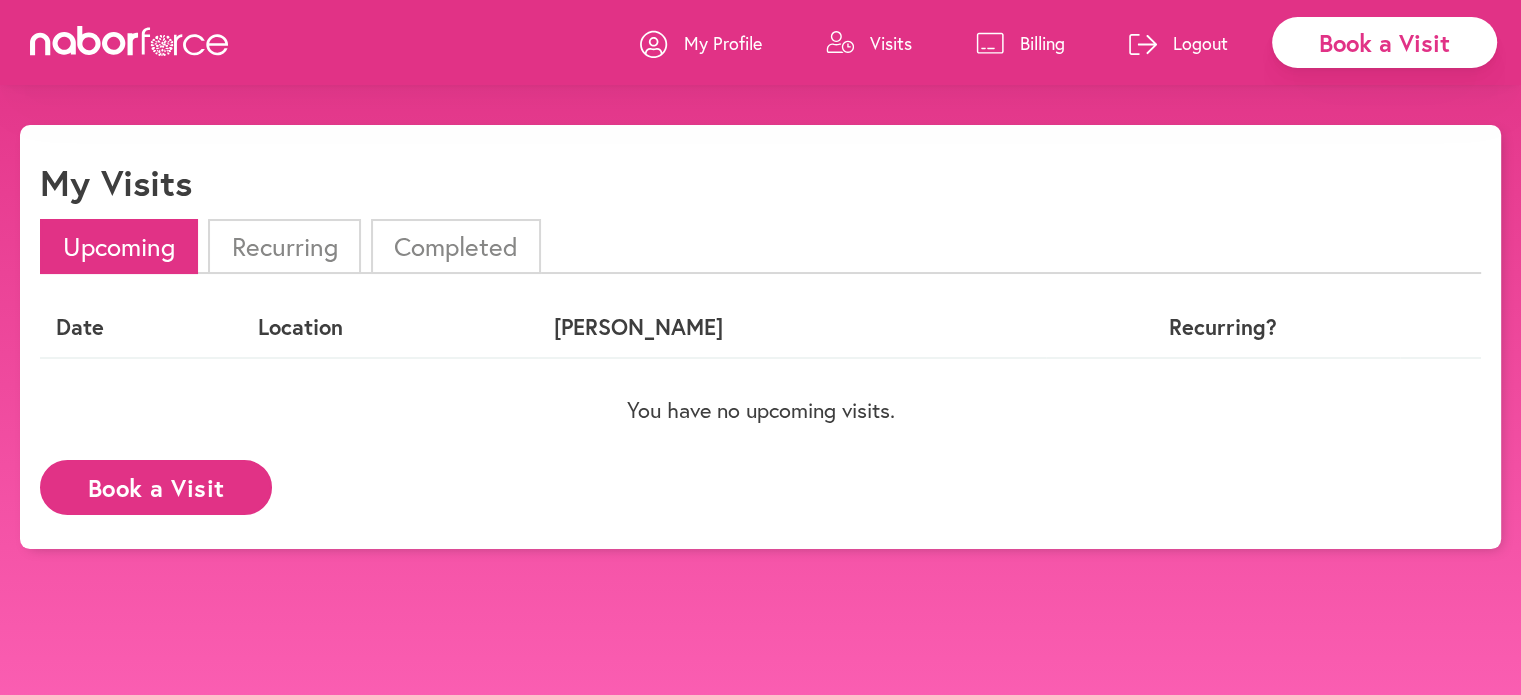 click on "Recurring" at bounding box center (284, 246) 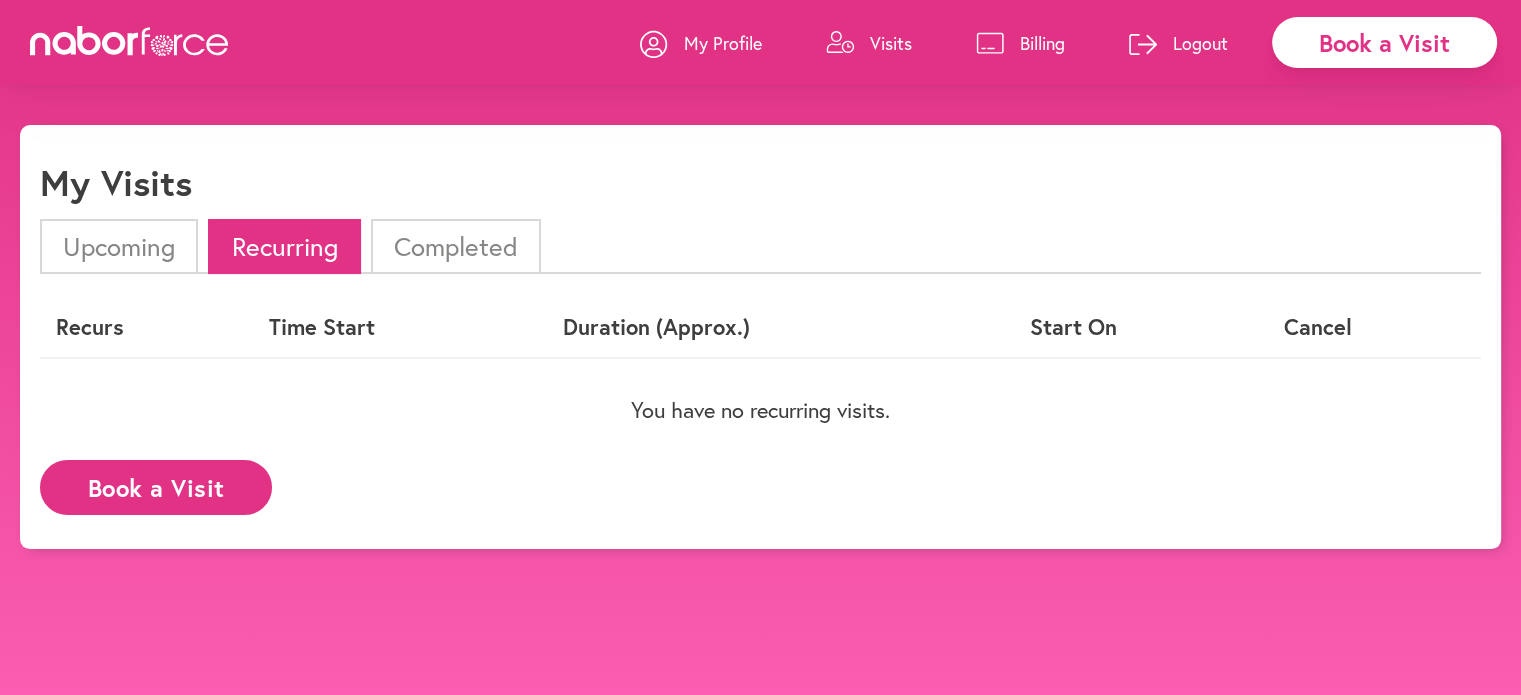click on "Completed" at bounding box center (456, 246) 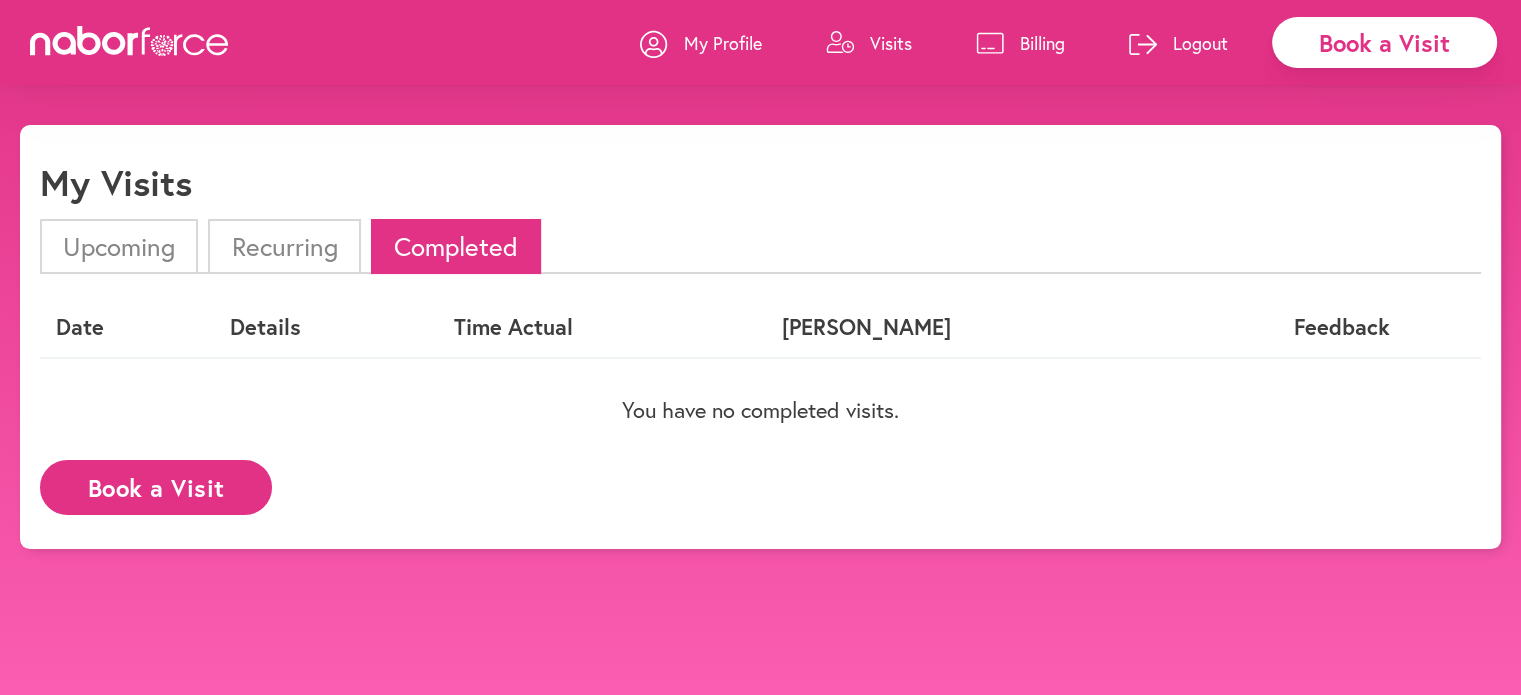 click on "Book a Visit" at bounding box center (156, 487) 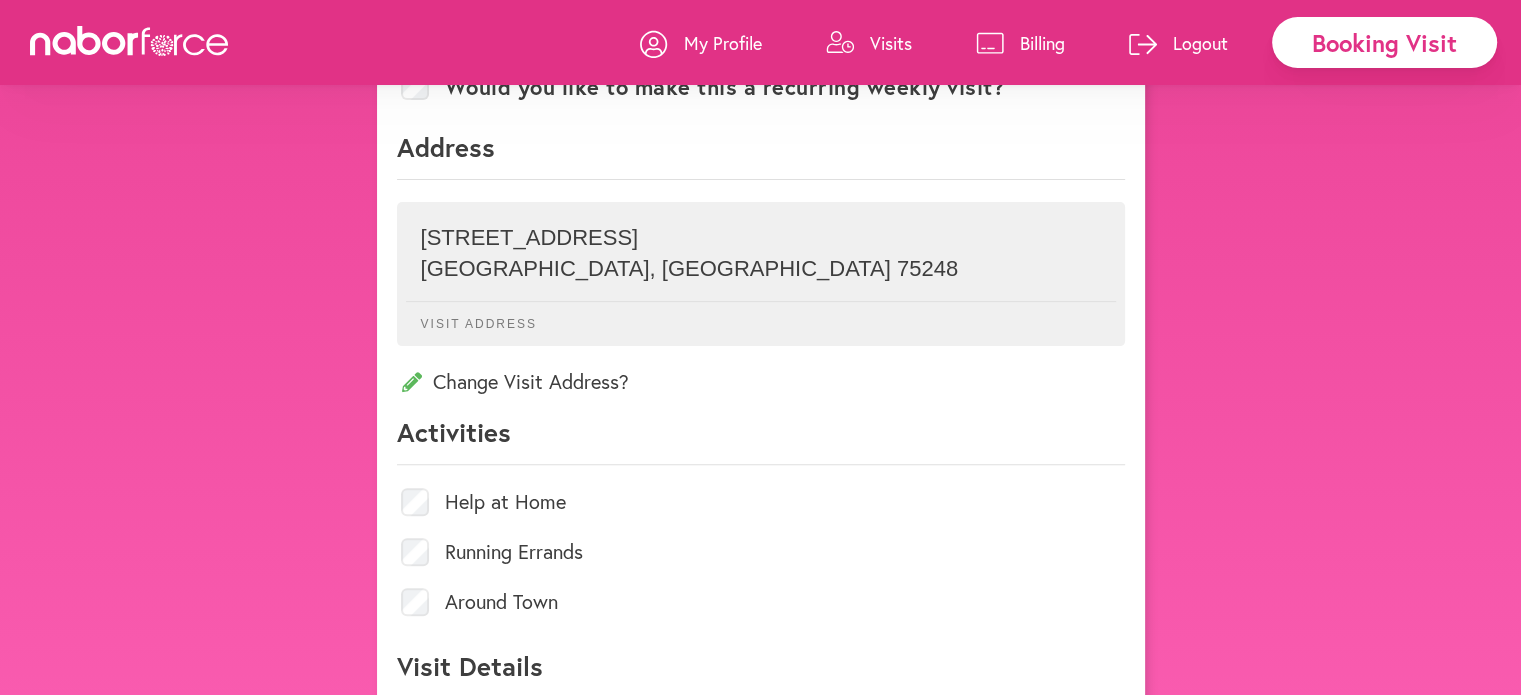 scroll, scrollTop: 627, scrollLeft: 0, axis: vertical 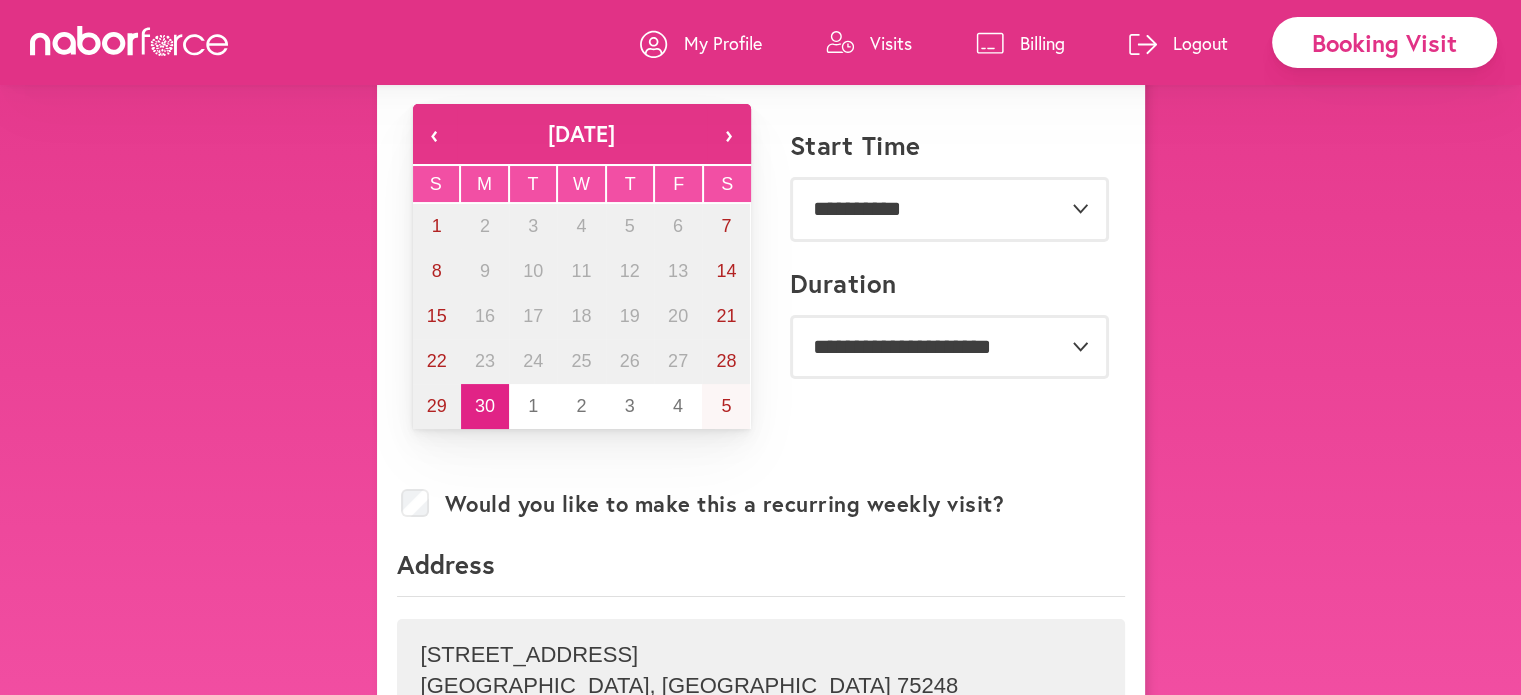 click on "›" at bounding box center (729, 134) 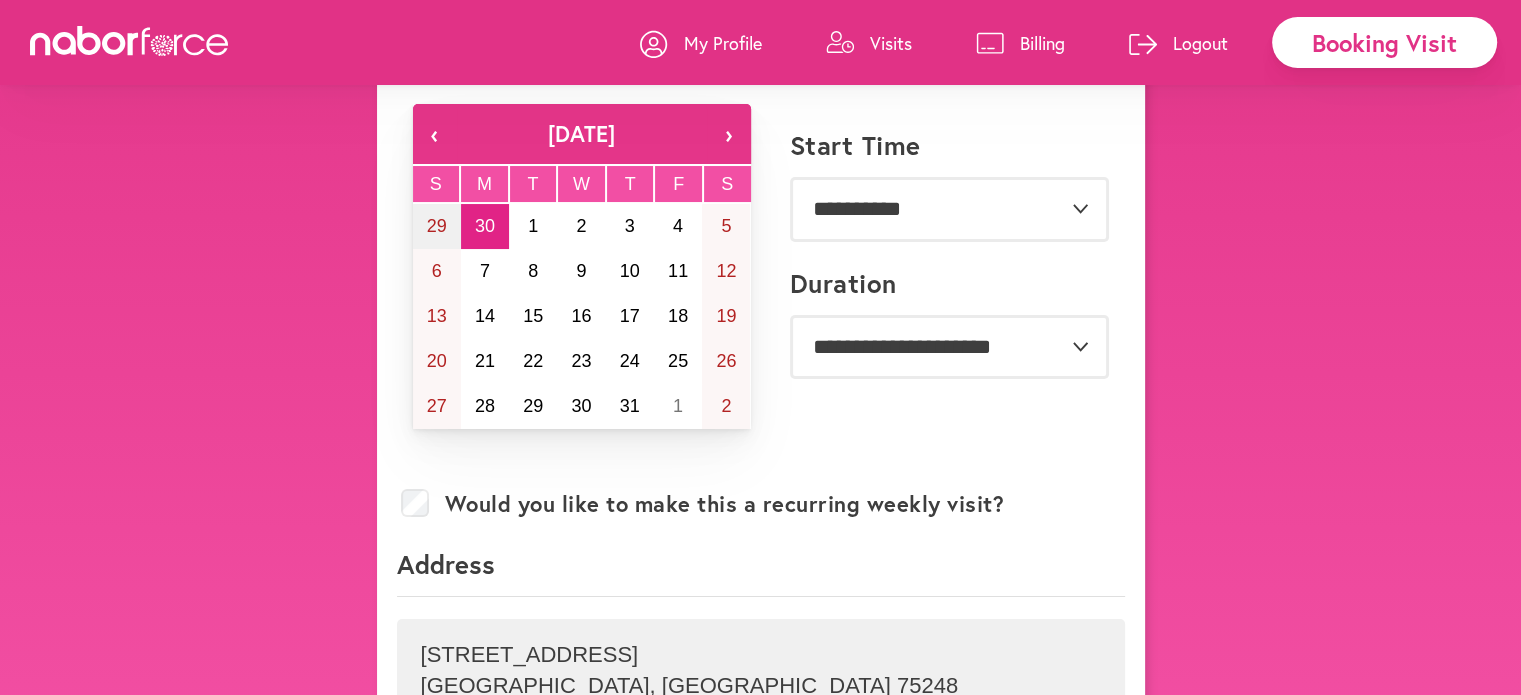 click on "›" at bounding box center [729, 134] 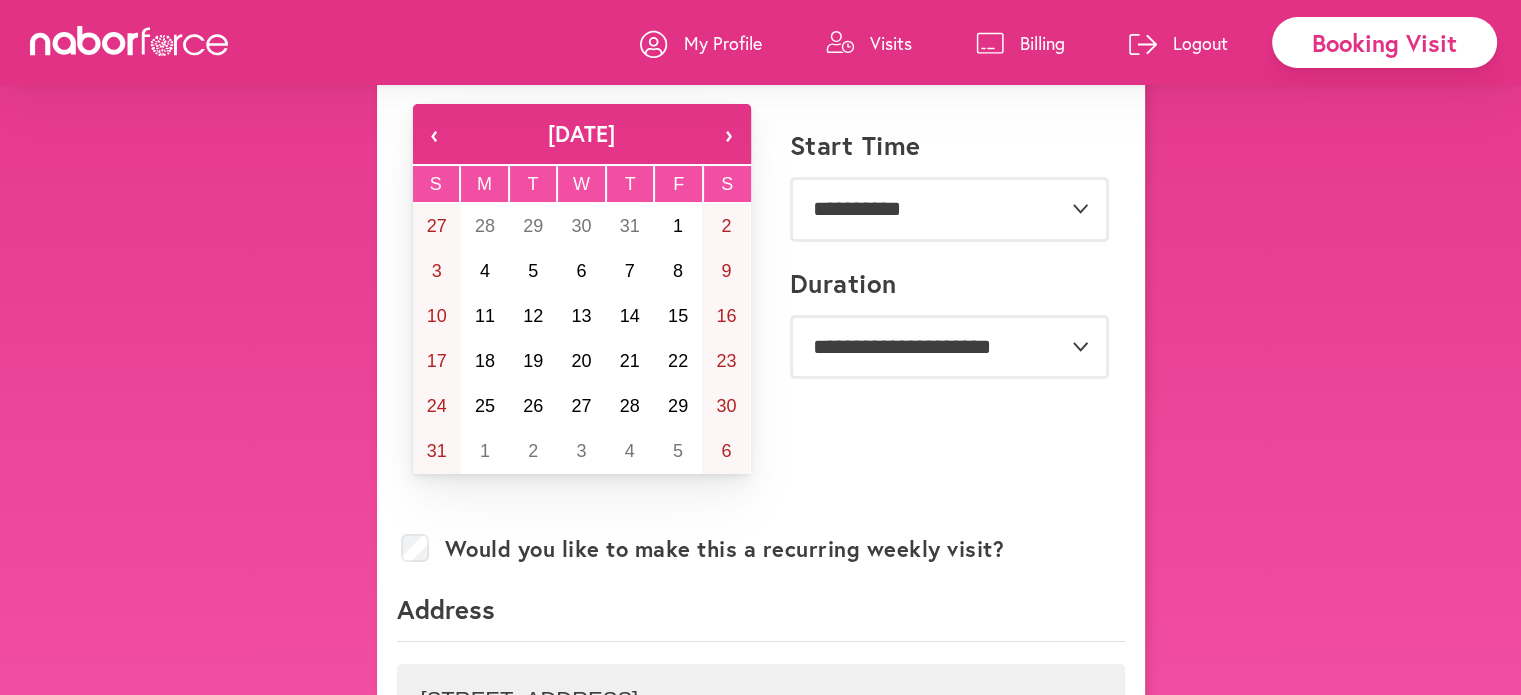 click on "W" at bounding box center [581, 184] 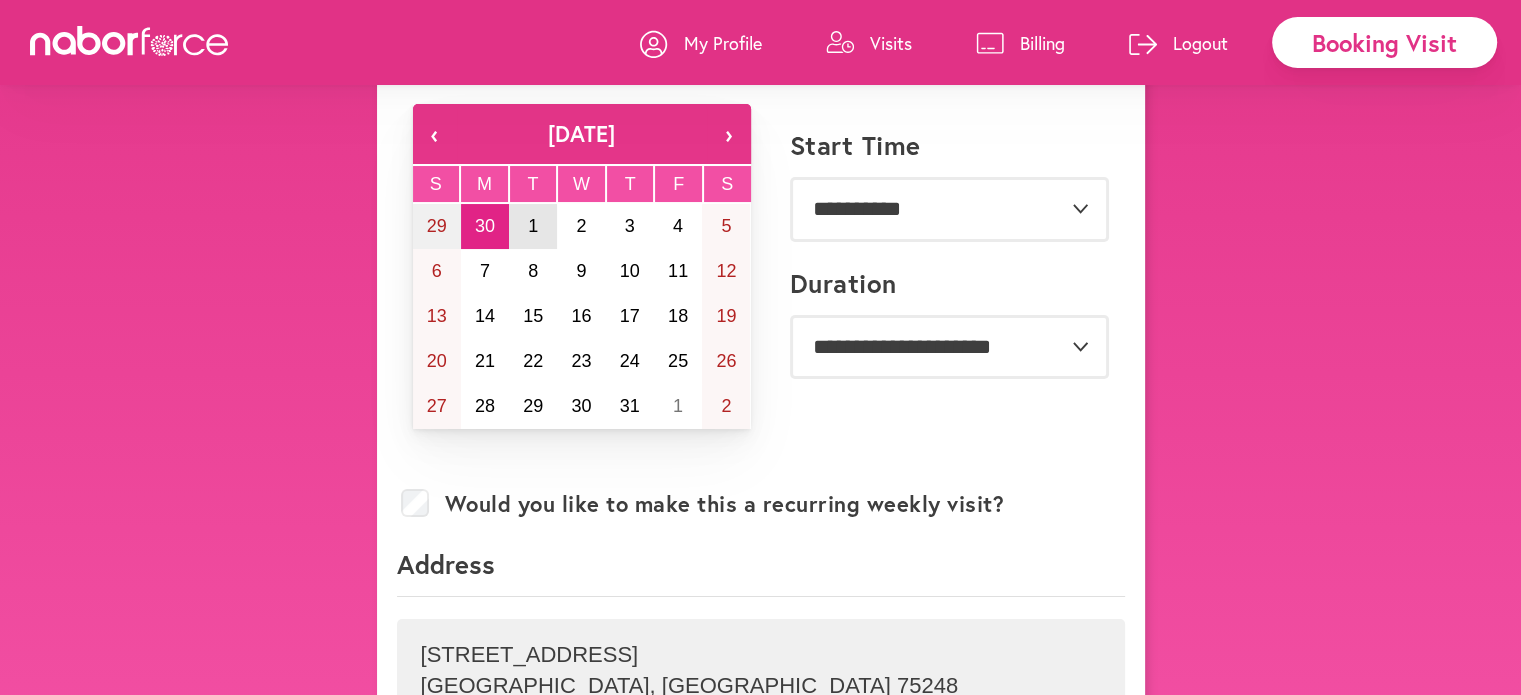click on "1" at bounding box center [533, 226] 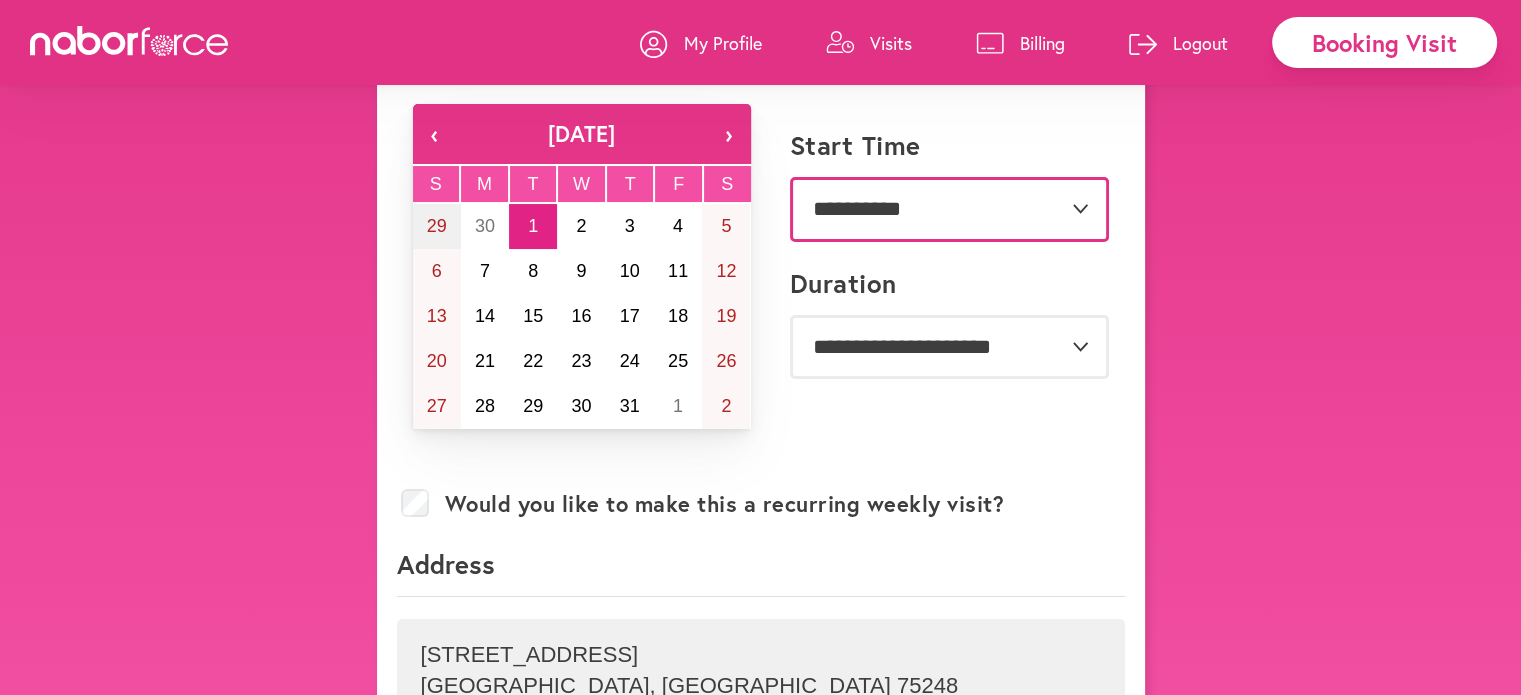click on "**********" at bounding box center (949, 209) 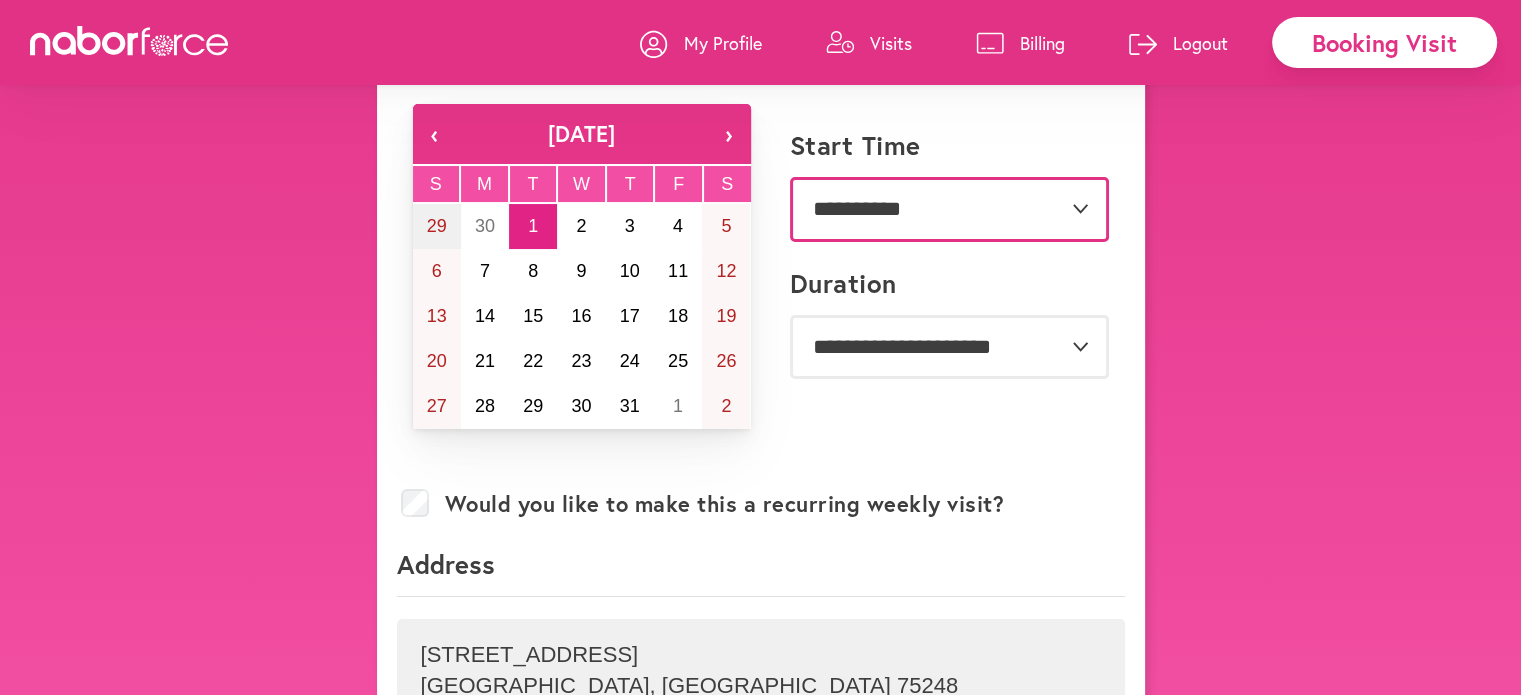 select on "*******" 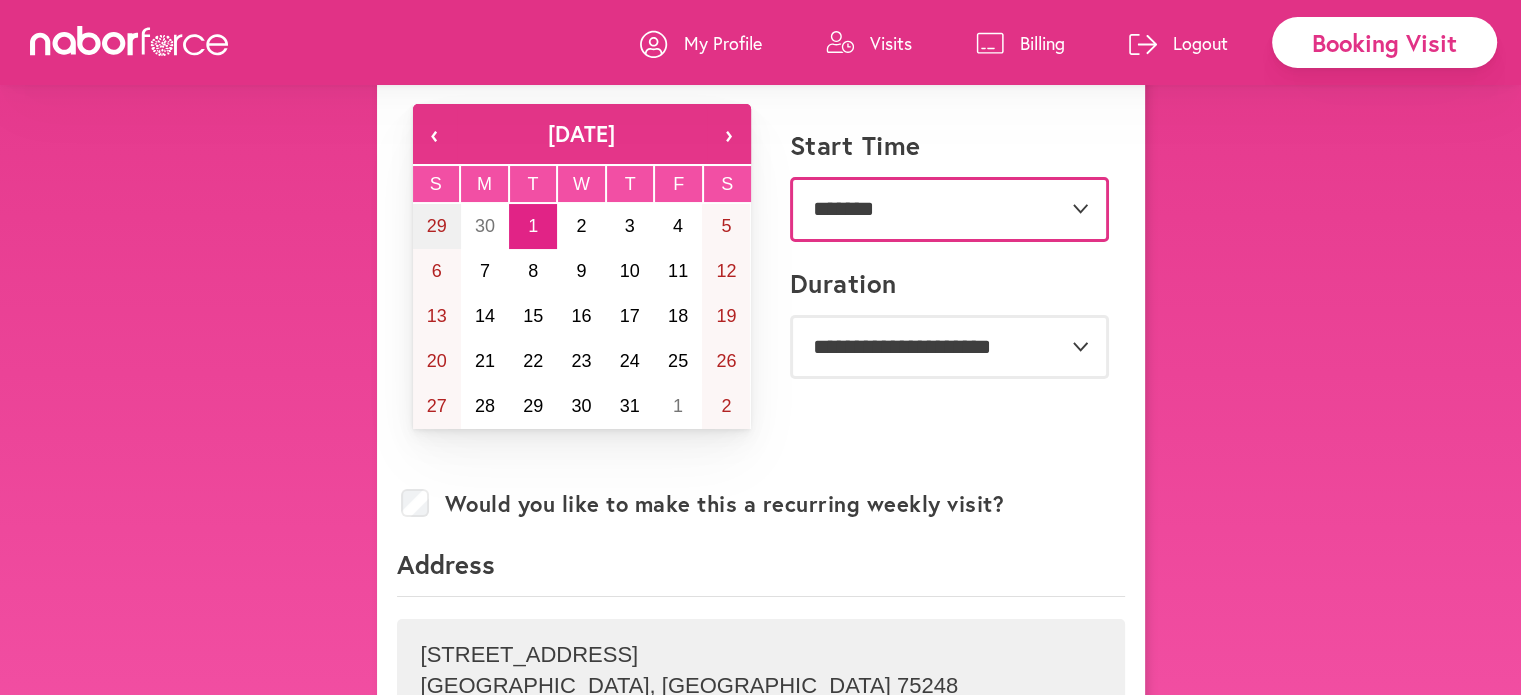 click on "**********" at bounding box center (949, 209) 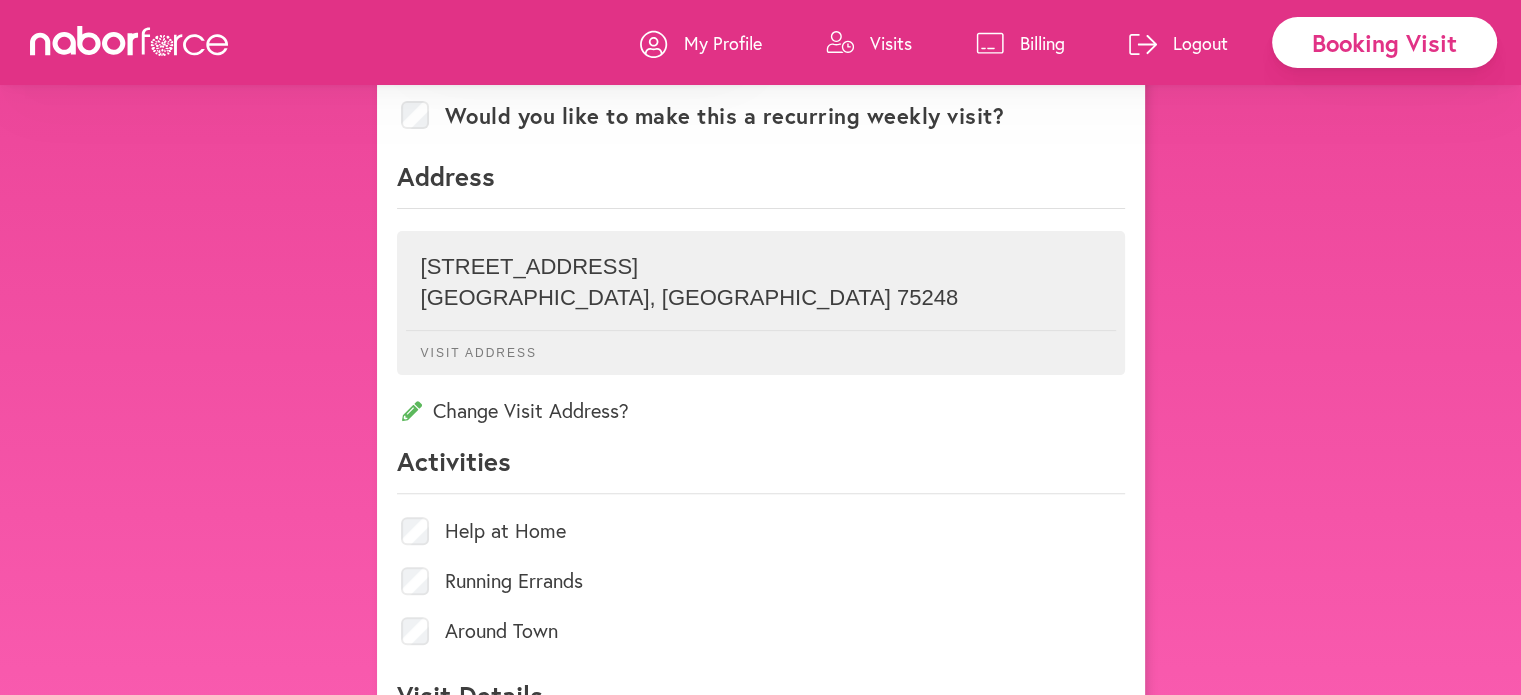 scroll, scrollTop: 611, scrollLeft: 0, axis: vertical 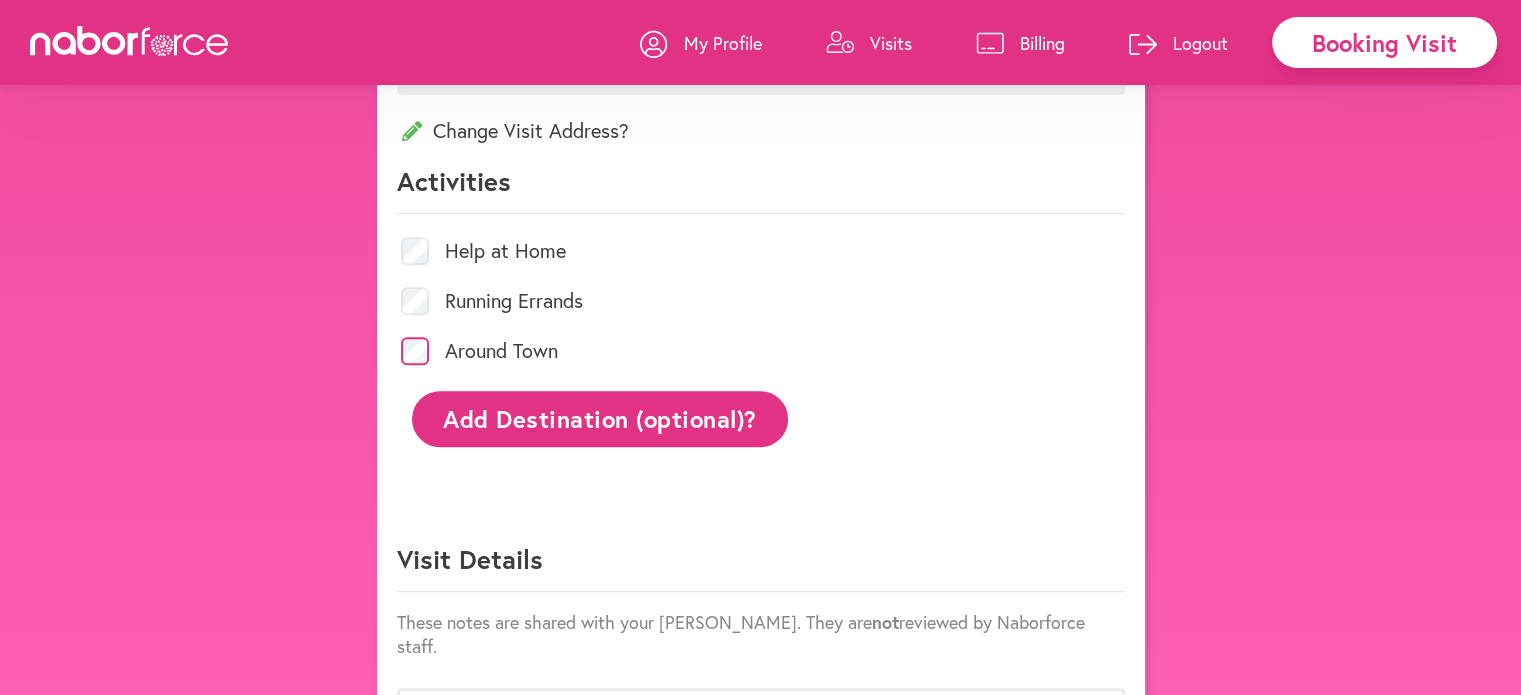 click on "Add Destination (optional)?" 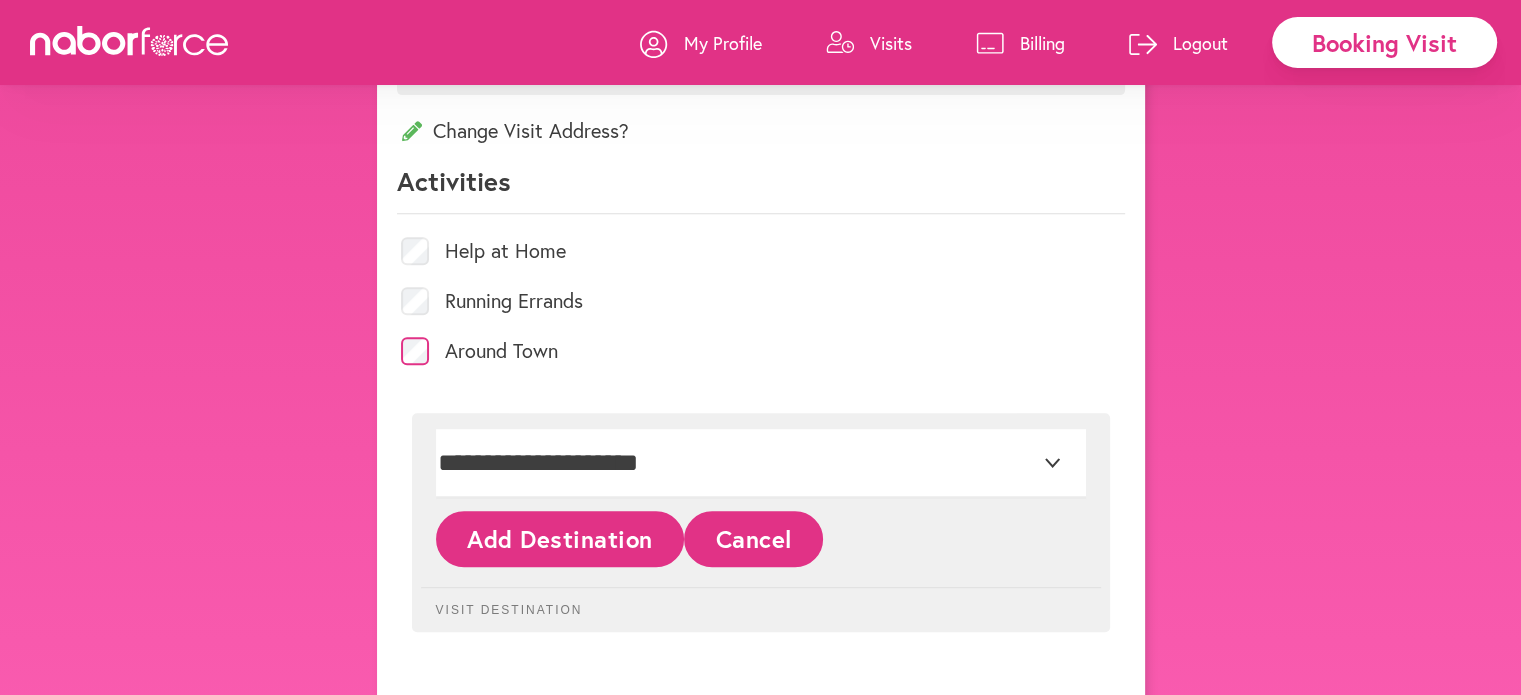click on "Add Destination" 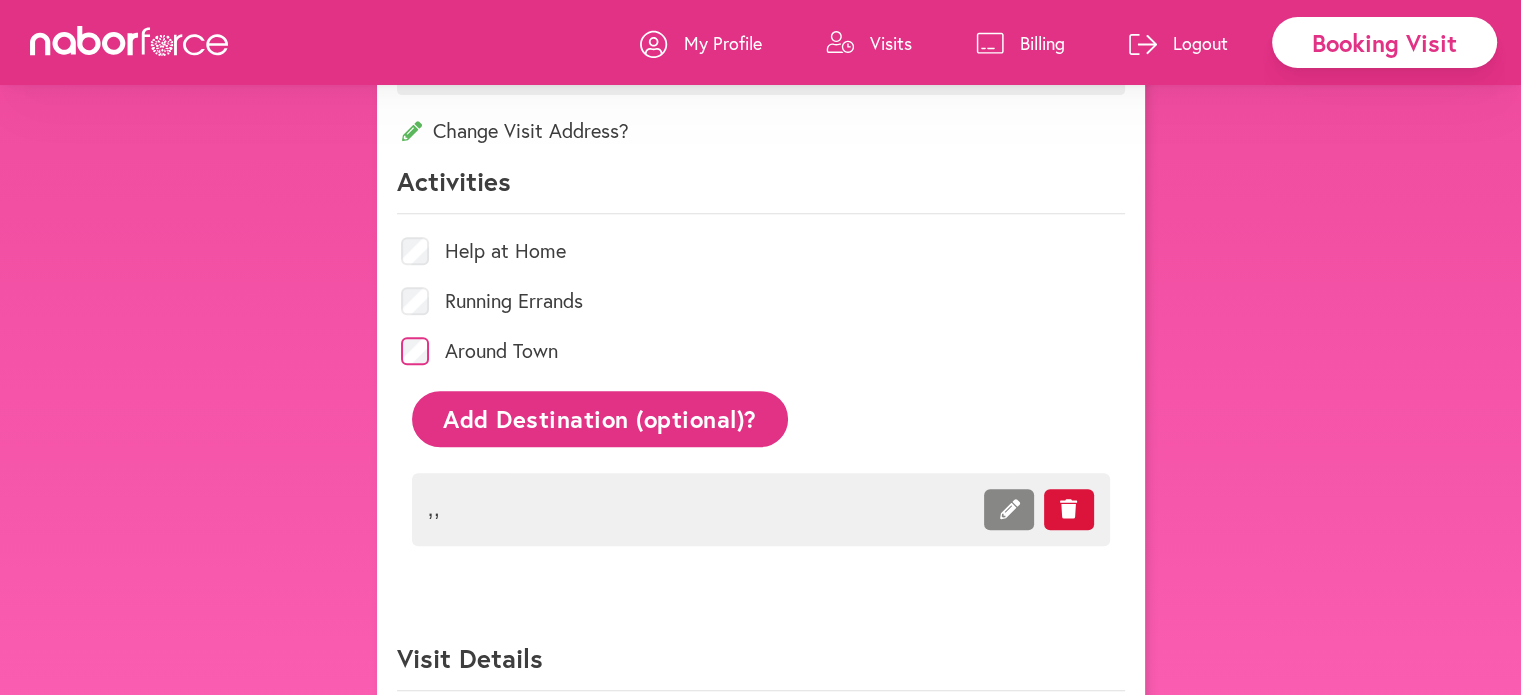 click on ",  ," 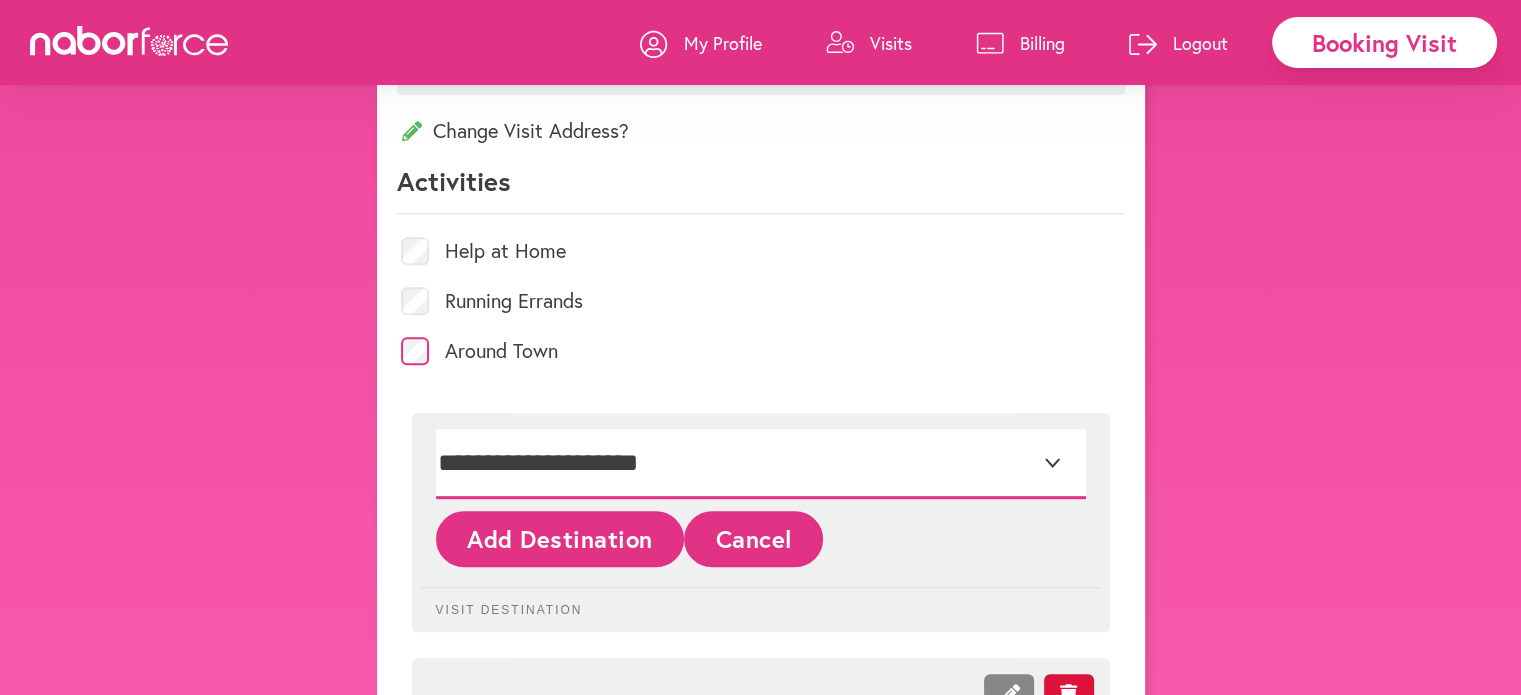 click on "**********" at bounding box center [761, 464] 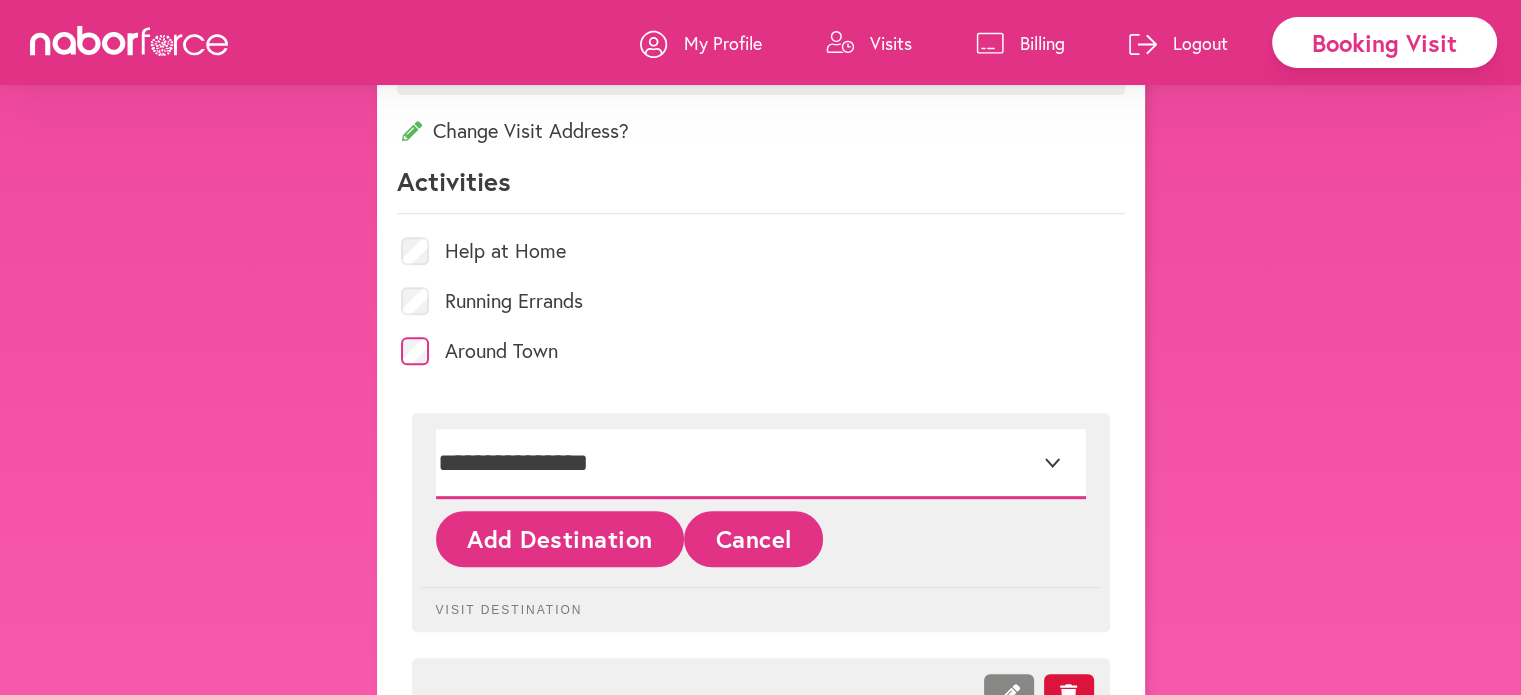 click on "**********" at bounding box center [761, 464] 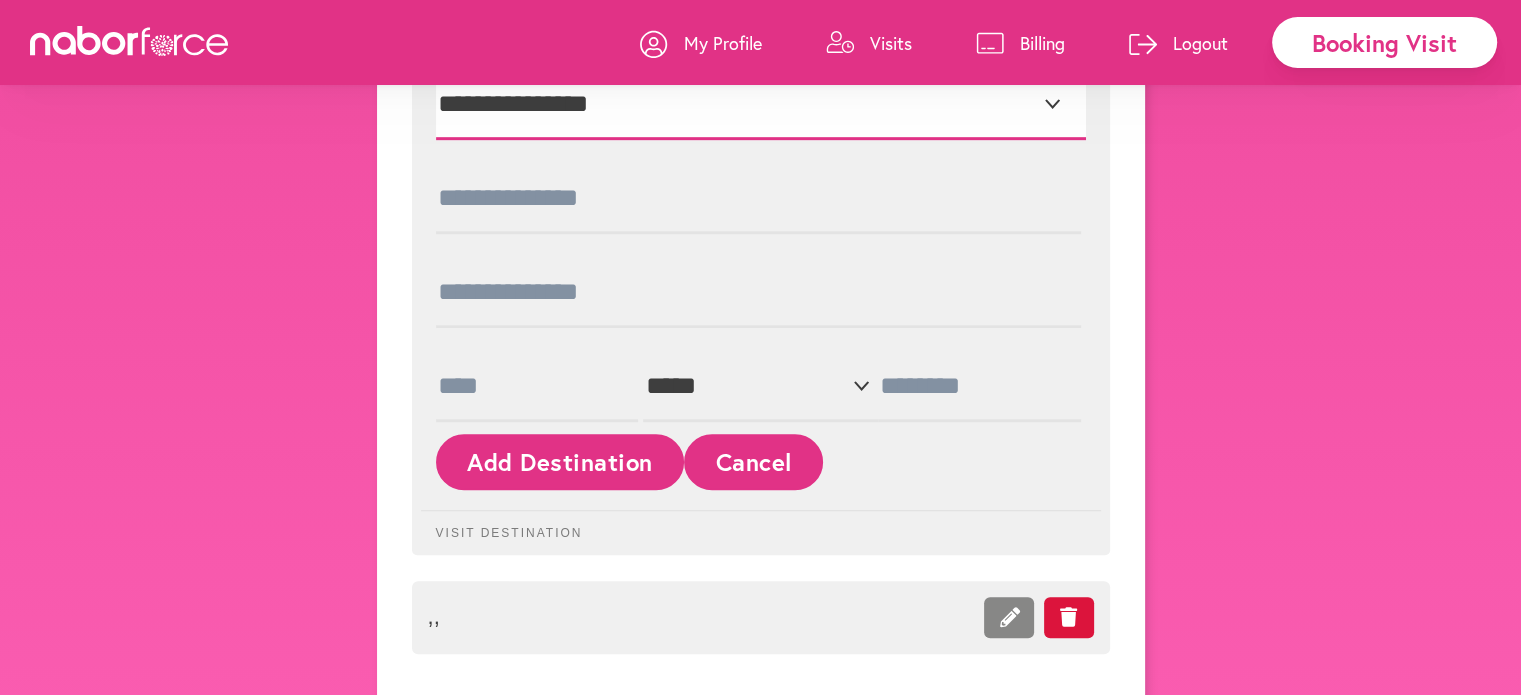 scroll, scrollTop: 1223, scrollLeft: 0, axis: vertical 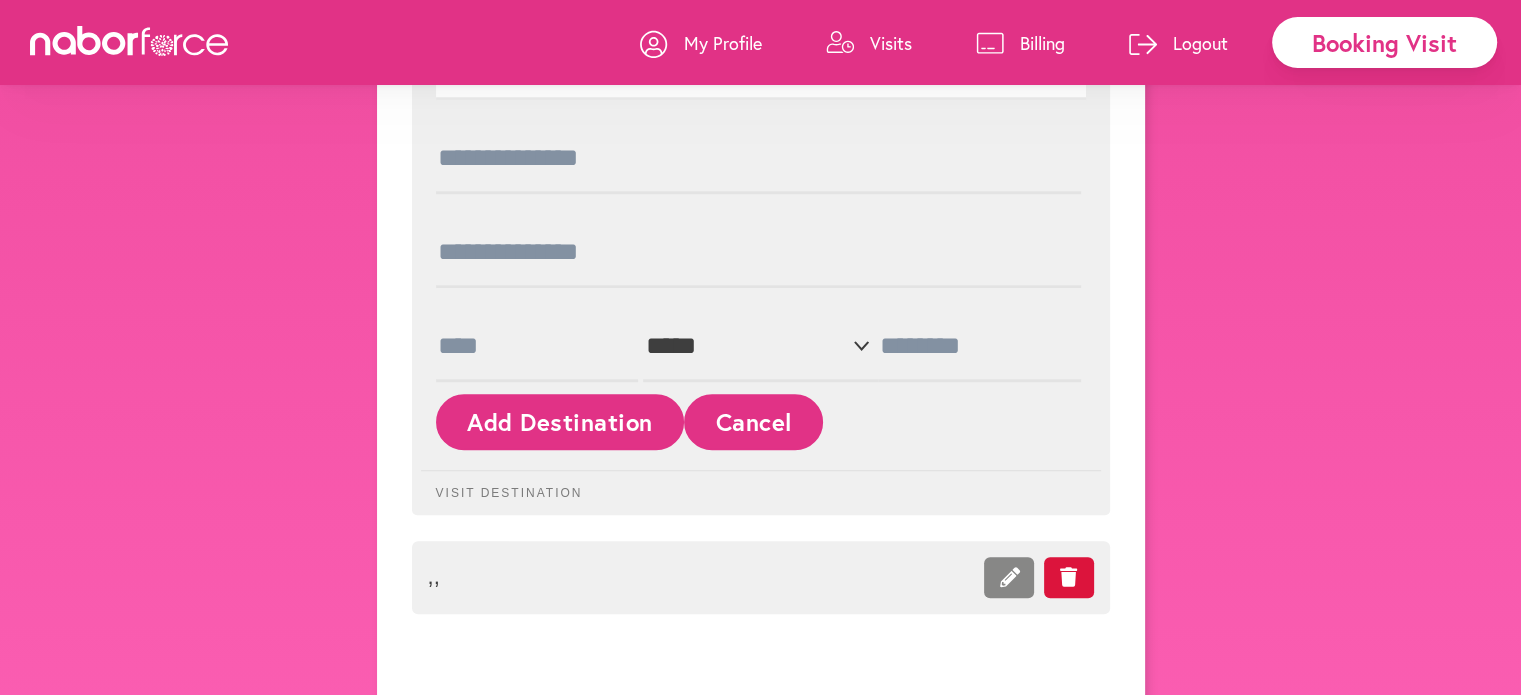 click on "Logout" at bounding box center (1200, 43) 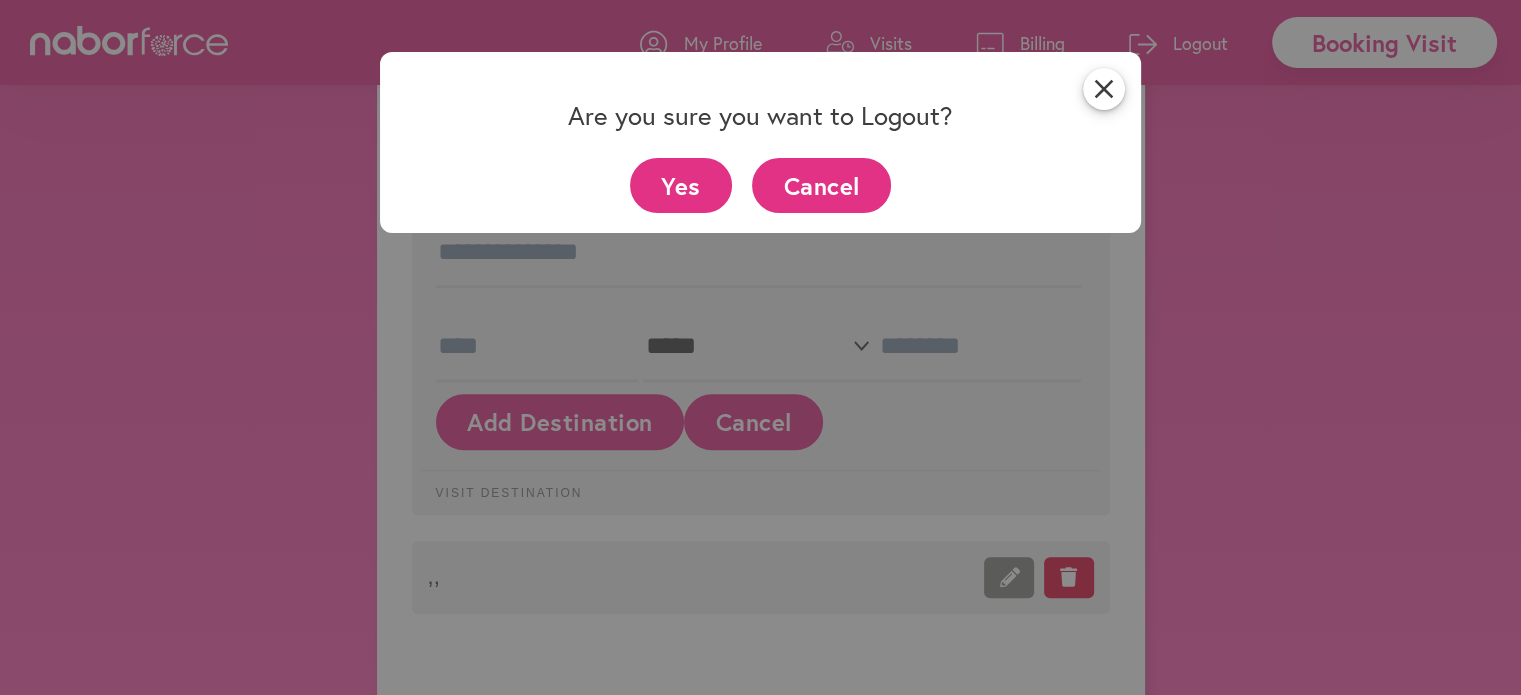 click on "Cancel" at bounding box center [821, 185] 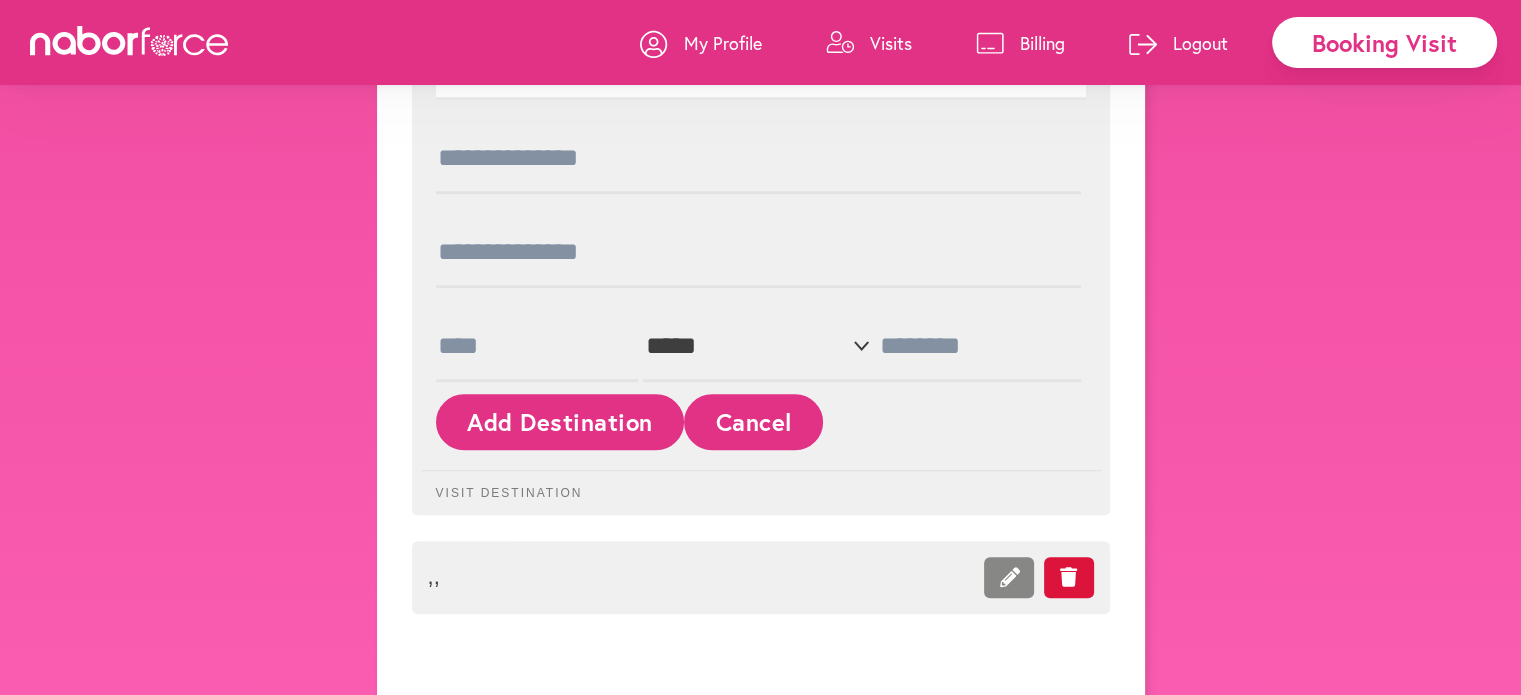 click on "Cancel" at bounding box center (753, 421) 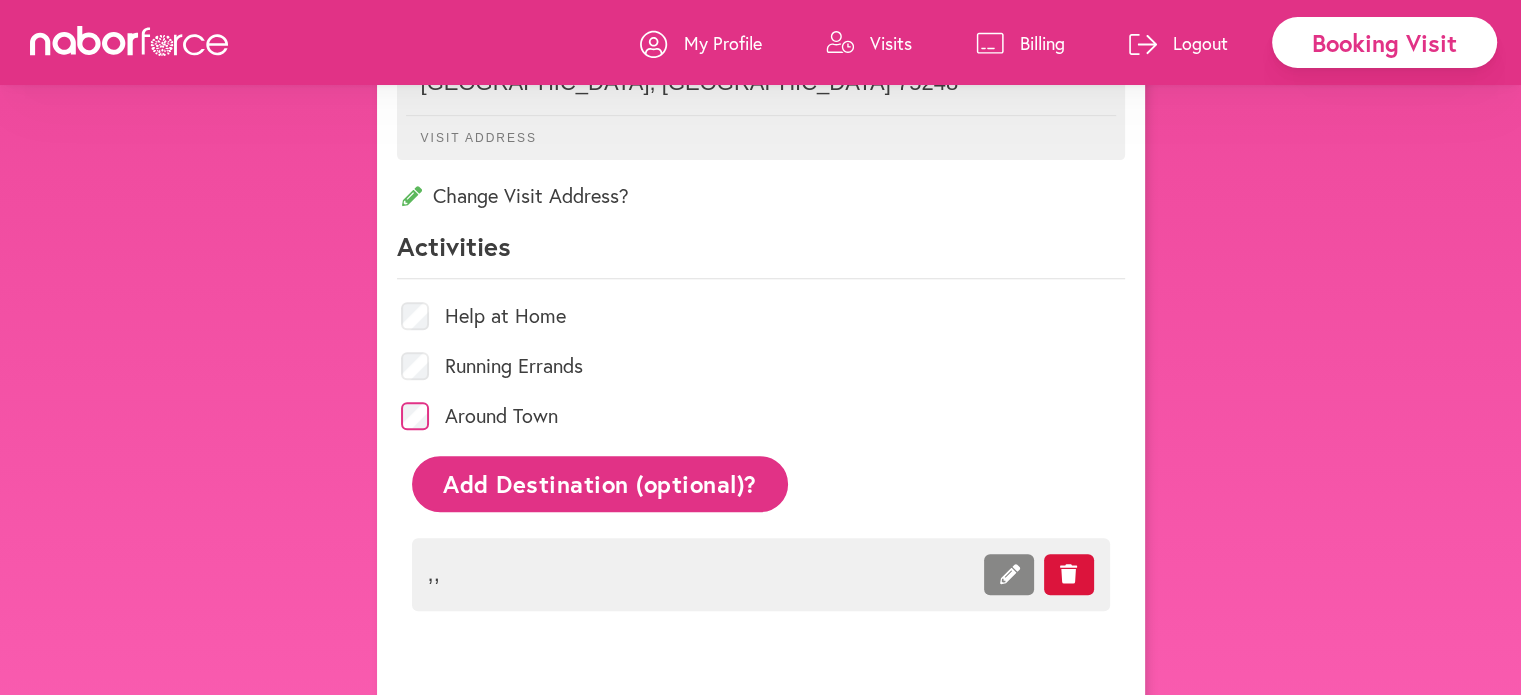 click on "Logout" at bounding box center (1200, 43) 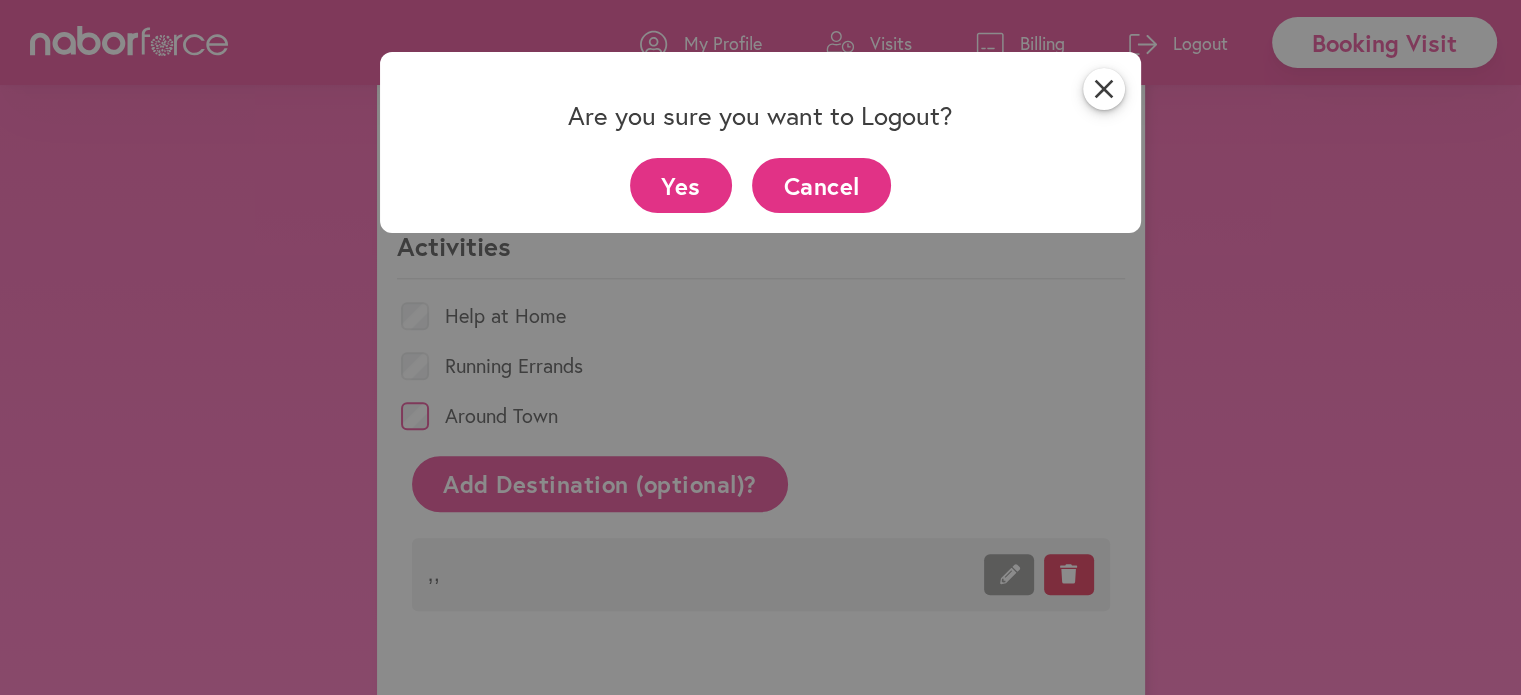 click on "Yes" at bounding box center (681, 185) 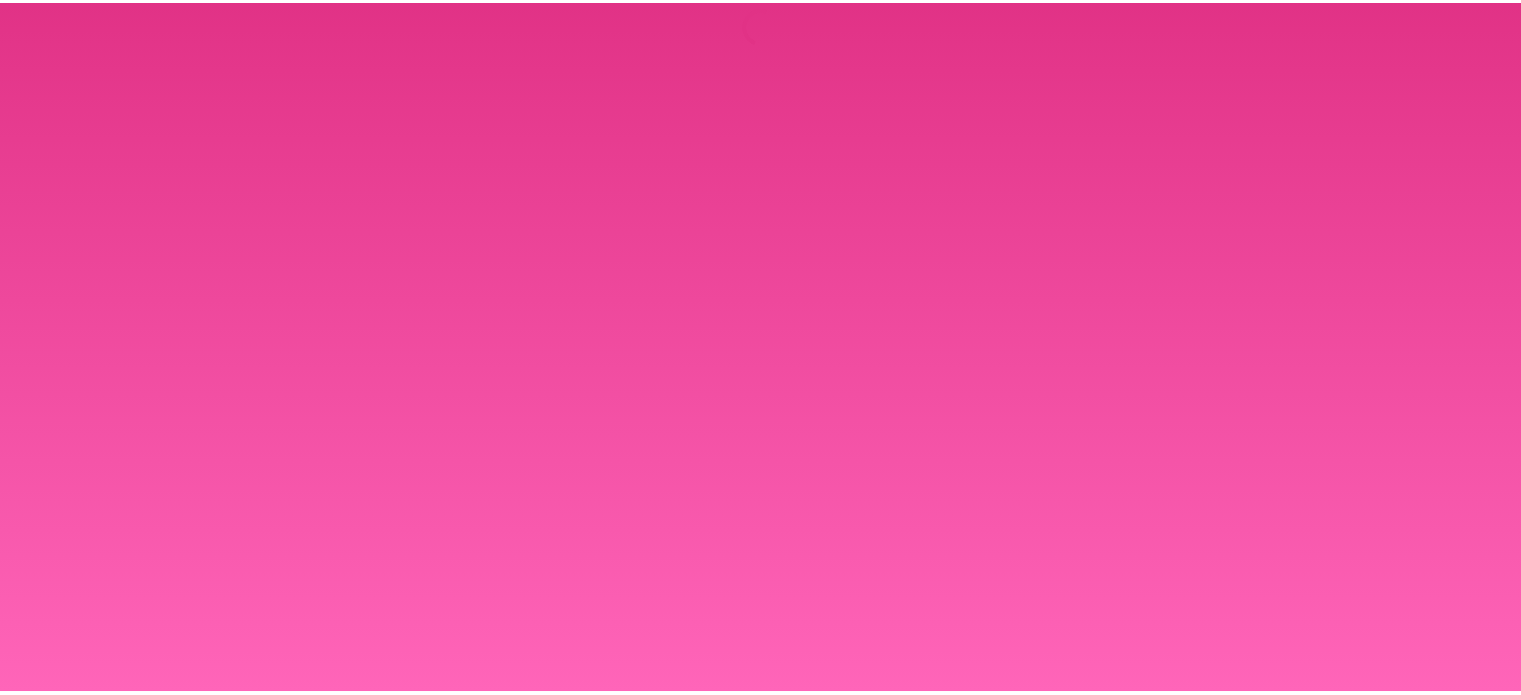 scroll, scrollTop: 0, scrollLeft: 0, axis: both 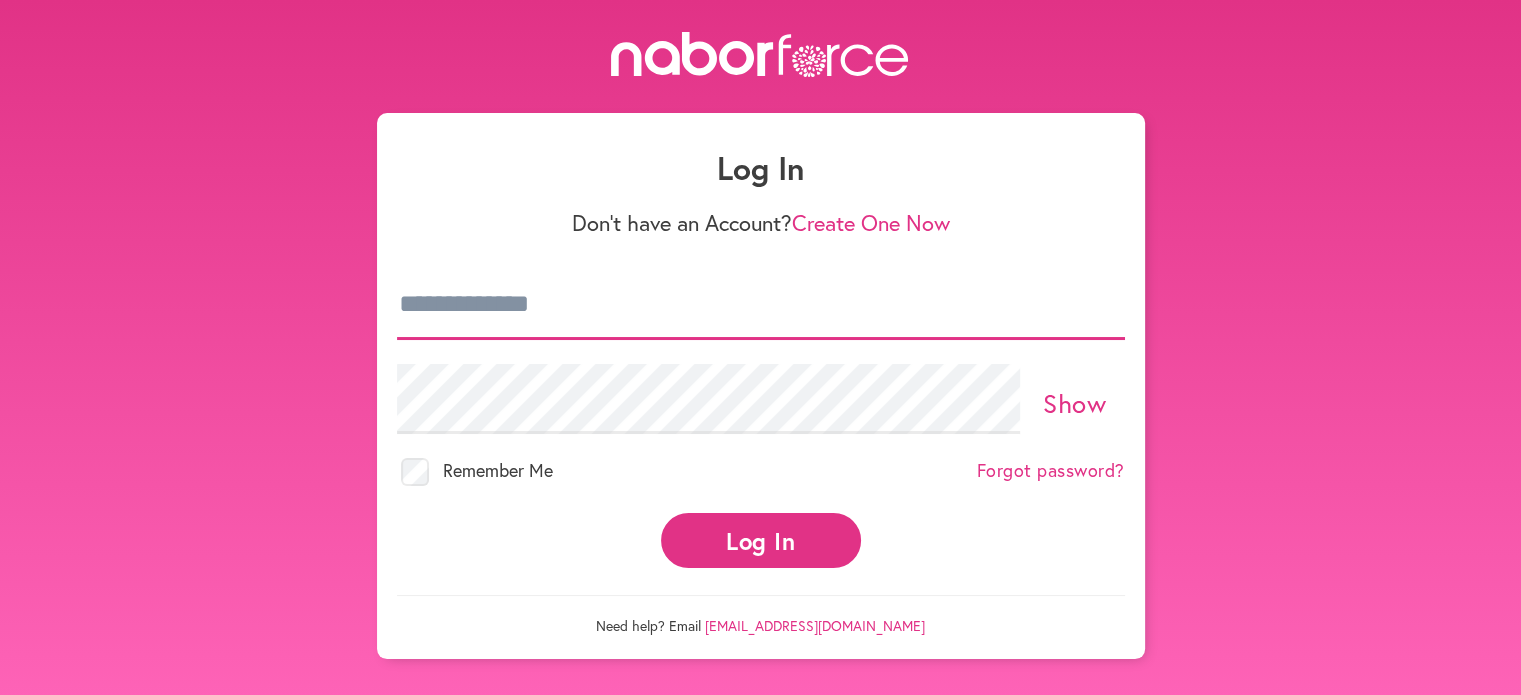 click at bounding box center [761, 305] 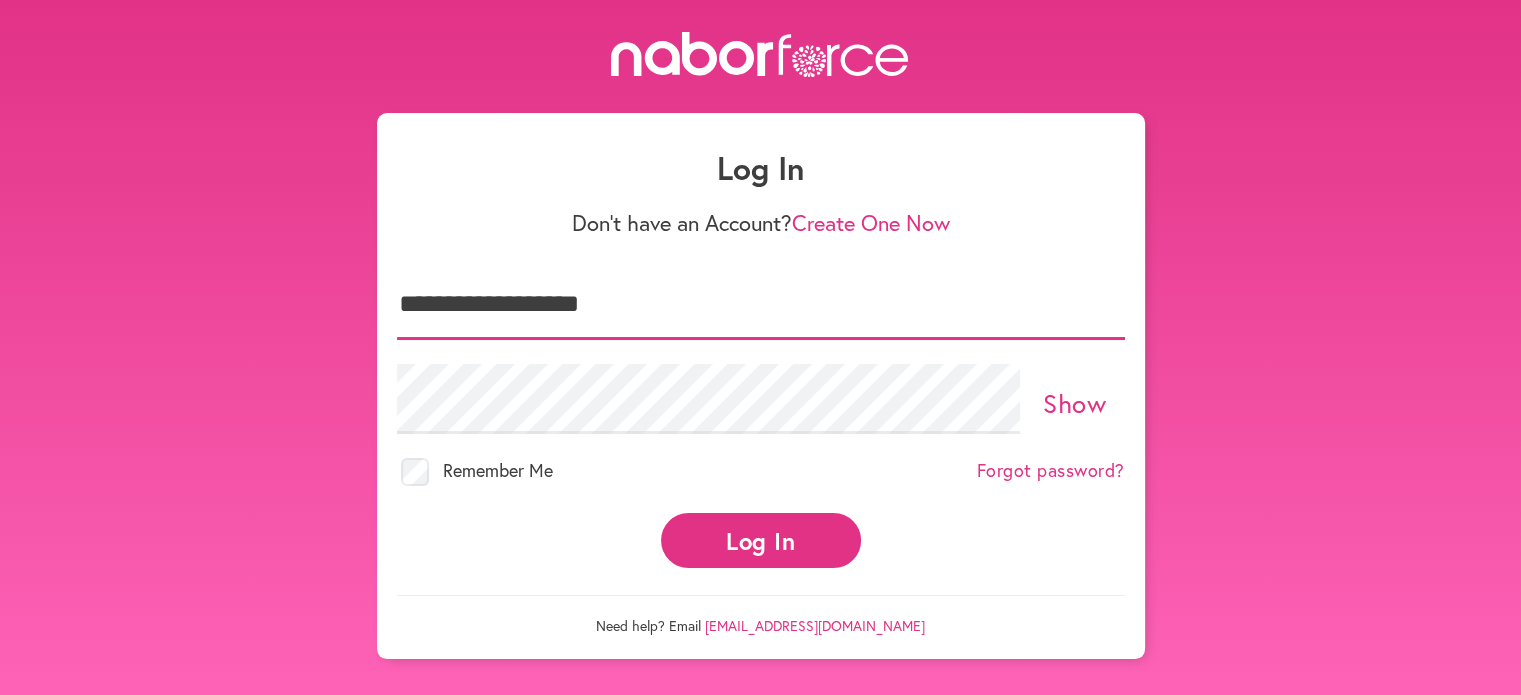 type on "**********" 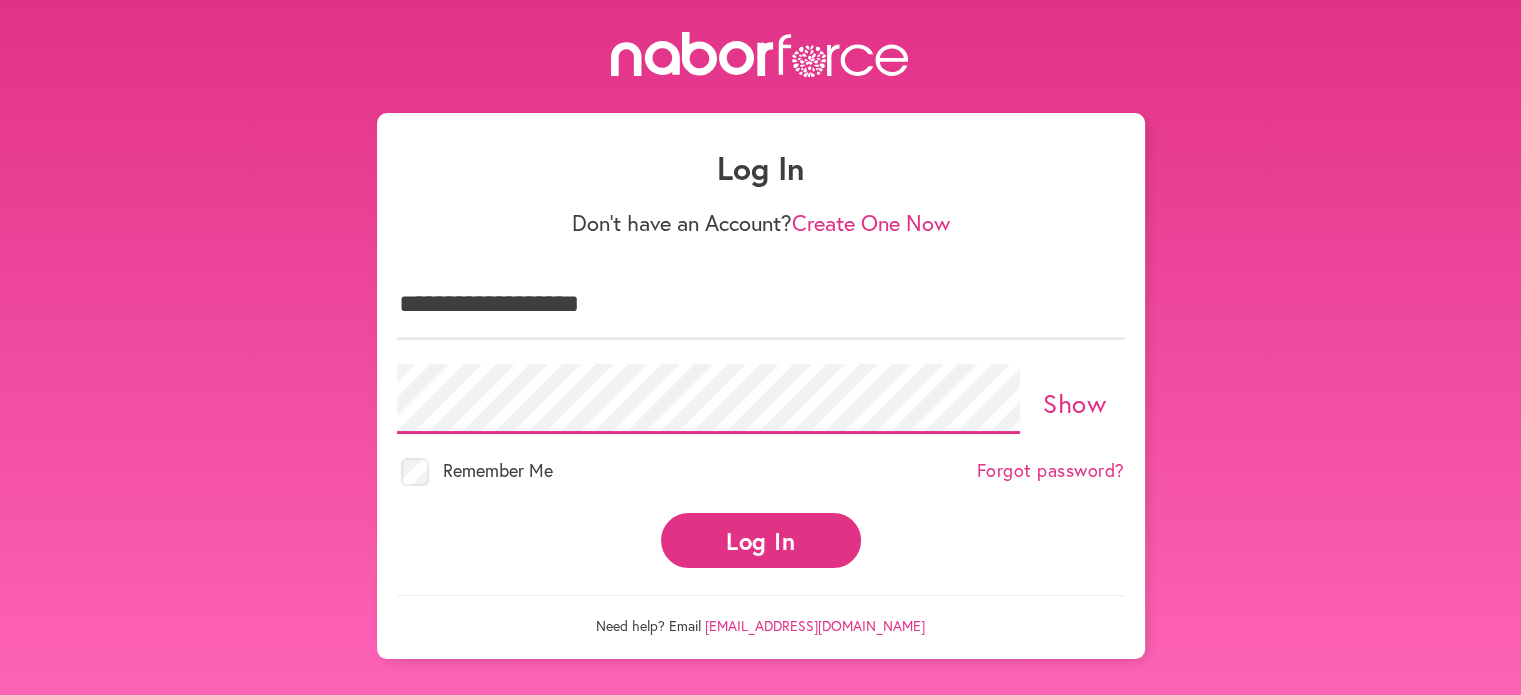 click on "**********" at bounding box center (761, 305) 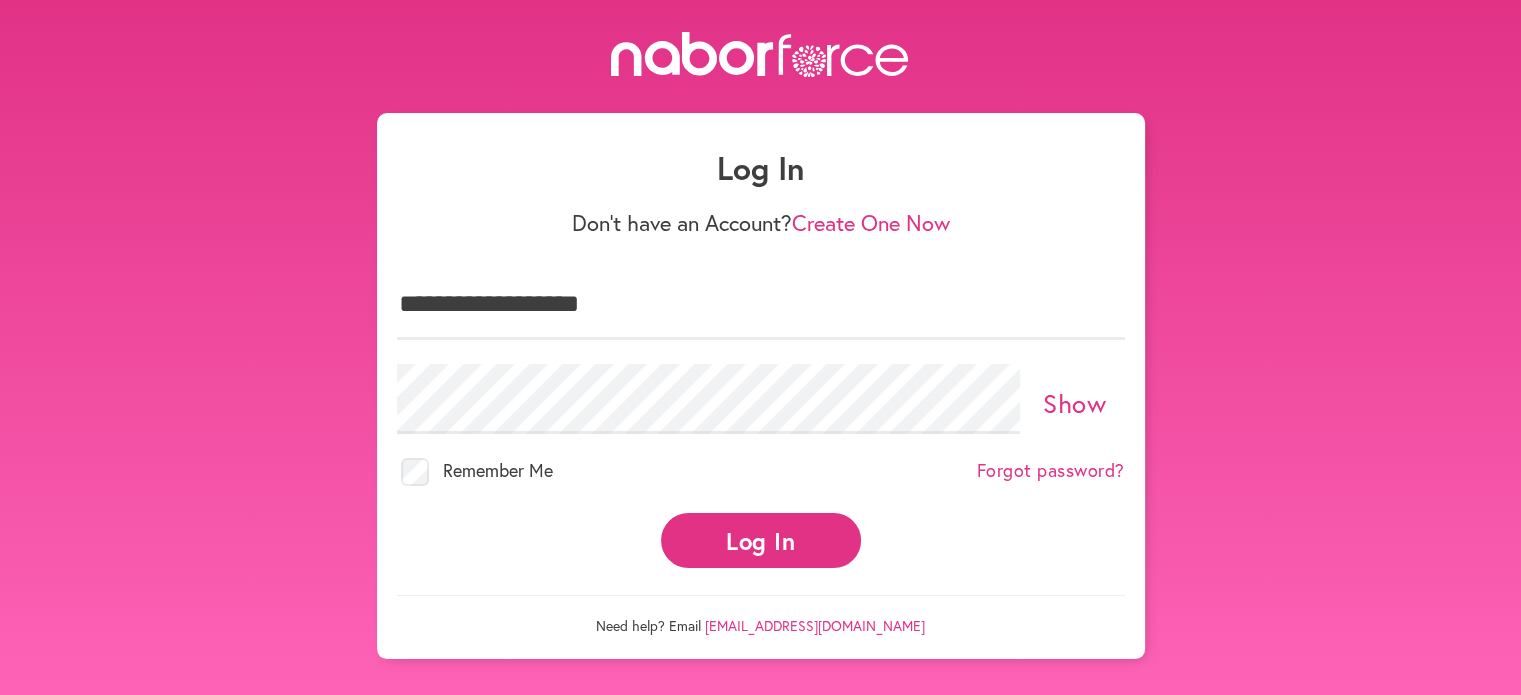 click on "**********" at bounding box center (761, 305) 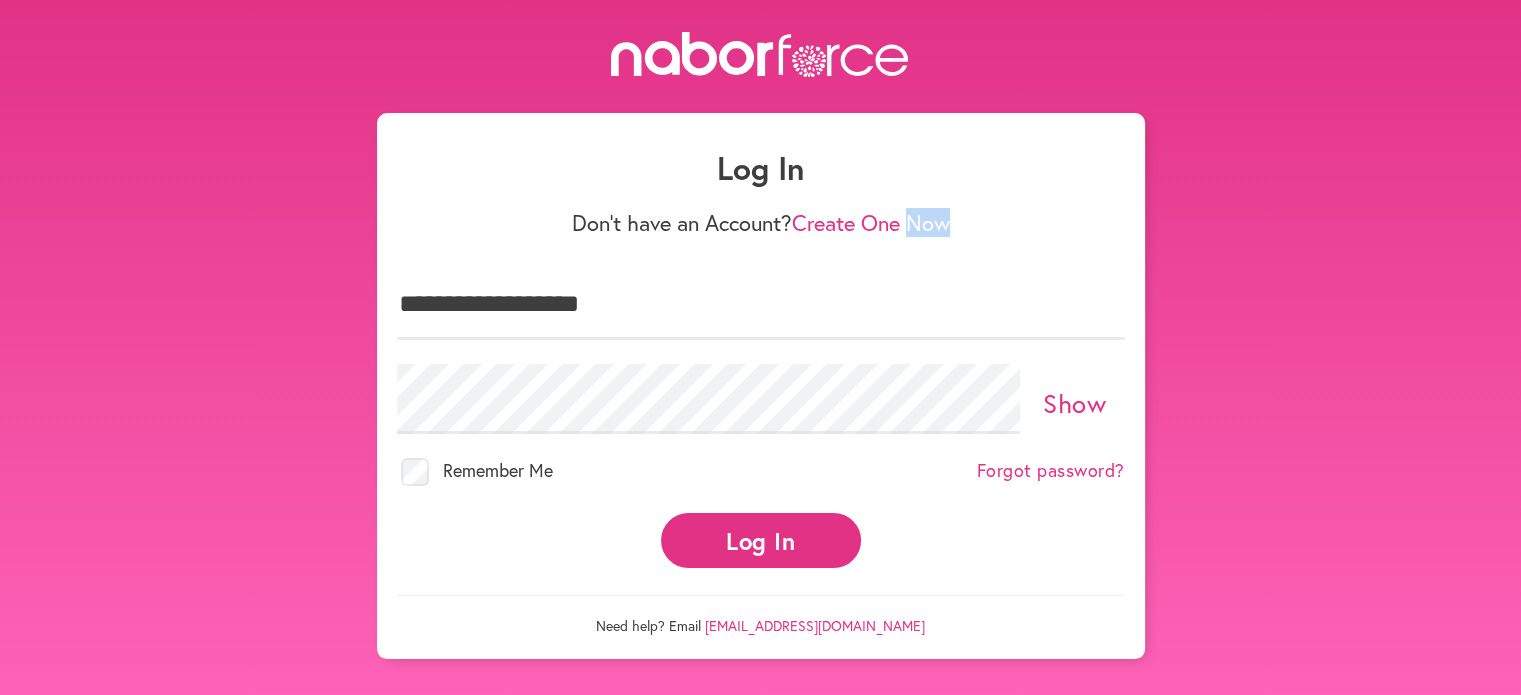 click on "**********" at bounding box center (761, 305) 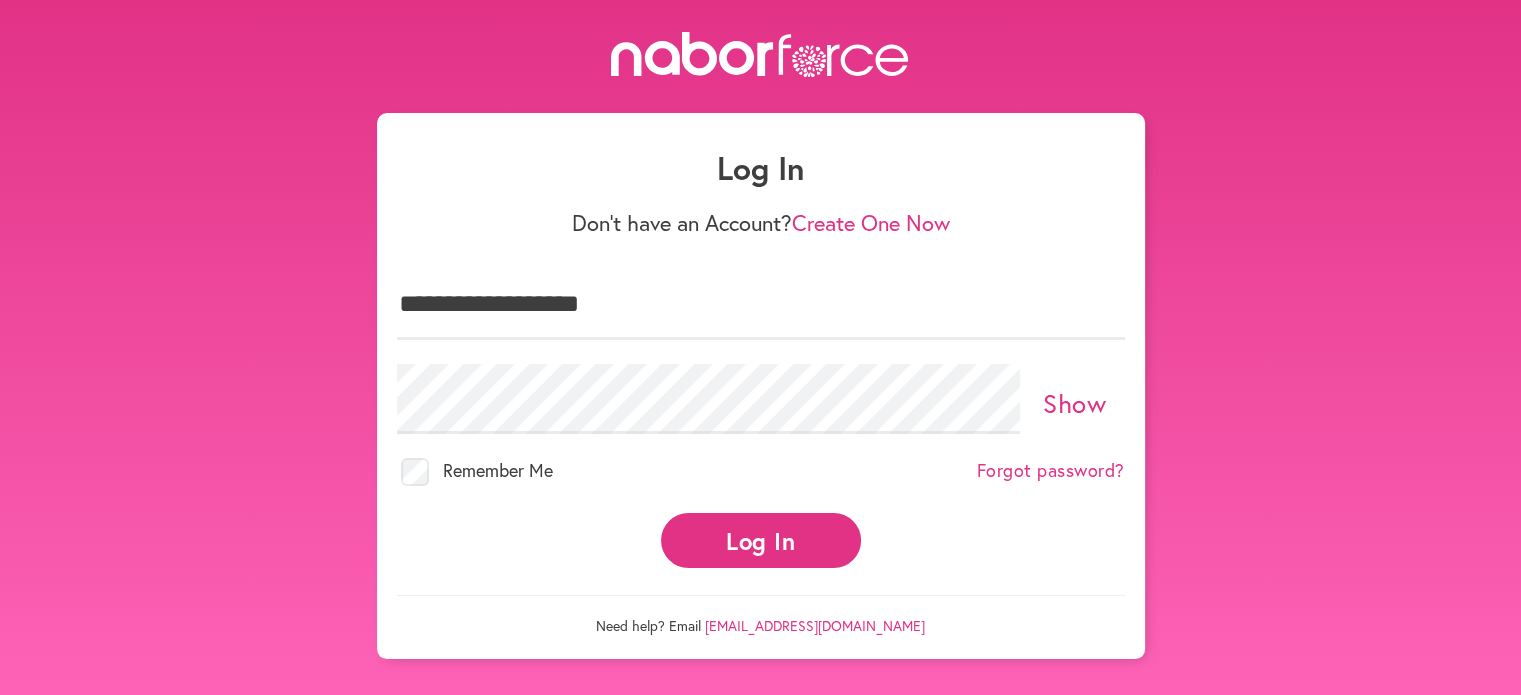 click on "Log In" at bounding box center [761, 540] 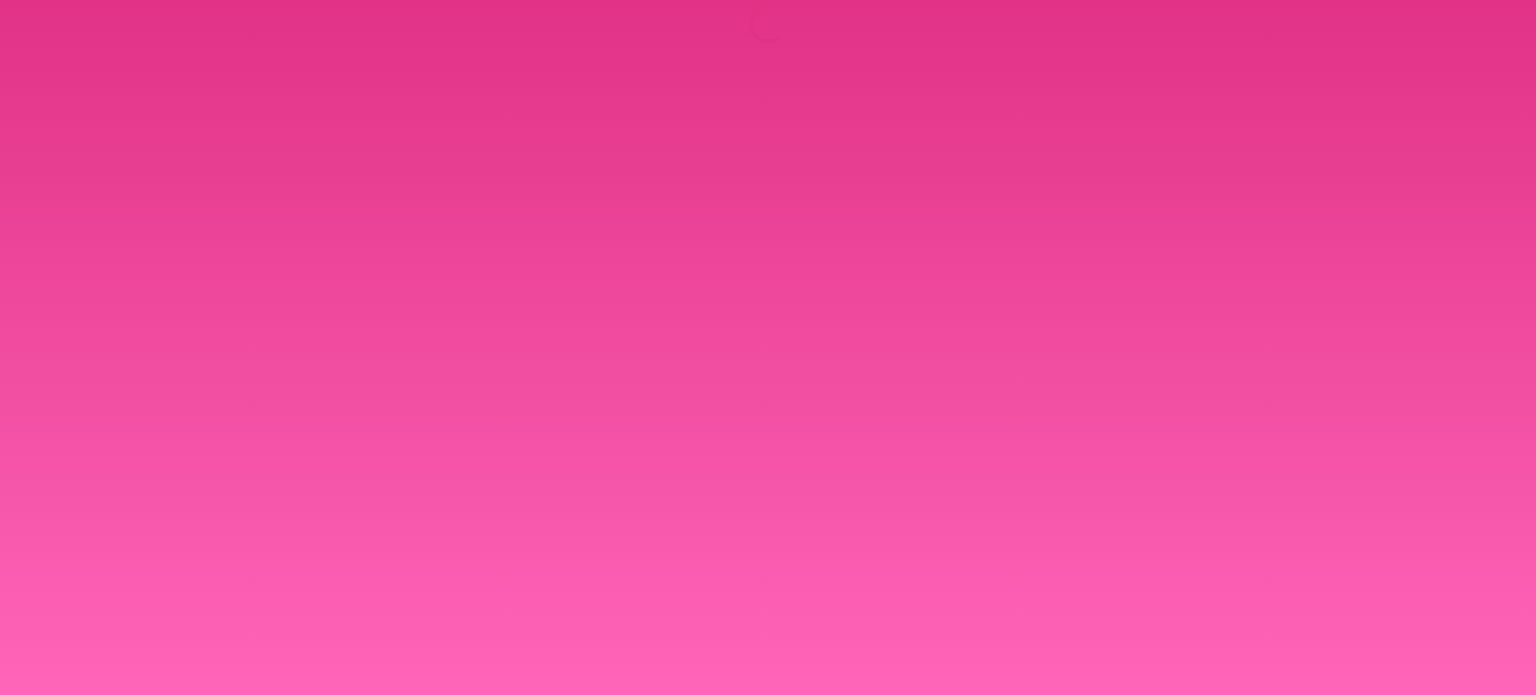 click at bounding box center [768, 347] 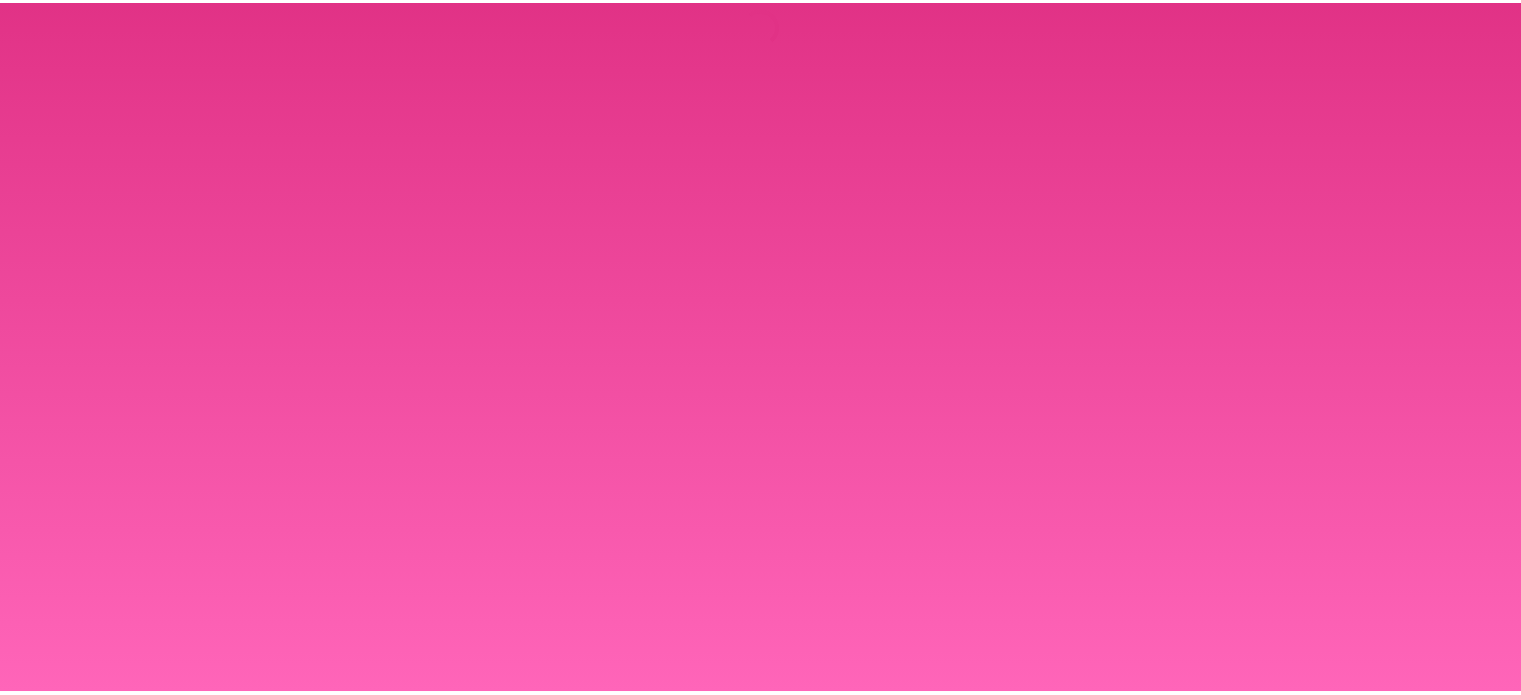 scroll, scrollTop: 0, scrollLeft: 0, axis: both 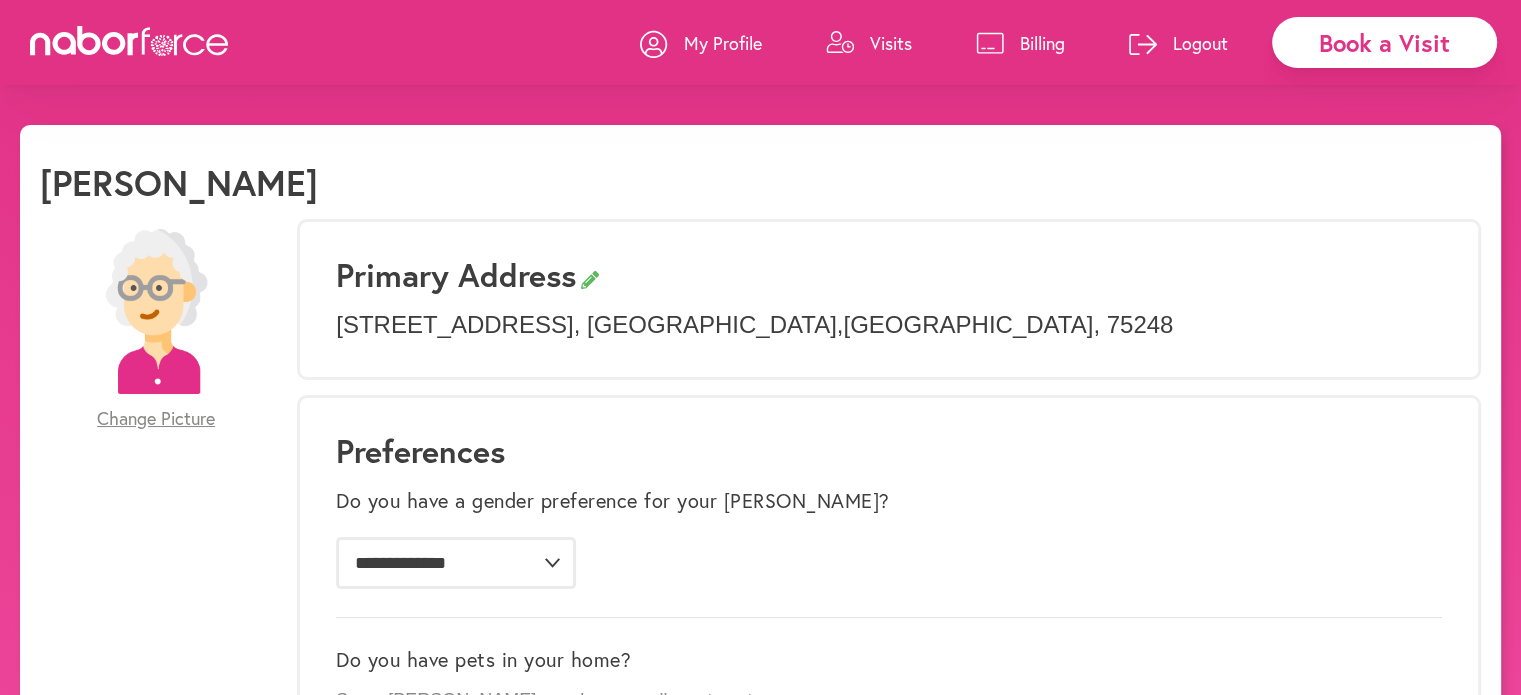click on "My Profile" at bounding box center [701, 43] 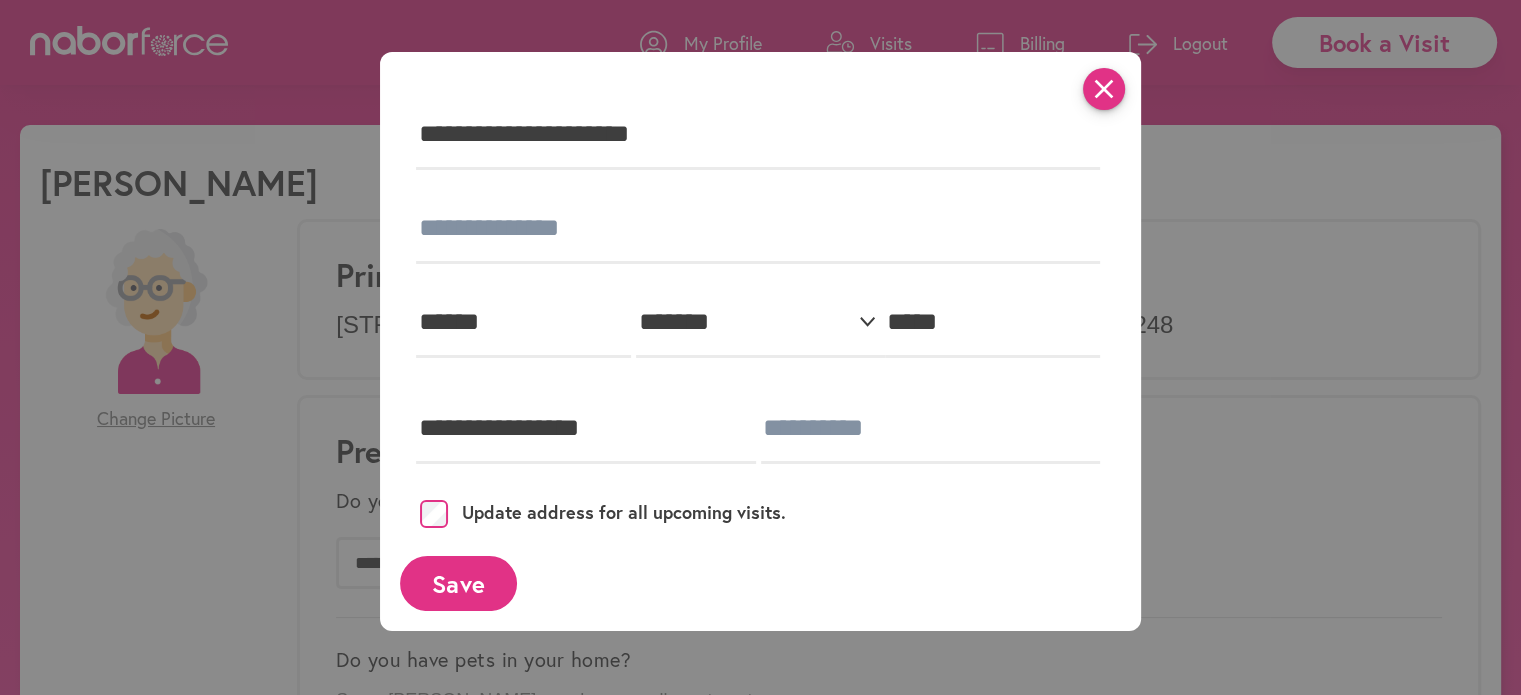 click on "close" at bounding box center [1104, 89] 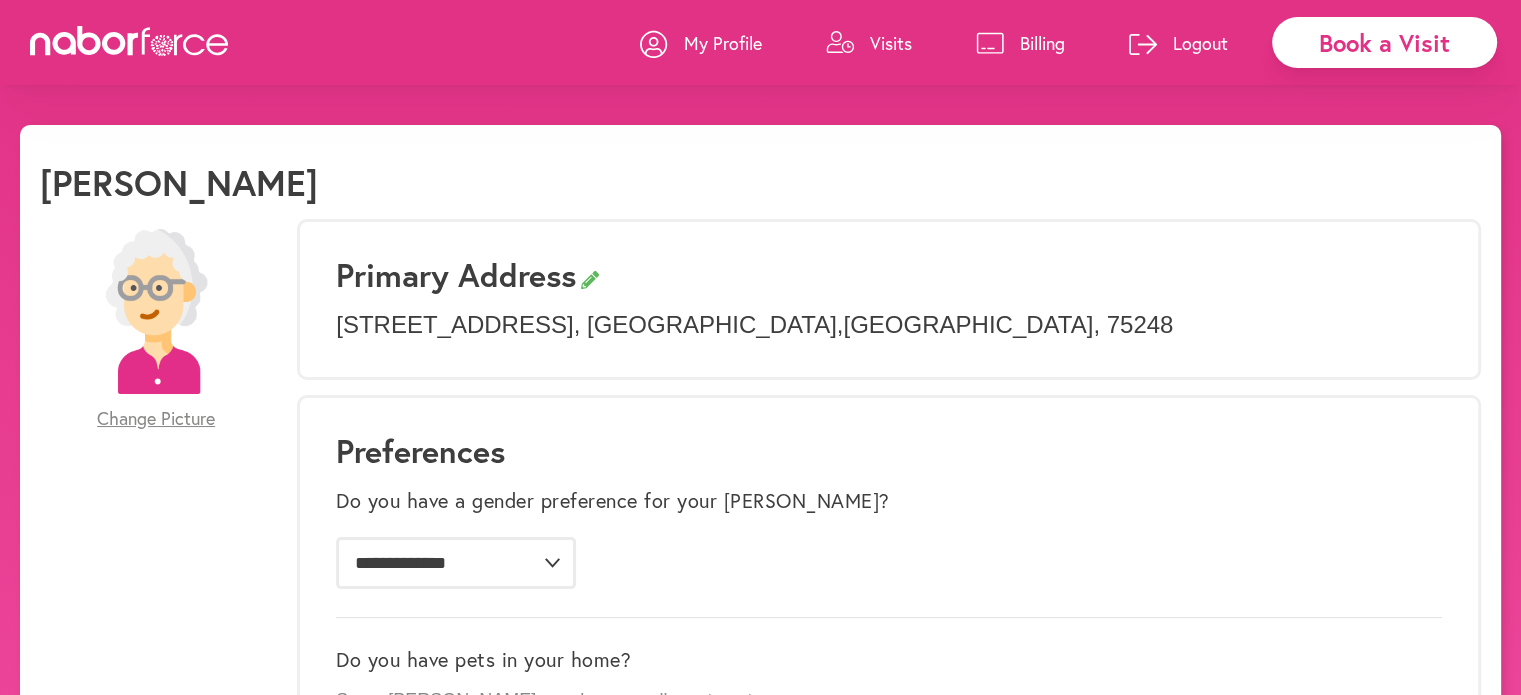 click on "[PERSON_NAME]" at bounding box center [179, 182] 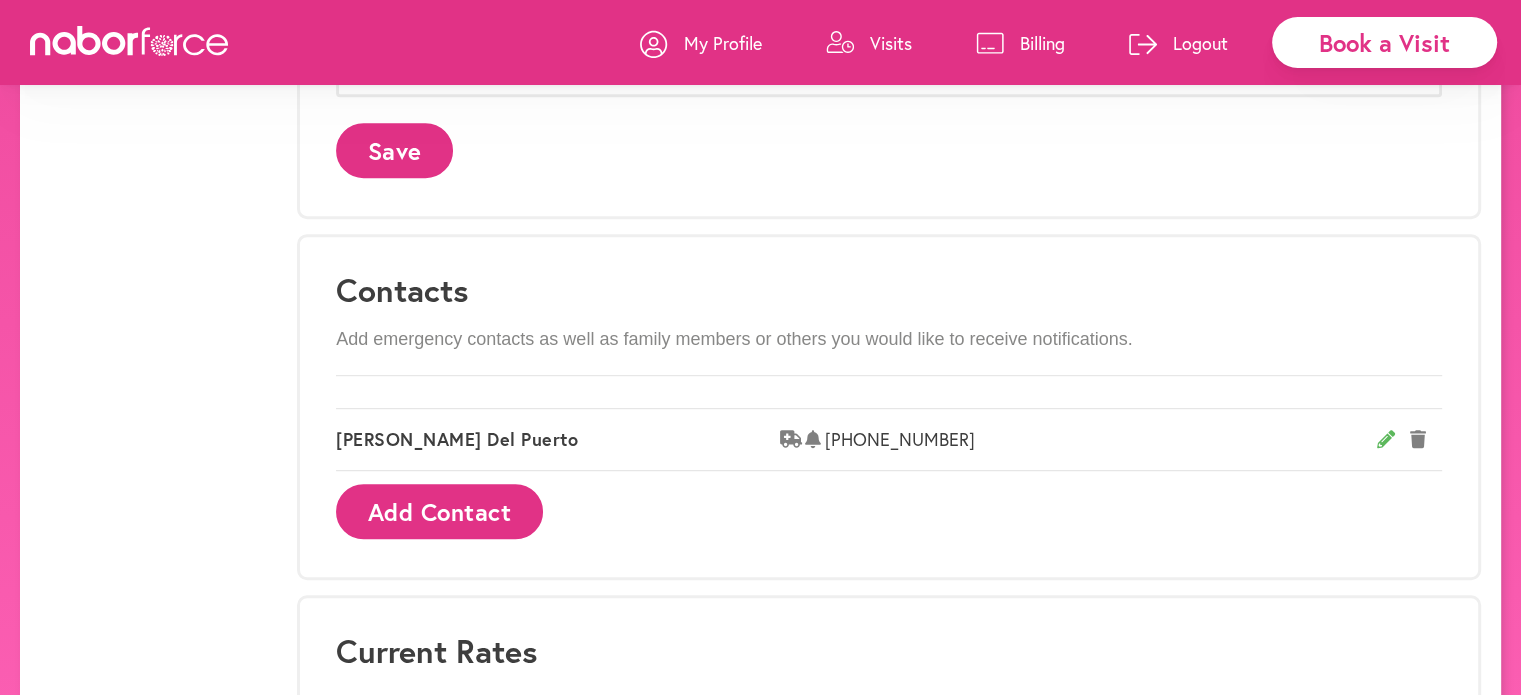 scroll, scrollTop: 1000, scrollLeft: 0, axis: vertical 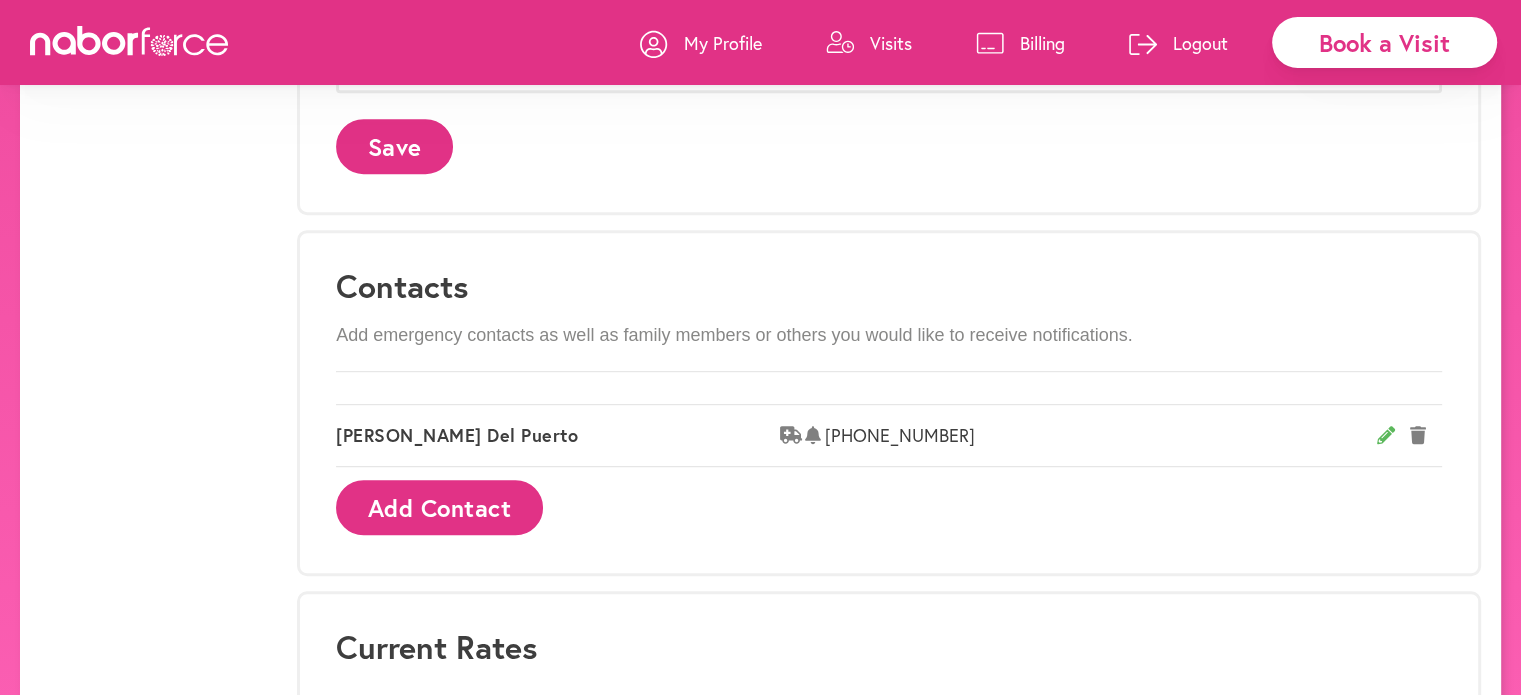 click 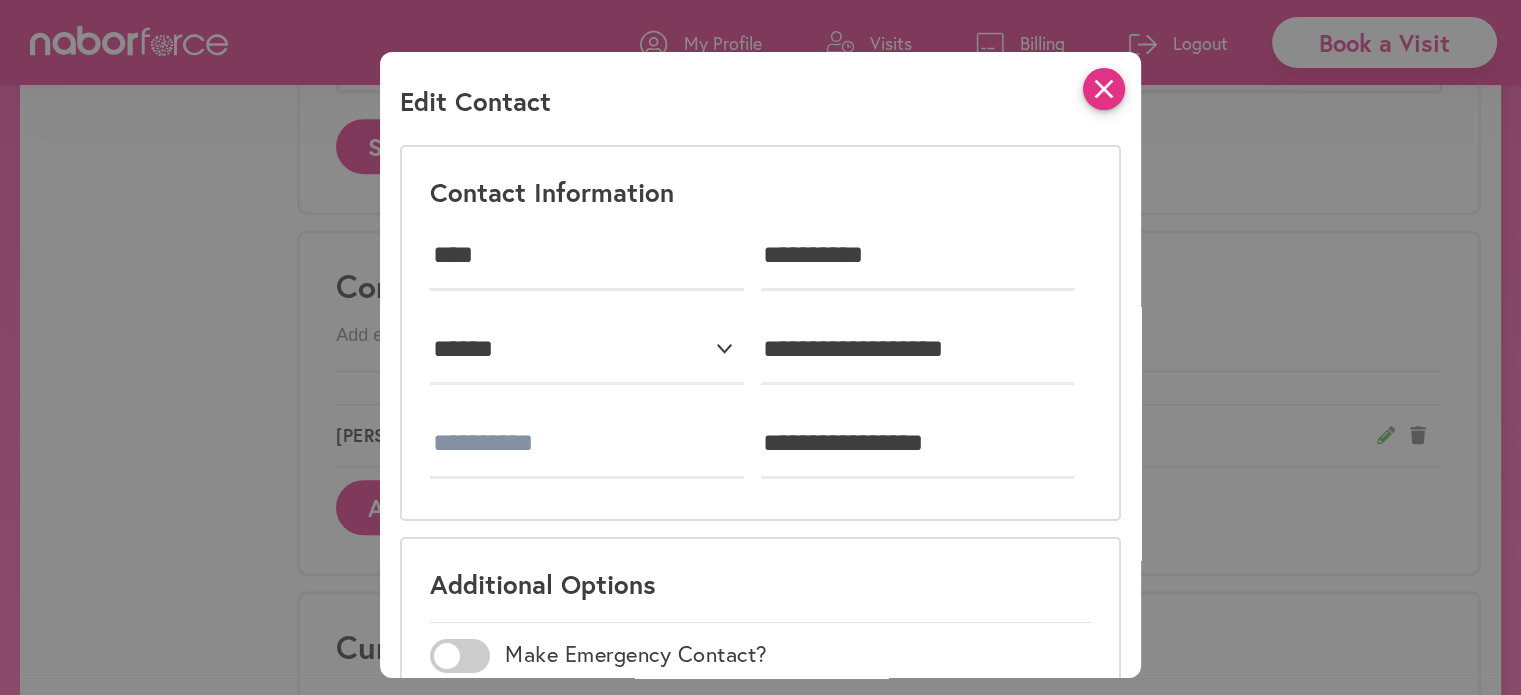 click on "close" at bounding box center (1104, 89) 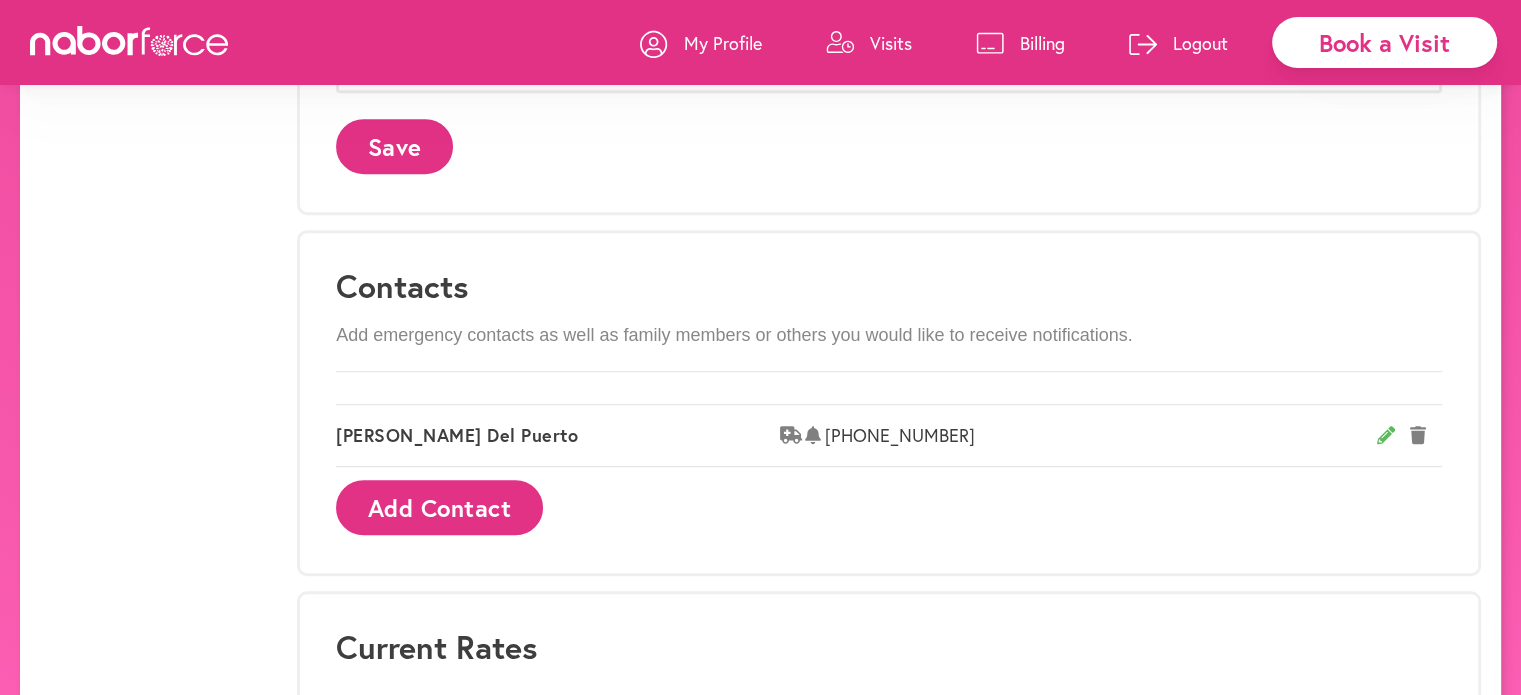 scroll, scrollTop: 18, scrollLeft: 0, axis: vertical 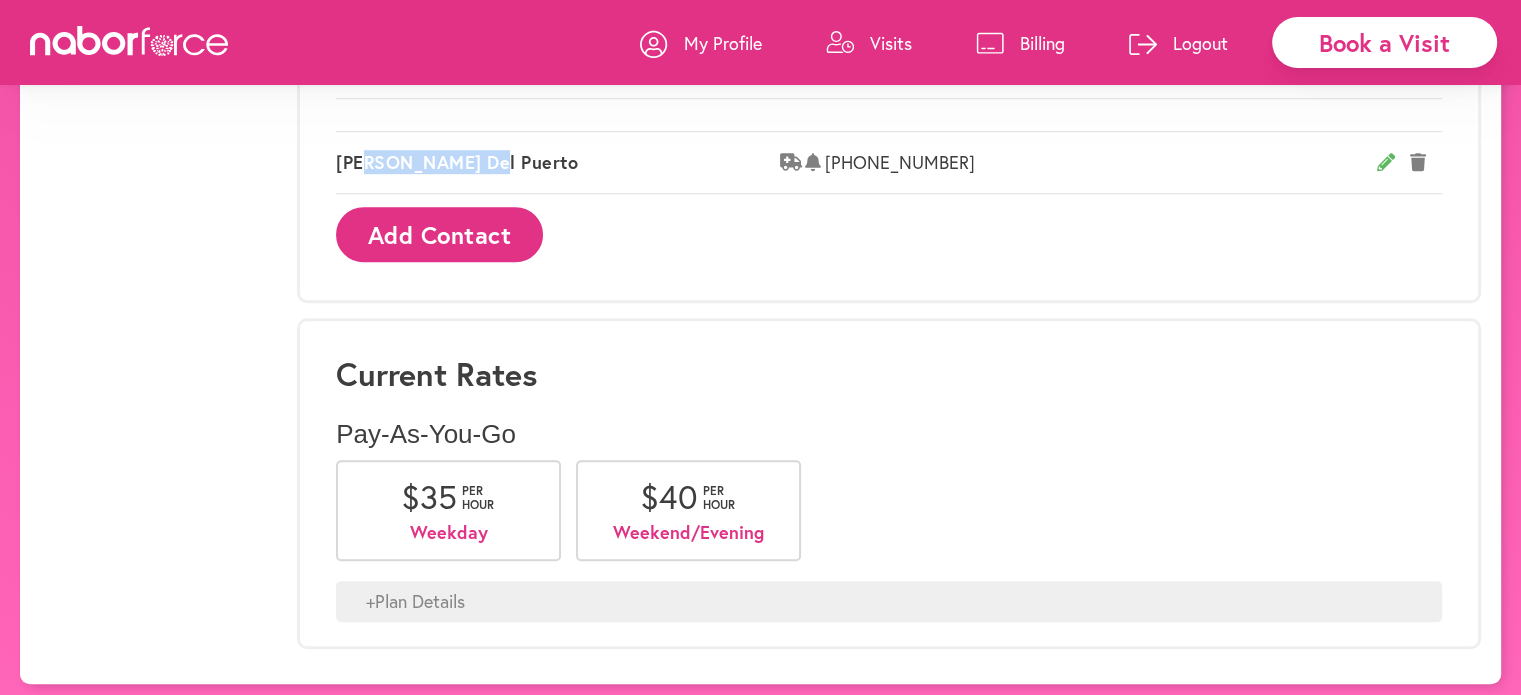 drag, startPoint x: 371, startPoint y: 118, endPoint x: 424, endPoint y: 157, distance: 65.802734 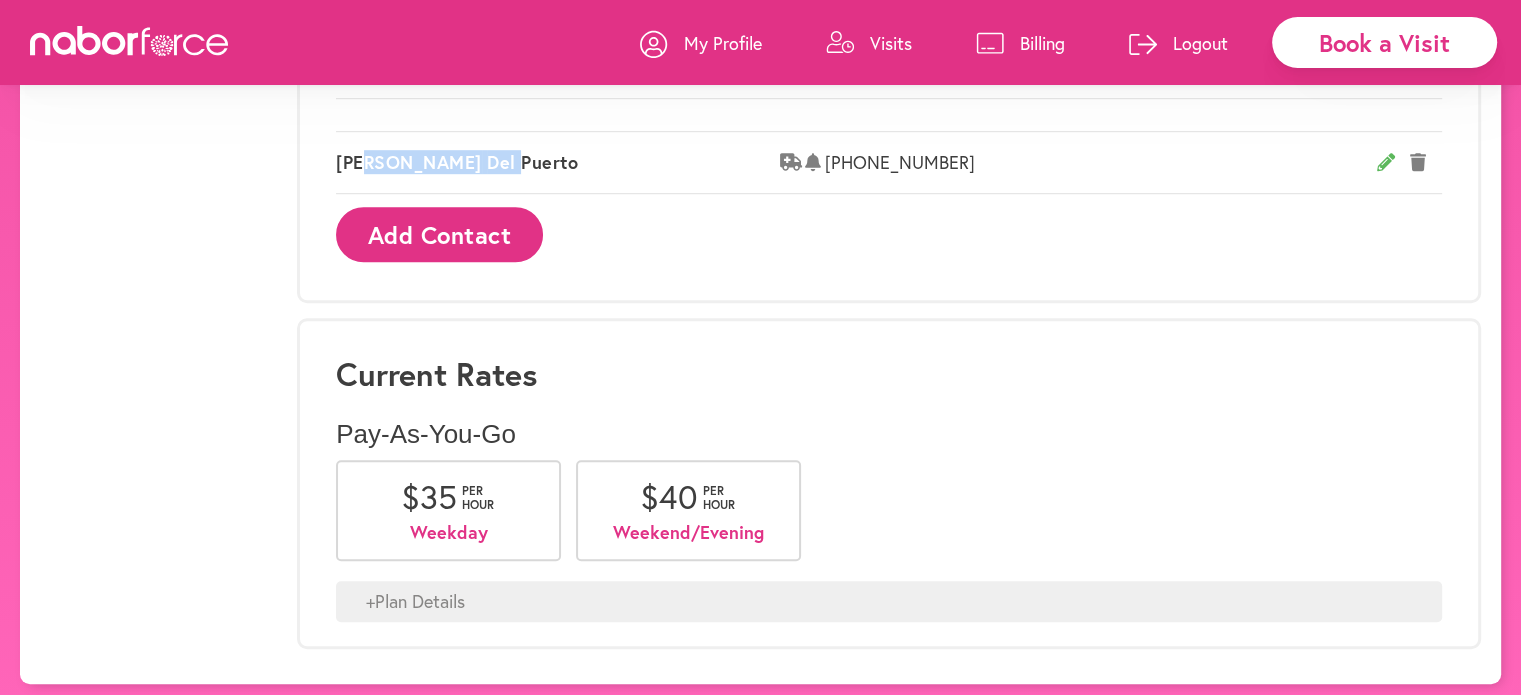 scroll, scrollTop: 0, scrollLeft: 0, axis: both 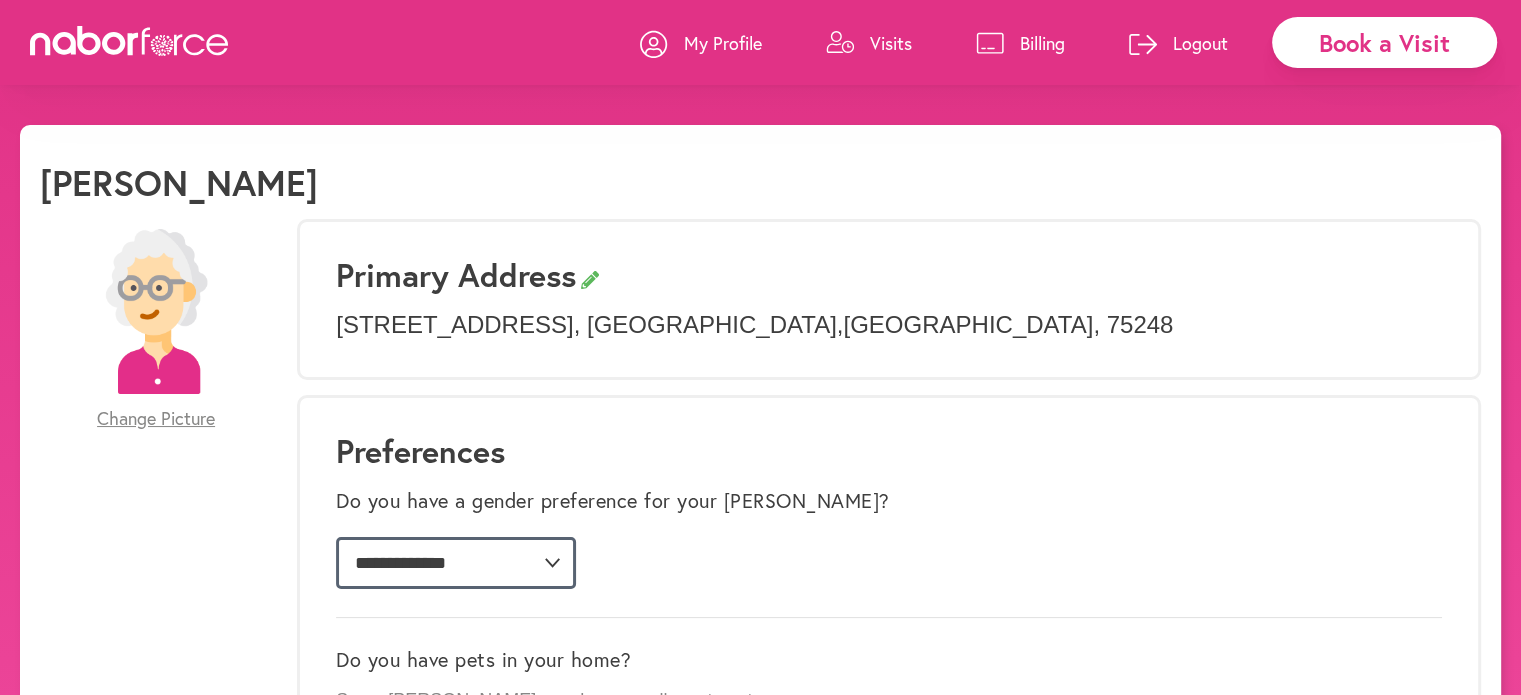 click on "**********" at bounding box center [456, 563] 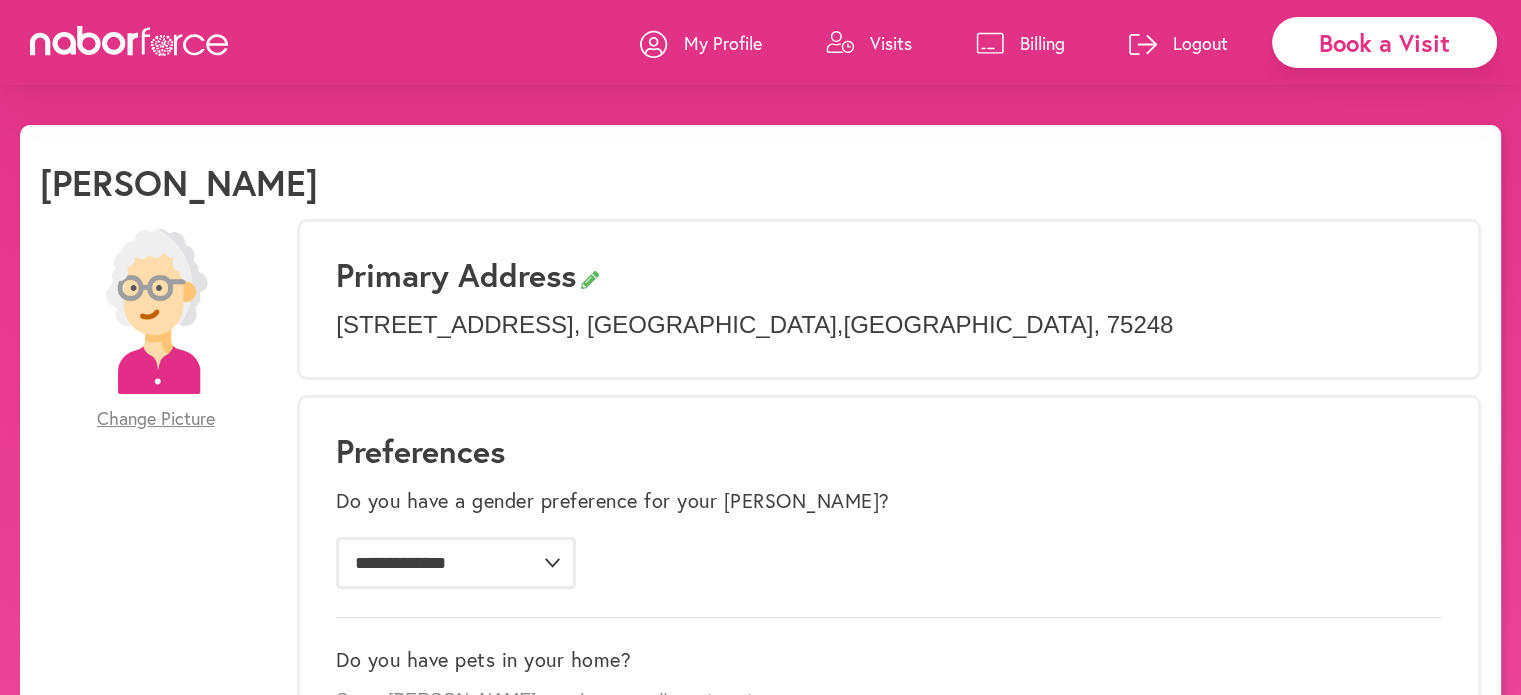 click on "**********" 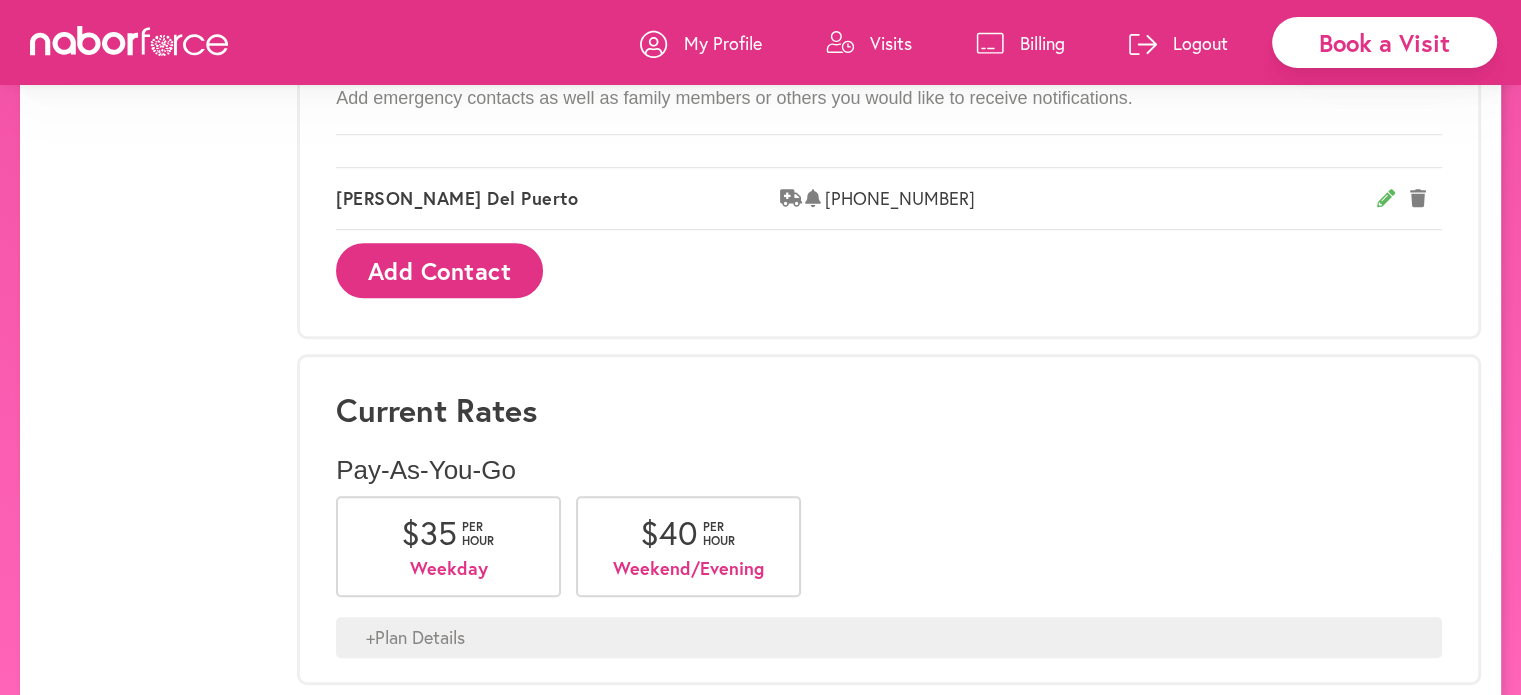 scroll, scrollTop: 1273, scrollLeft: 0, axis: vertical 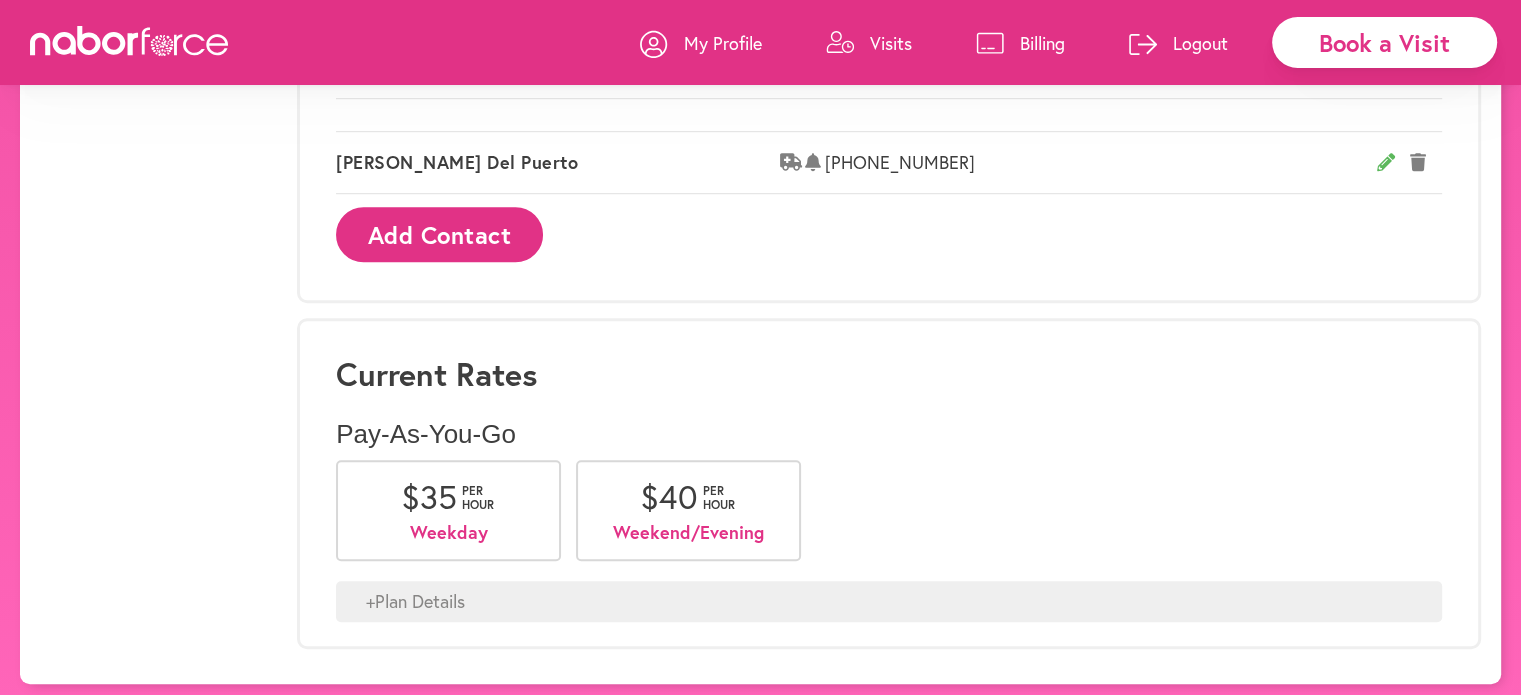 click on "Book a Visit" at bounding box center (1384, 42) 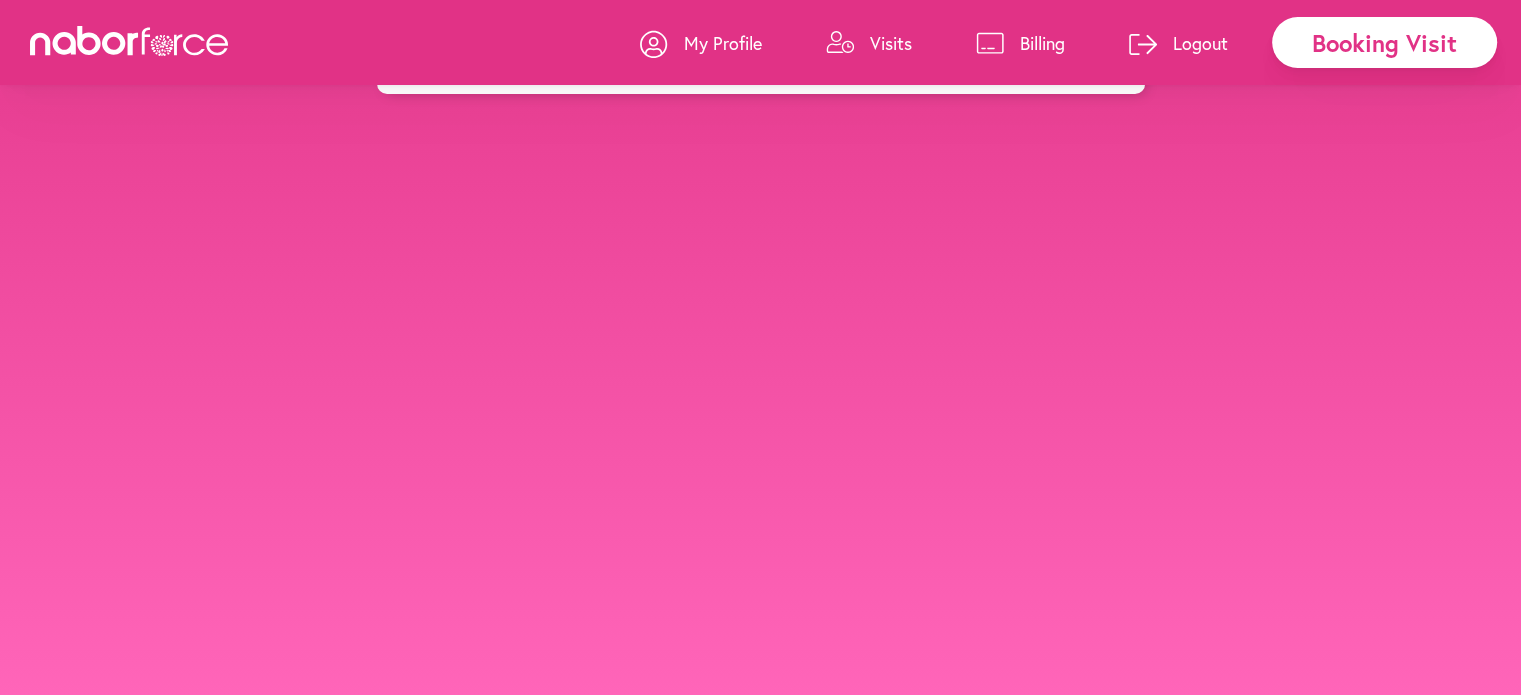 scroll, scrollTop: 0, scrollLeft: 0, axis: both 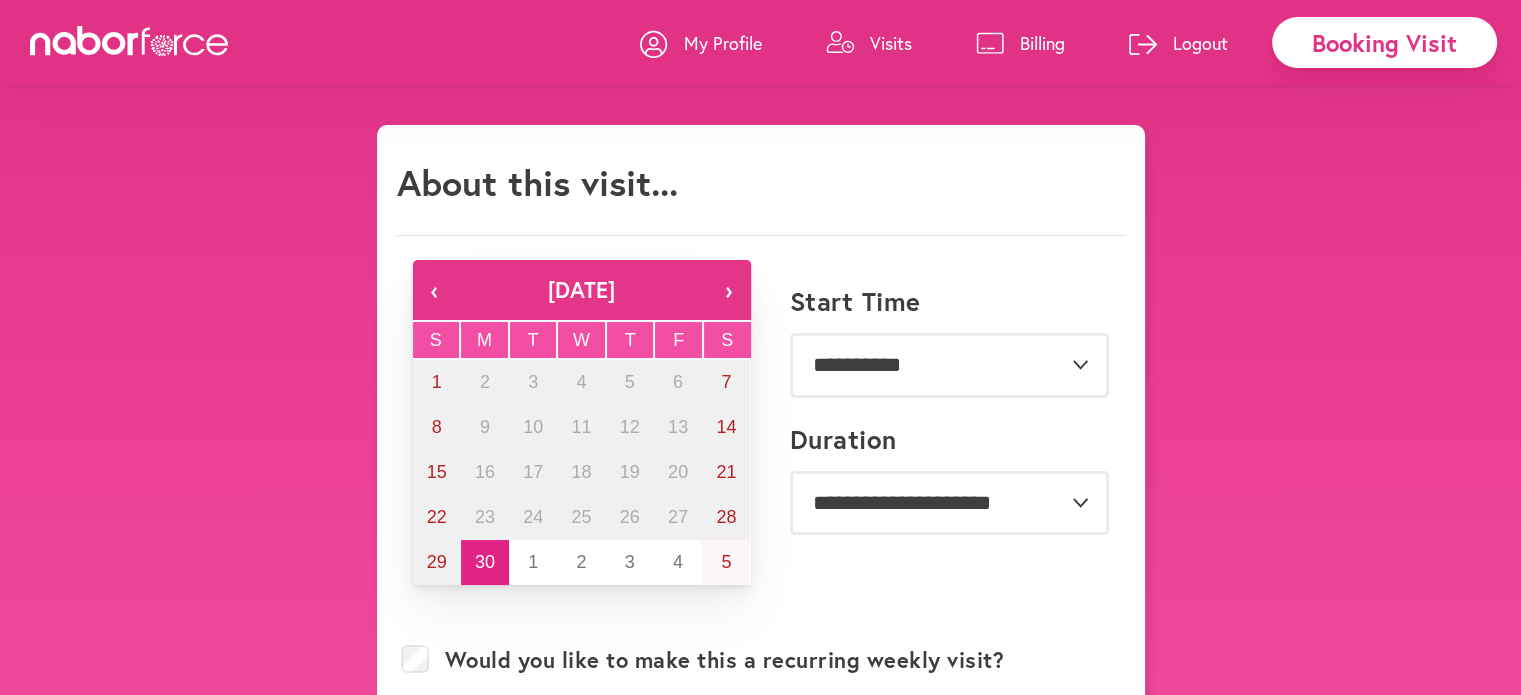 click on "**********" at bounding box center (760, 845) 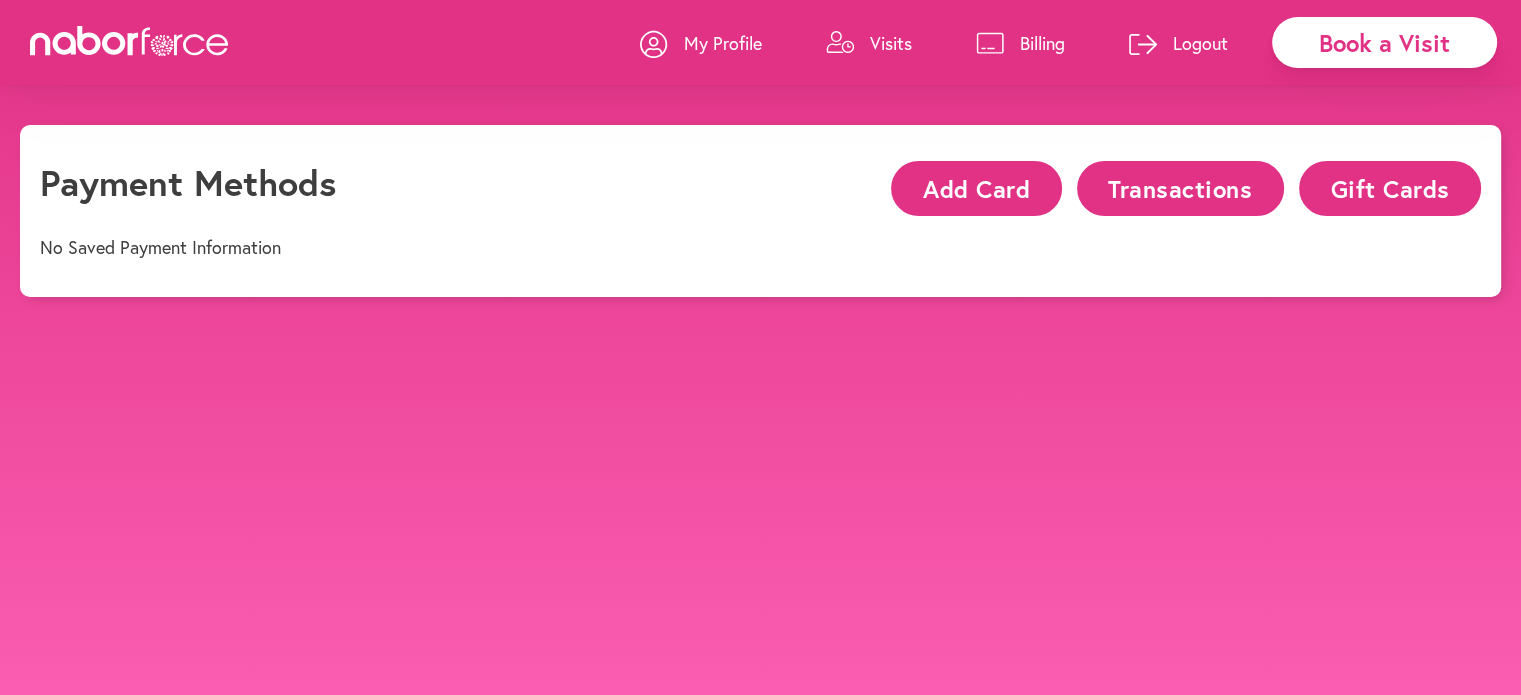 click on "Visits" at bounding box center [891, 43] 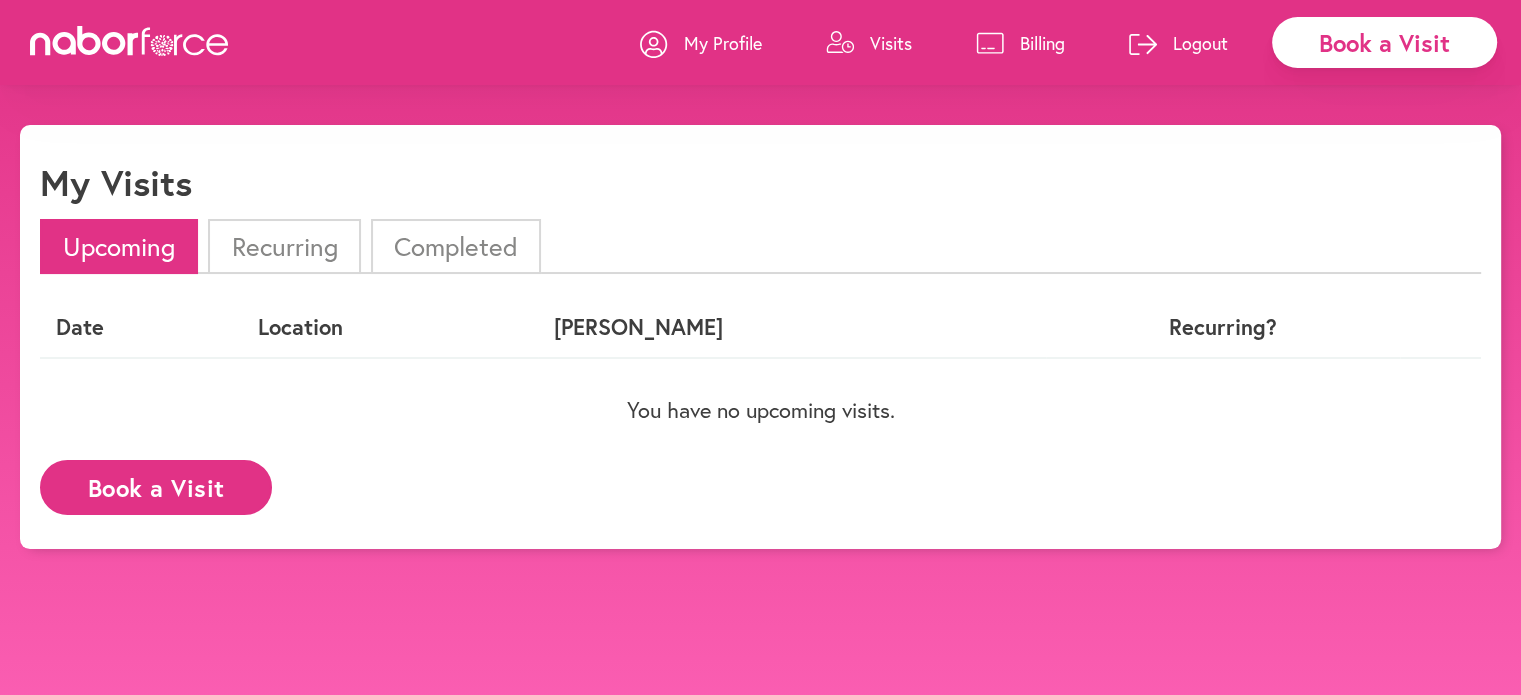 click on "Book a Visit" at bounding box center [156, 487] 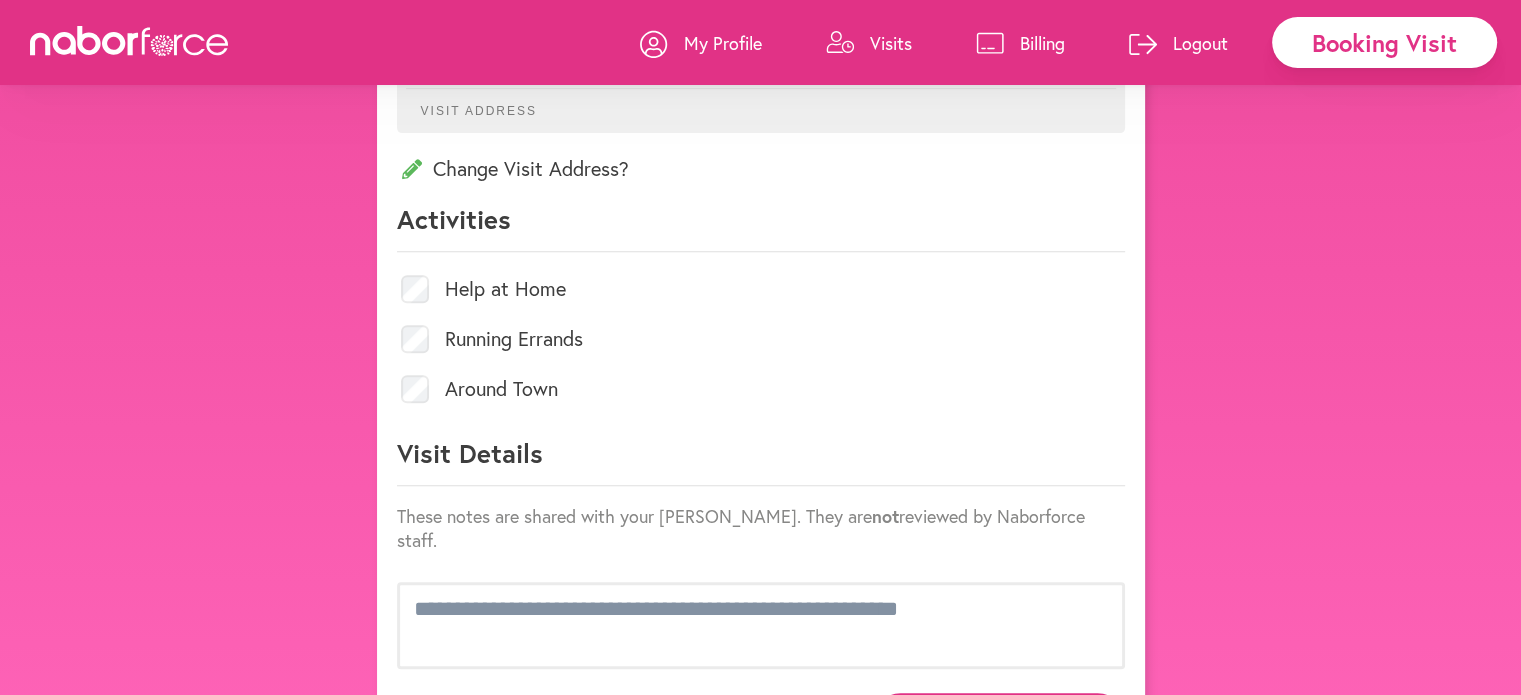 scroll, scrollTop: 861, scrollLeft: 0, axis: vertical 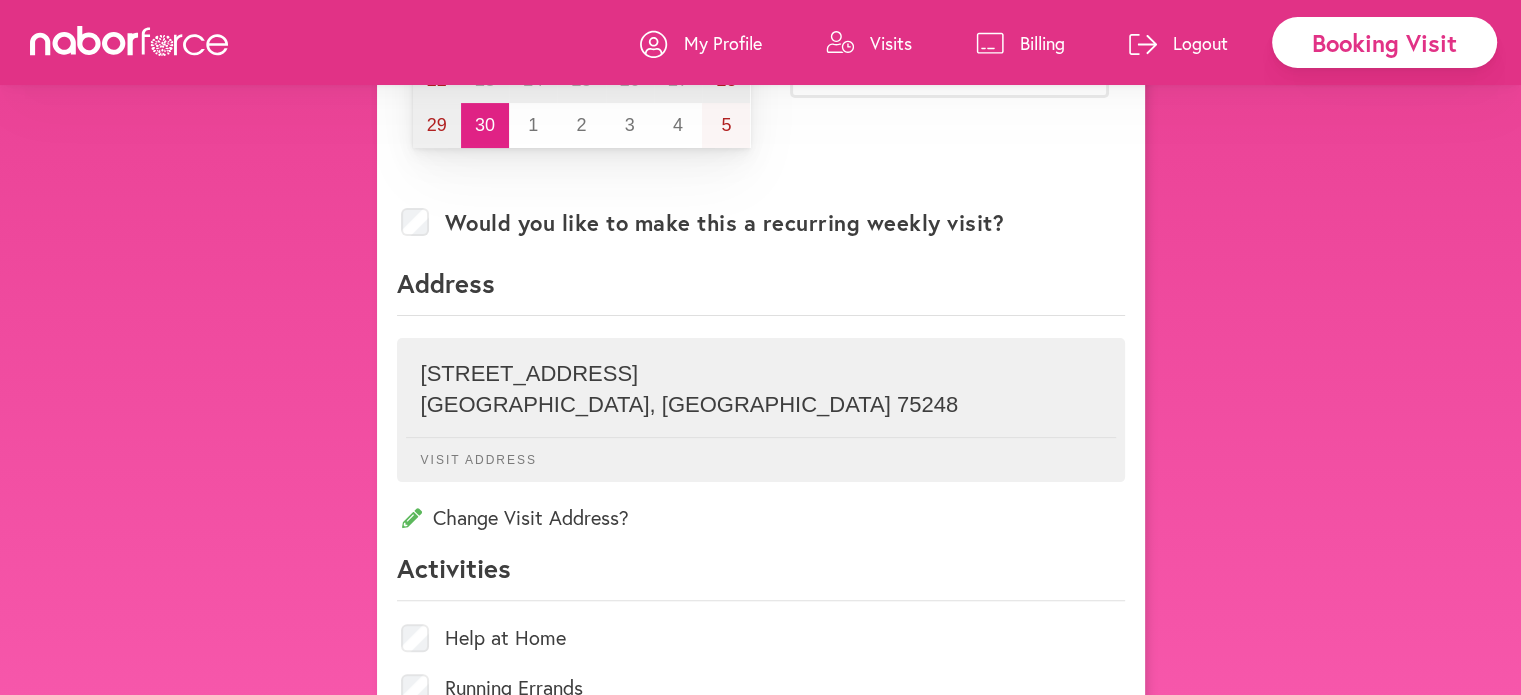 click on "Visit Address" 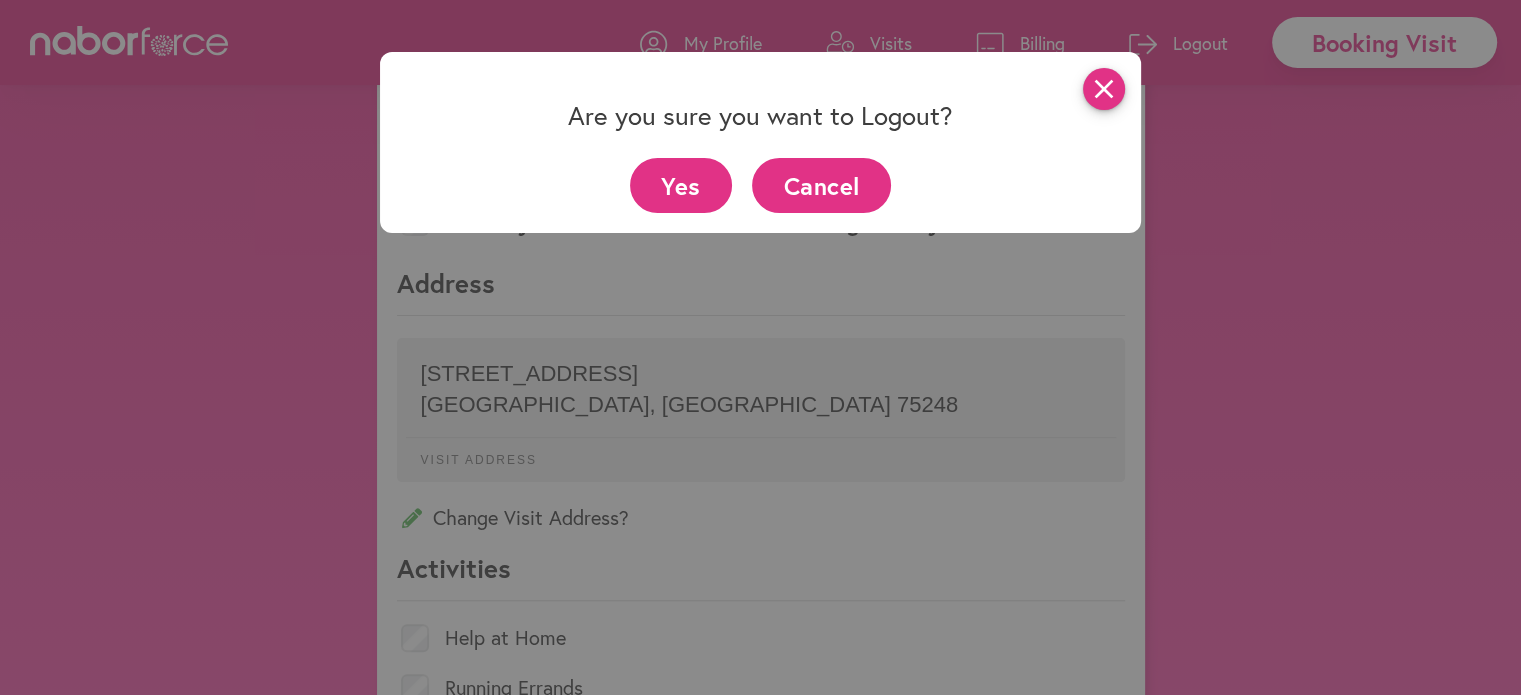 click on "close" at bounding box center [1104, 89] 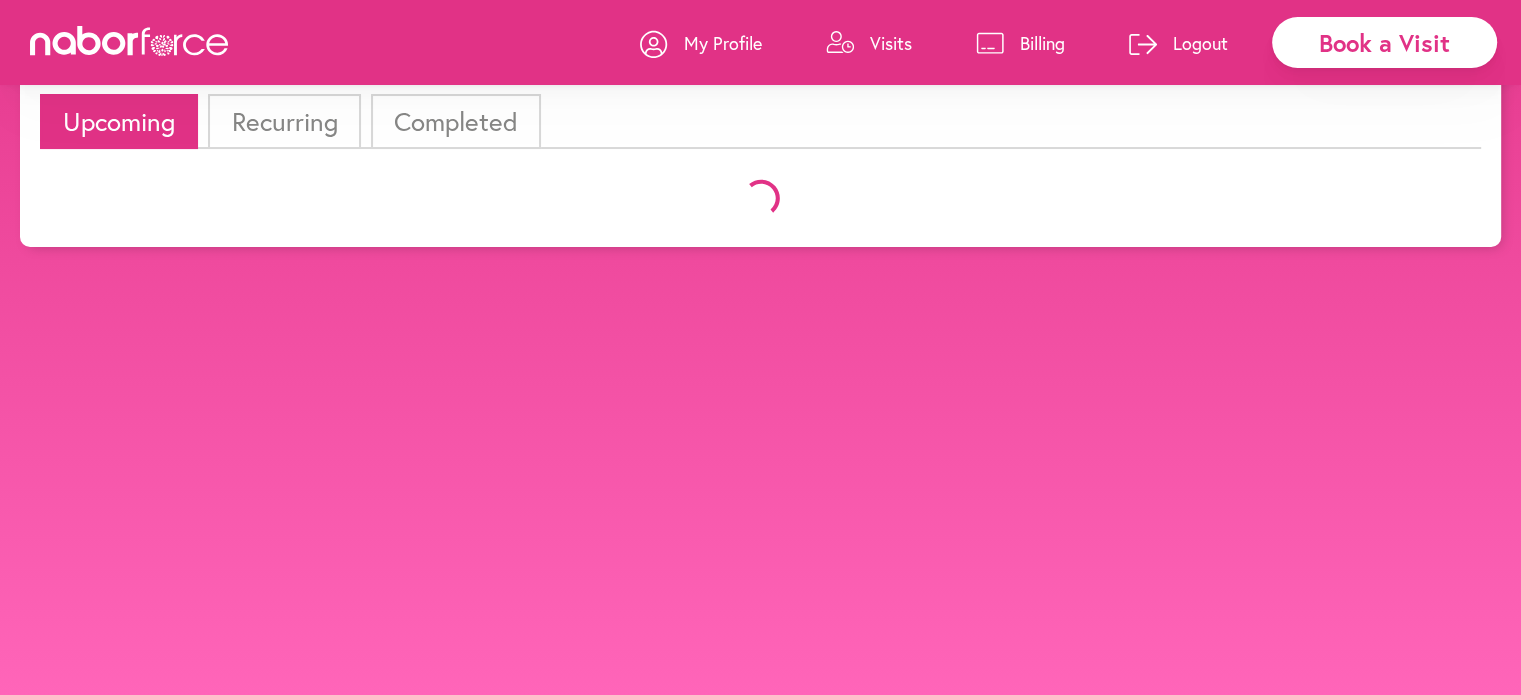 scroll, scrollTop: 0, scrollLeft: 0, axis: both 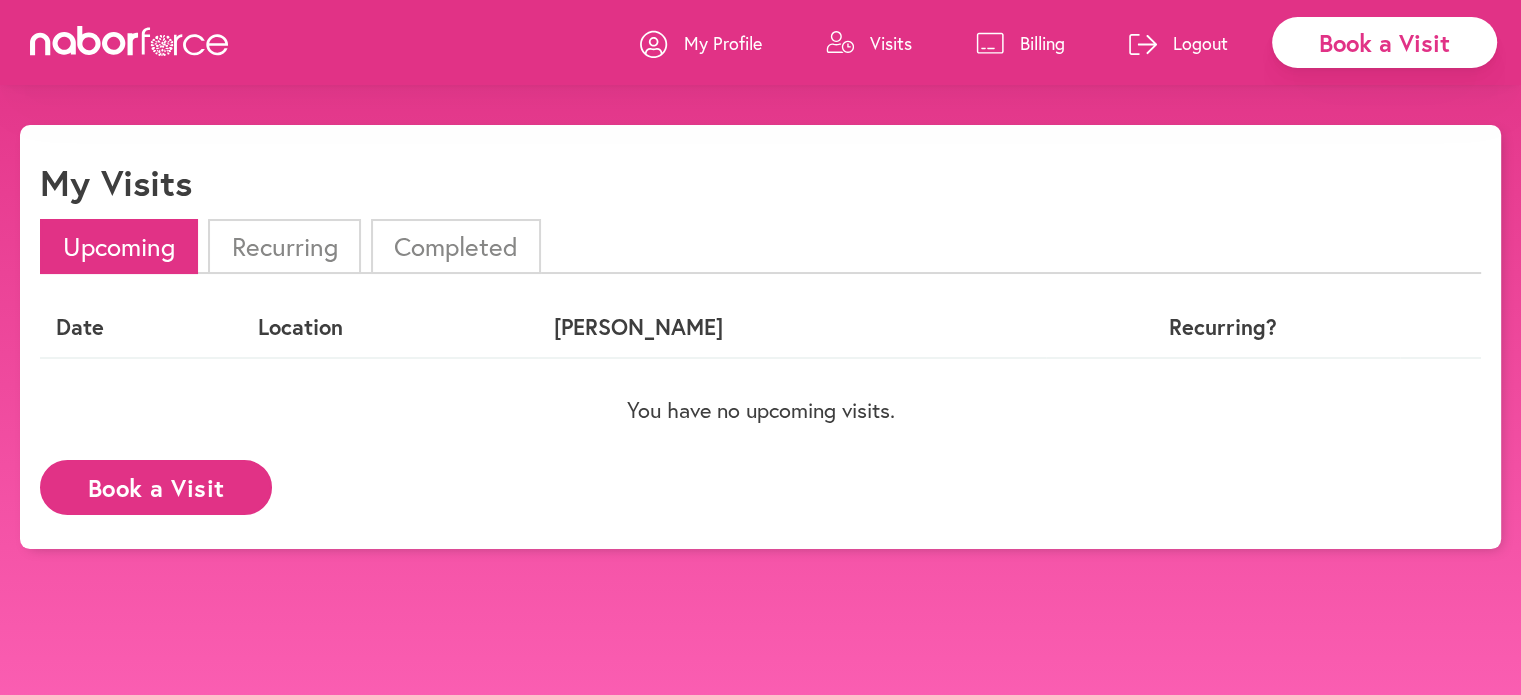 click on "Upcoming Recurring Completed" at bounding box center (760, 246) 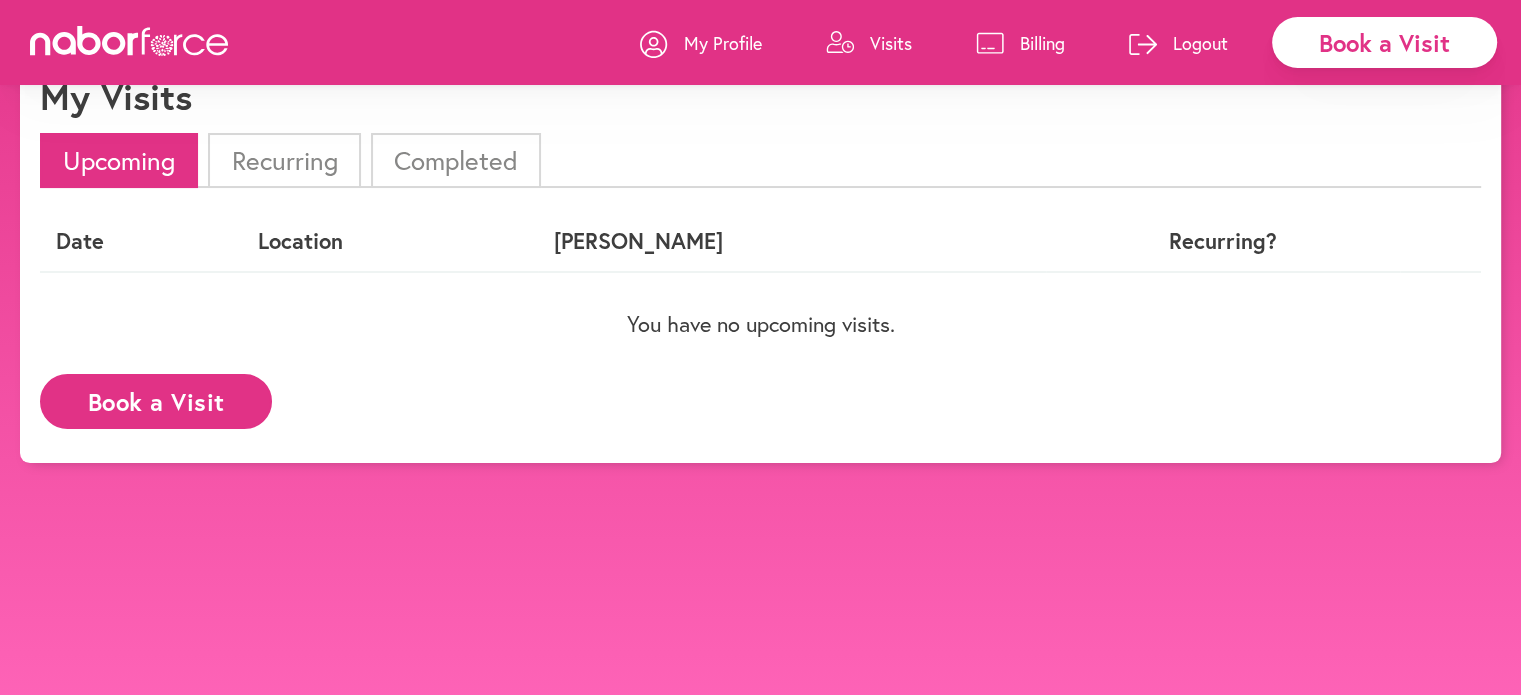 scroll, scrollTop: 124, scrollLeft: 0, axis: vertical 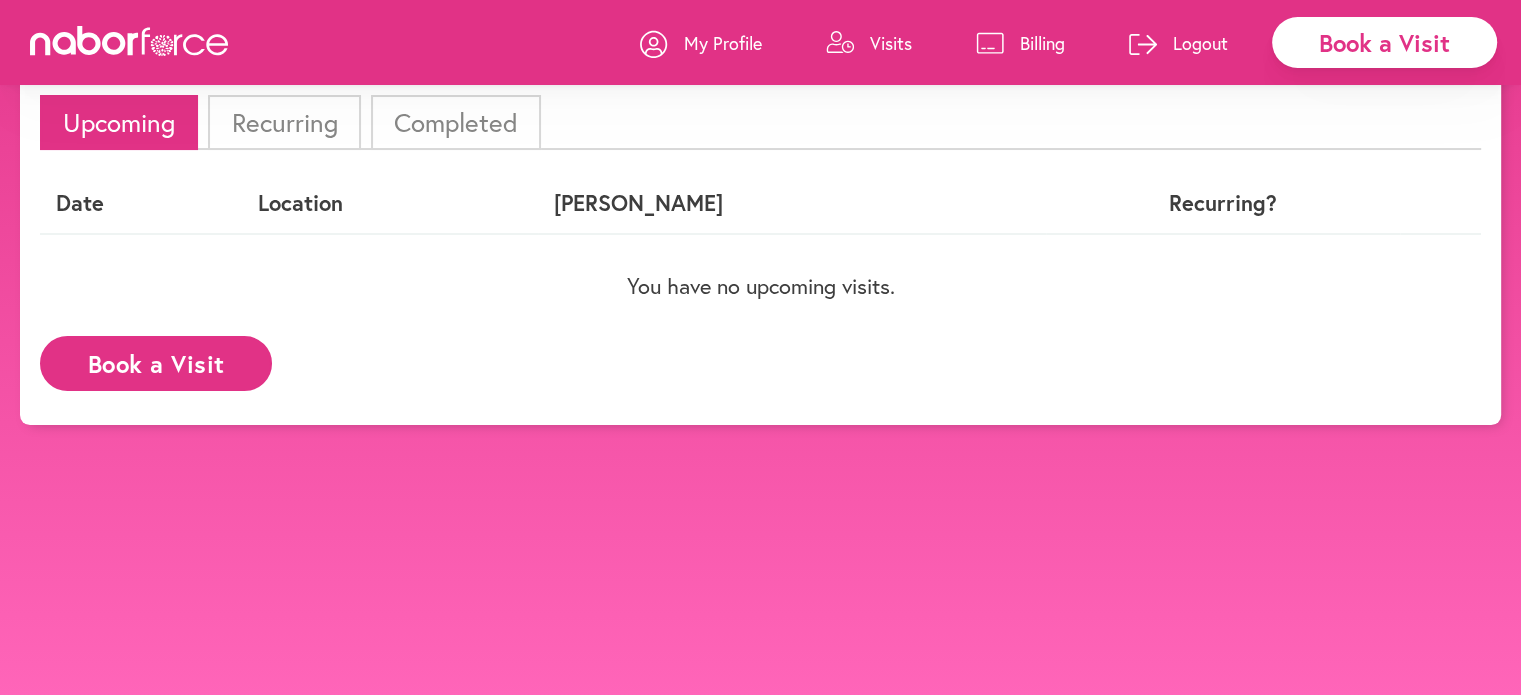 click on "Book a Visit" at bounding box center (156, 363) 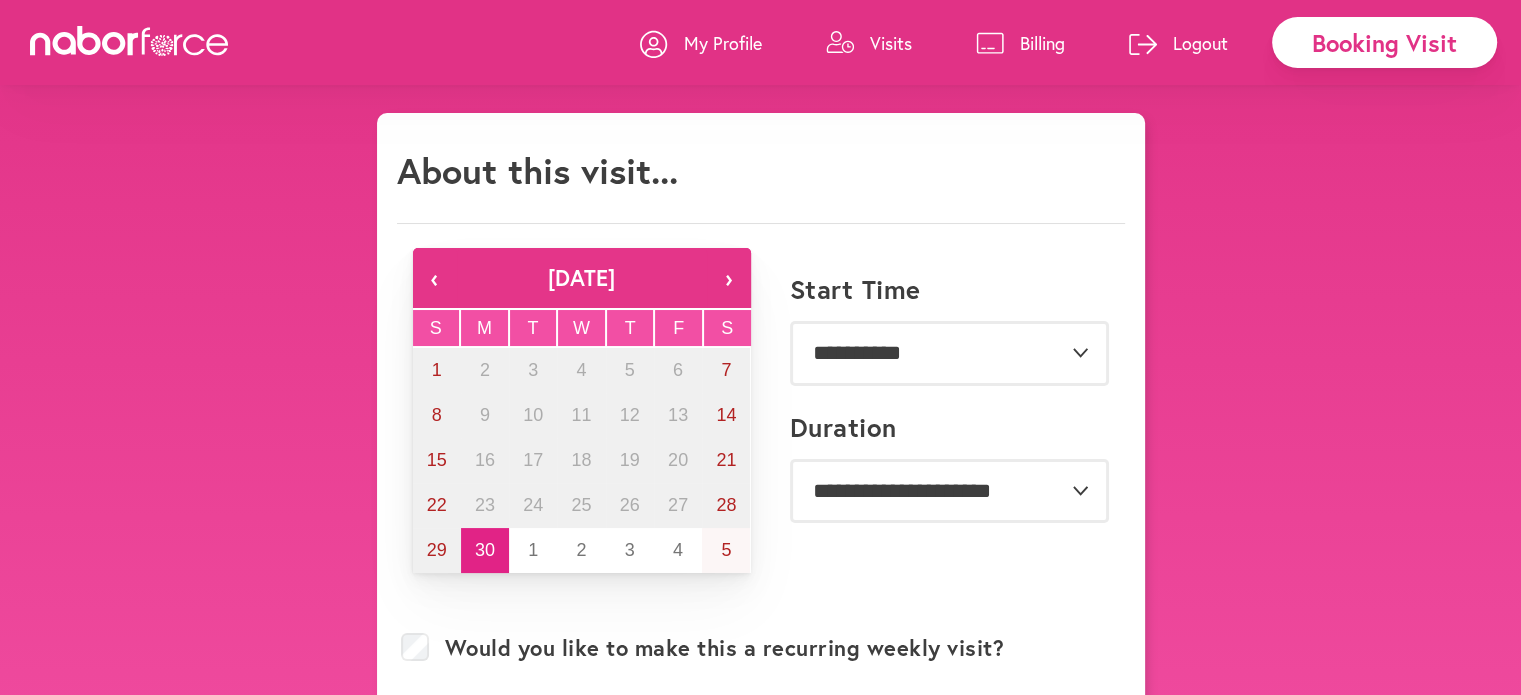 scroll, scrollTop: 0, scrollLeft: 0, axis: both 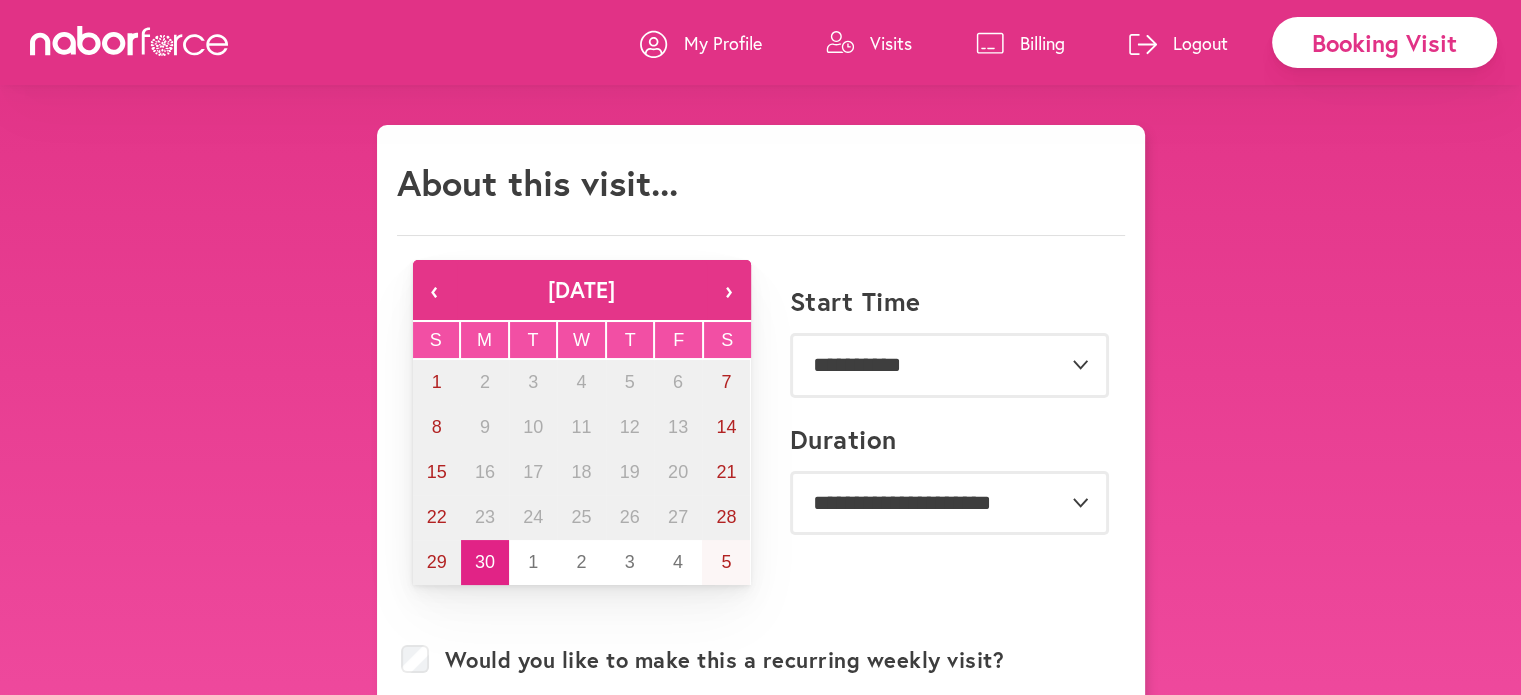 click 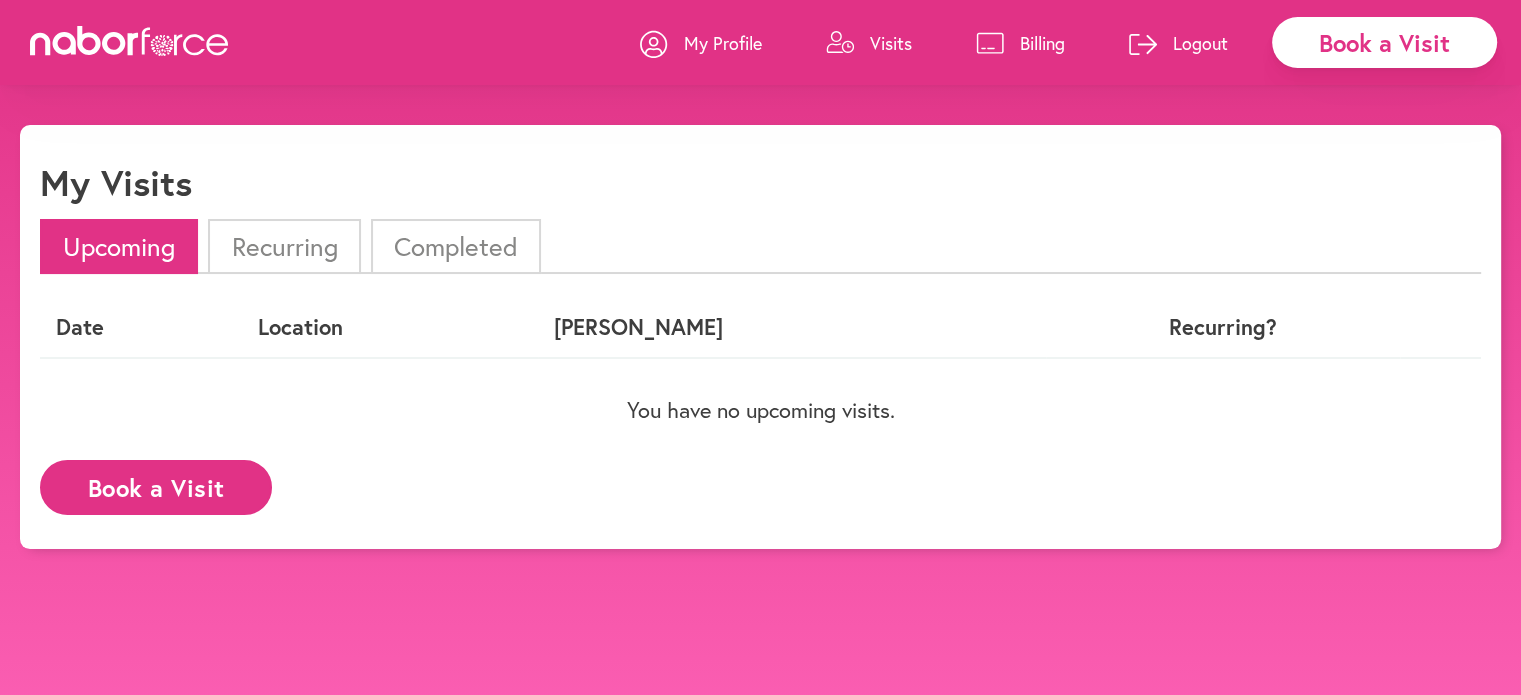 click on "Book a Visit" at bounding box center [156, 487] 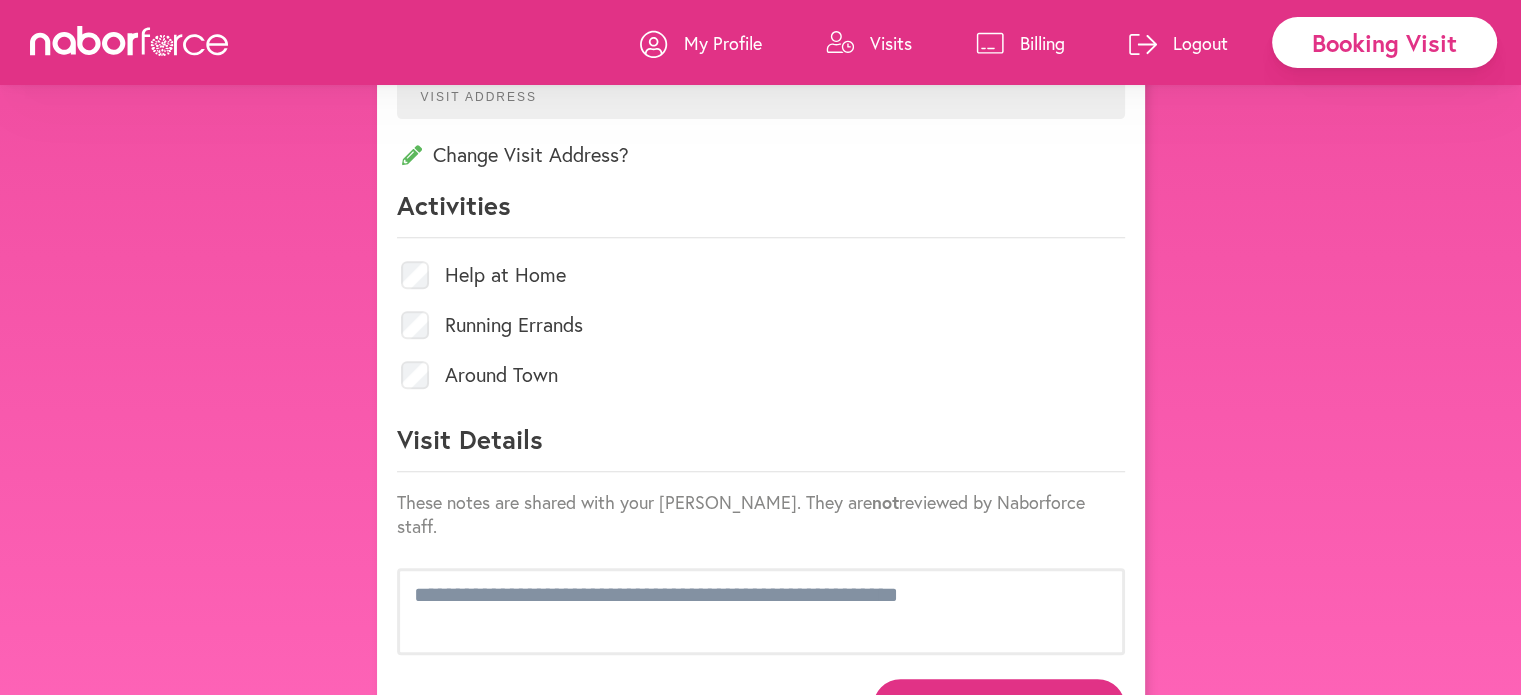 scroll, scrollTop: 861, scrollLeft: 0, axis: vertical 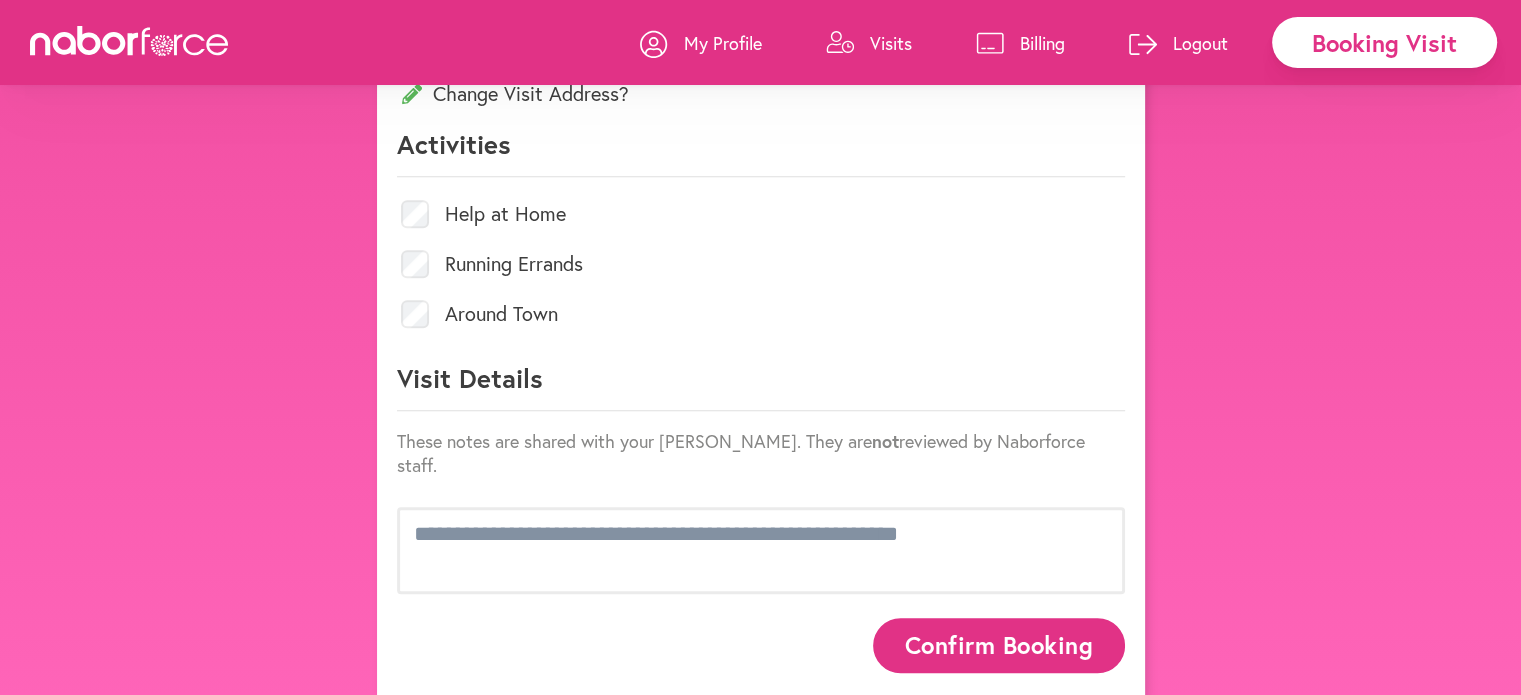 click on "Booking Visit" at bounding box center [1384, 42] 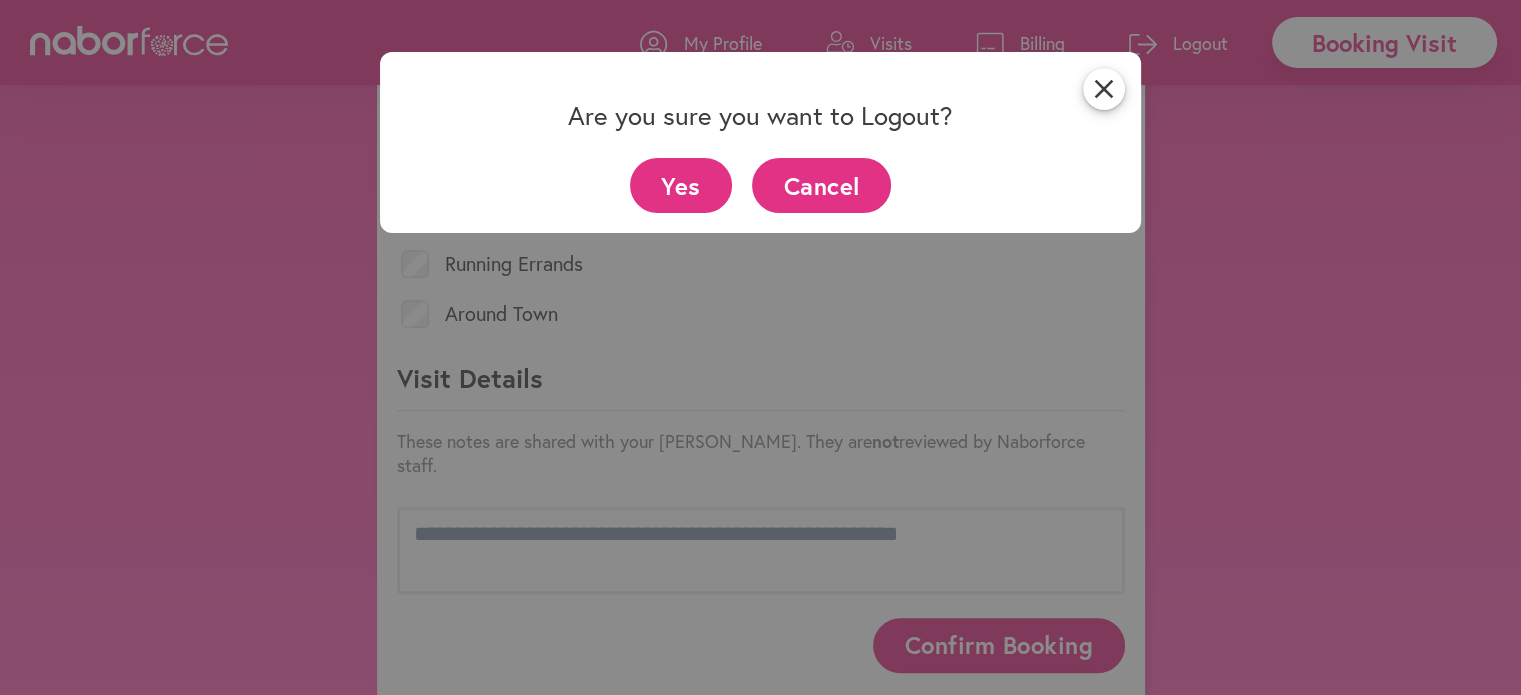 click on "Yes" at bounding box center [681, 185] 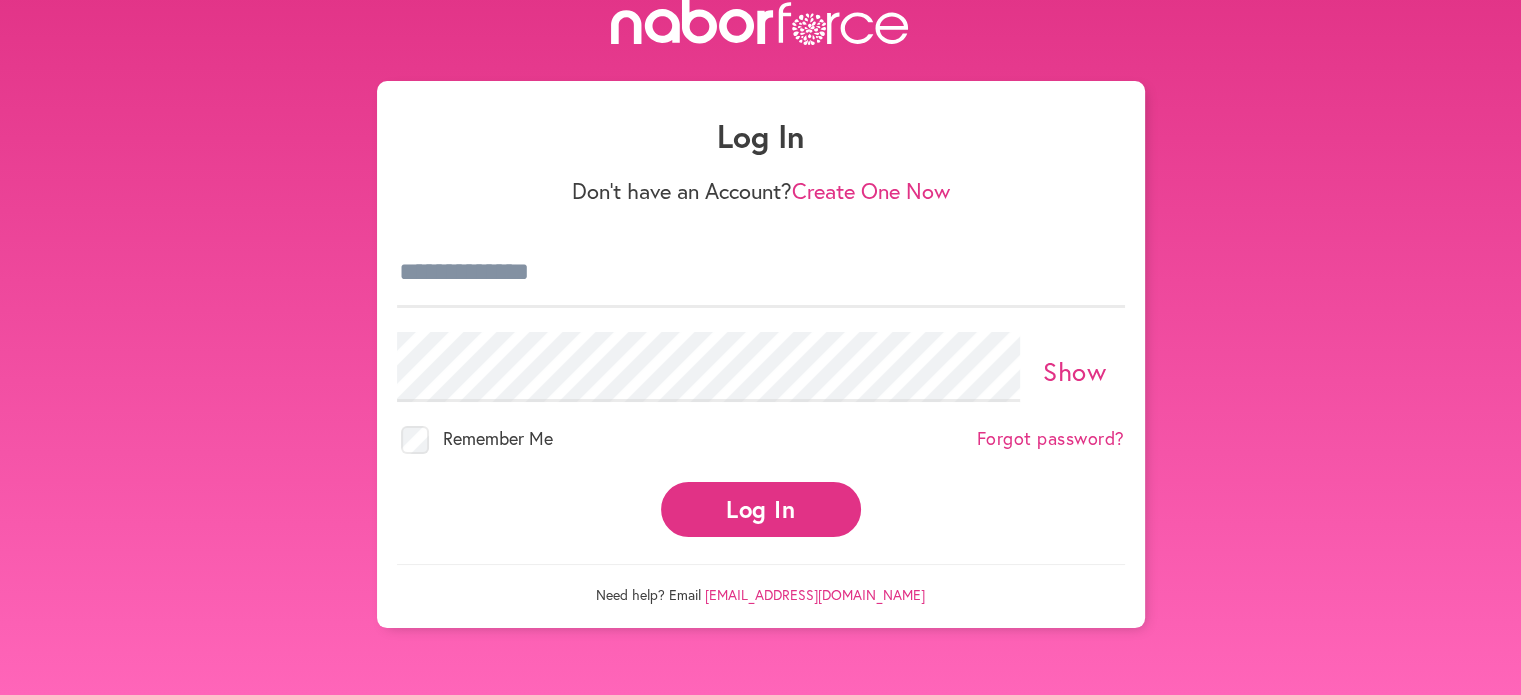 scroll, scrollTop: 0, scrollLeft: 0, axis: both 